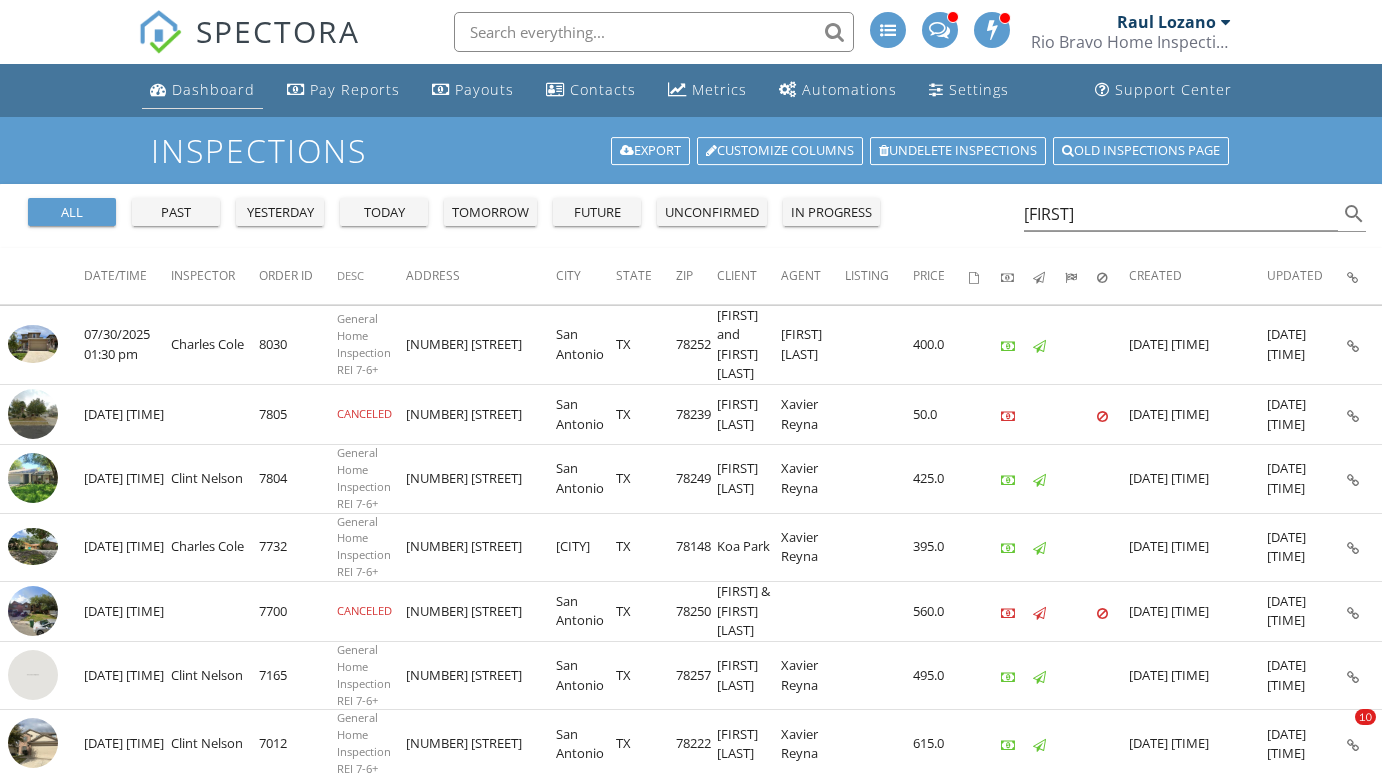 scroll, scrollTop: 0, scrollLeft: 0, axis: both 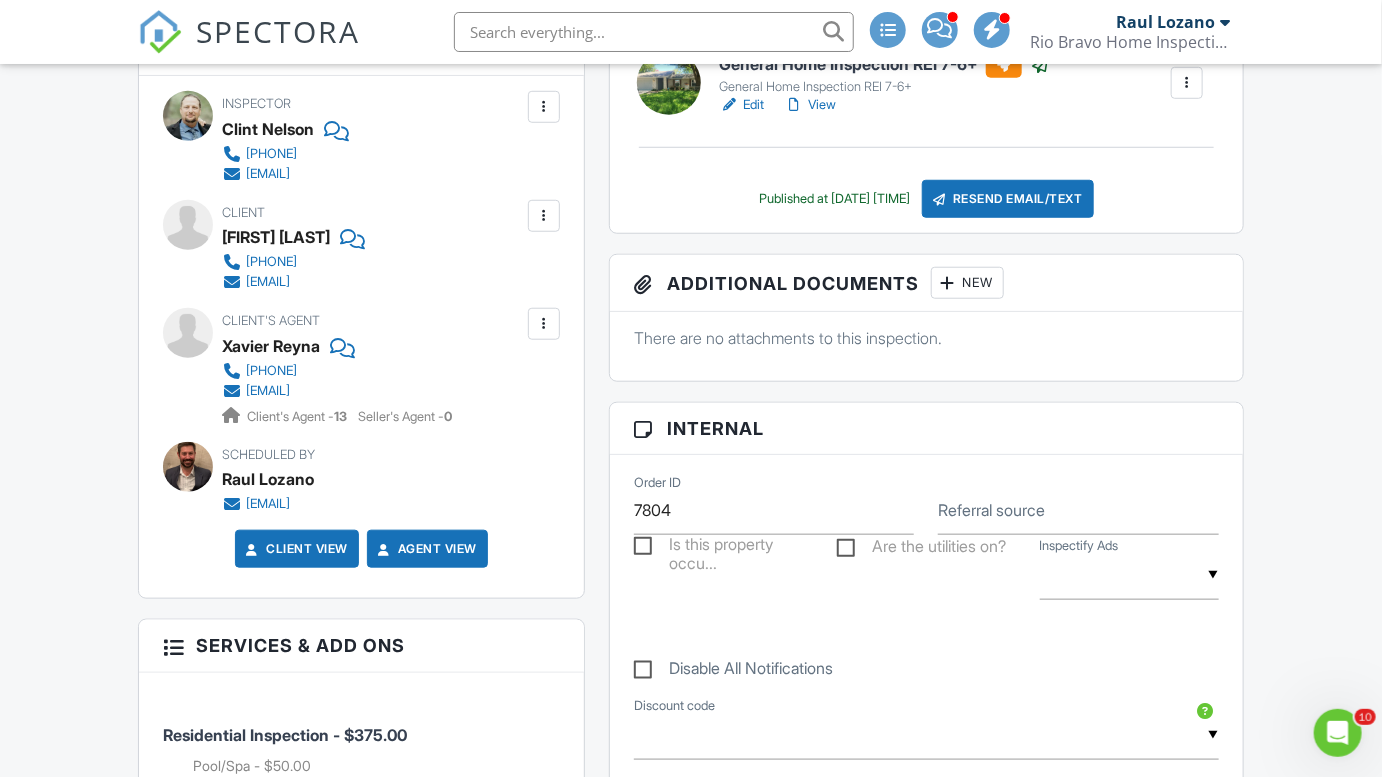 click on "SPECTORA" at bounding box center (278, 31) 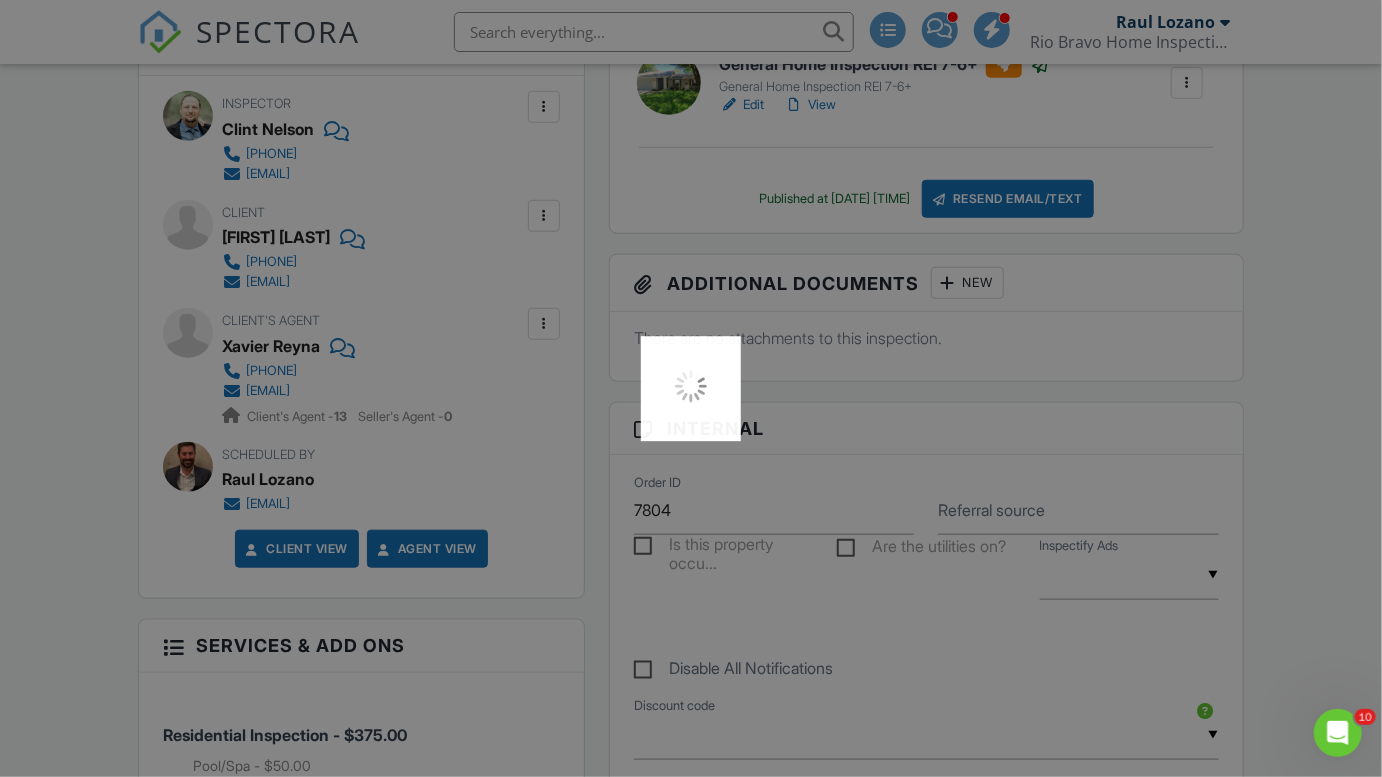scroll, scrollTop: 0, scrollLeft: 0, axis: both 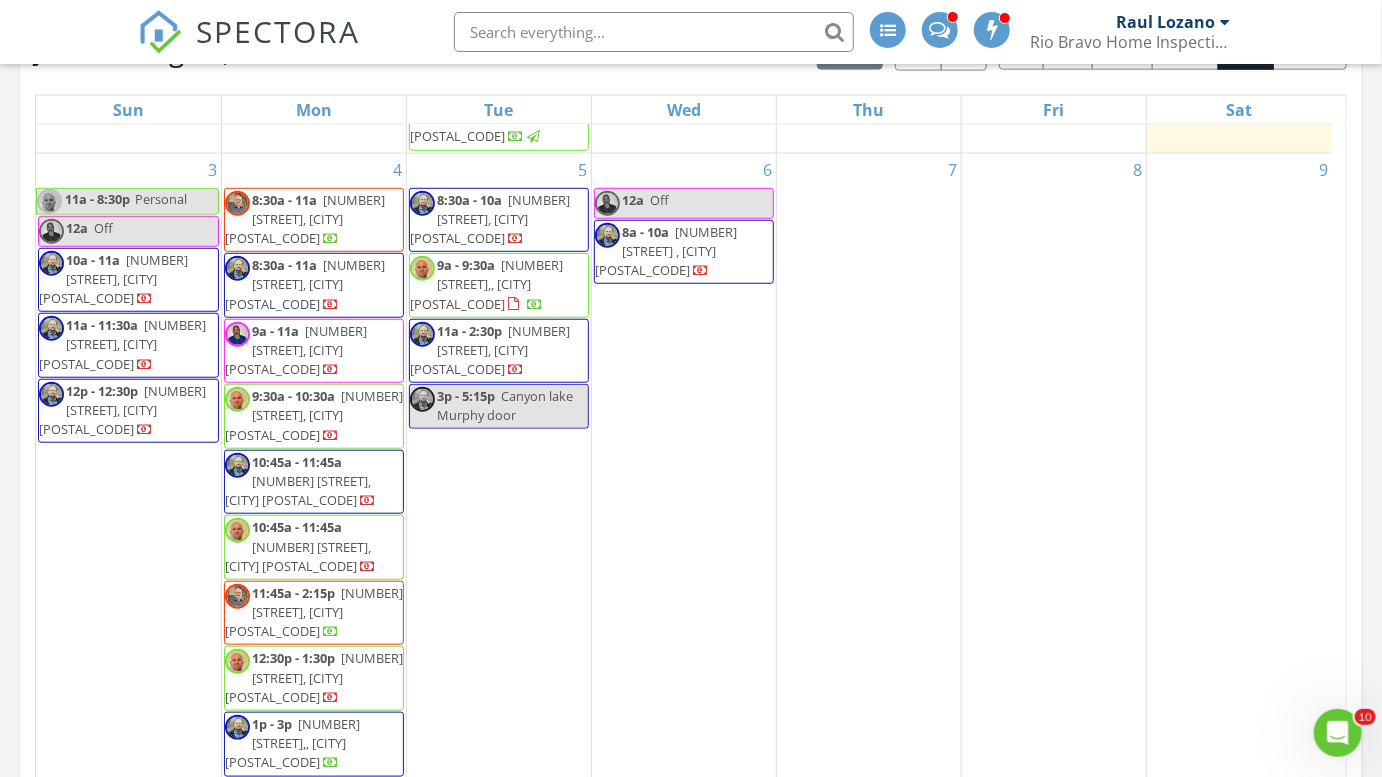 click on "603 Legacy Ridge, San Antonio 78260" at bounding box center (314, 612) 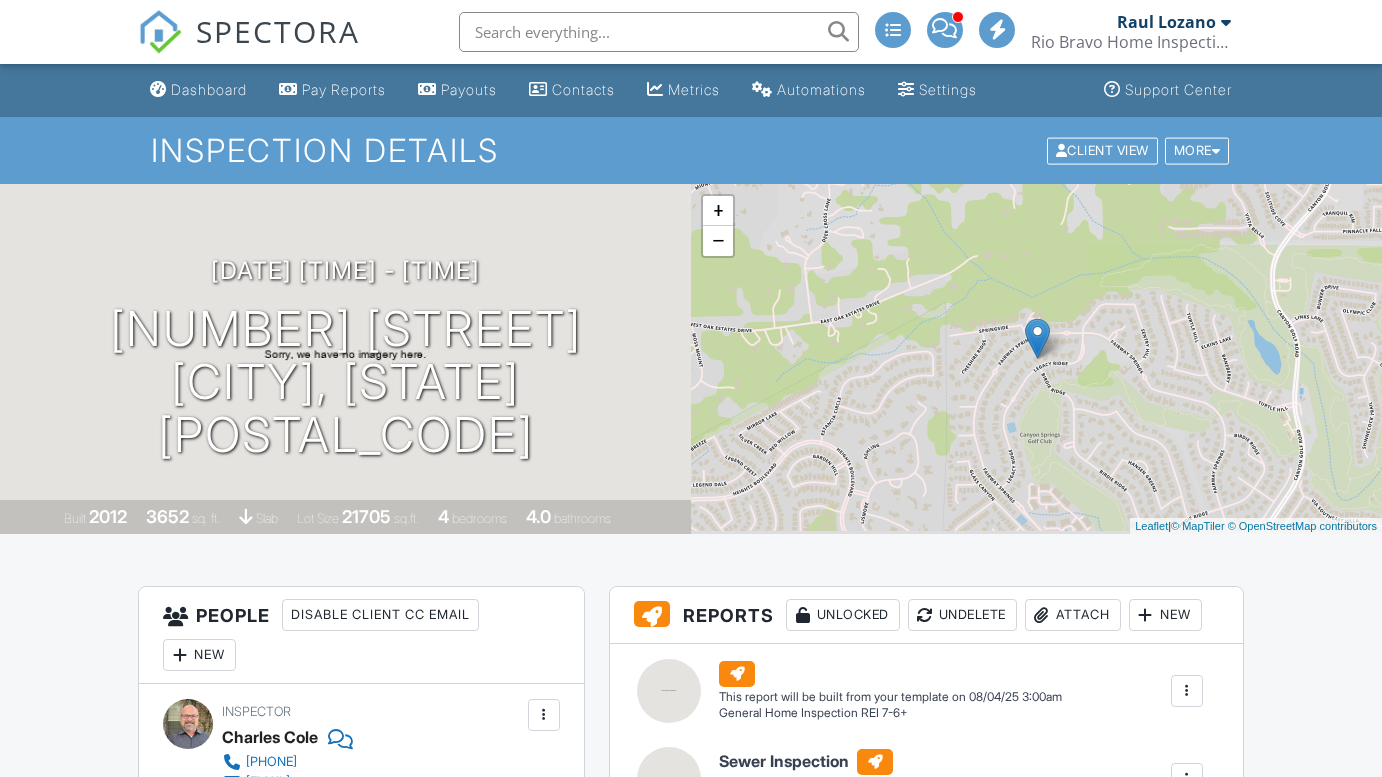 scroll, scrollTop: 0, scrollLeft: 0, axis: both 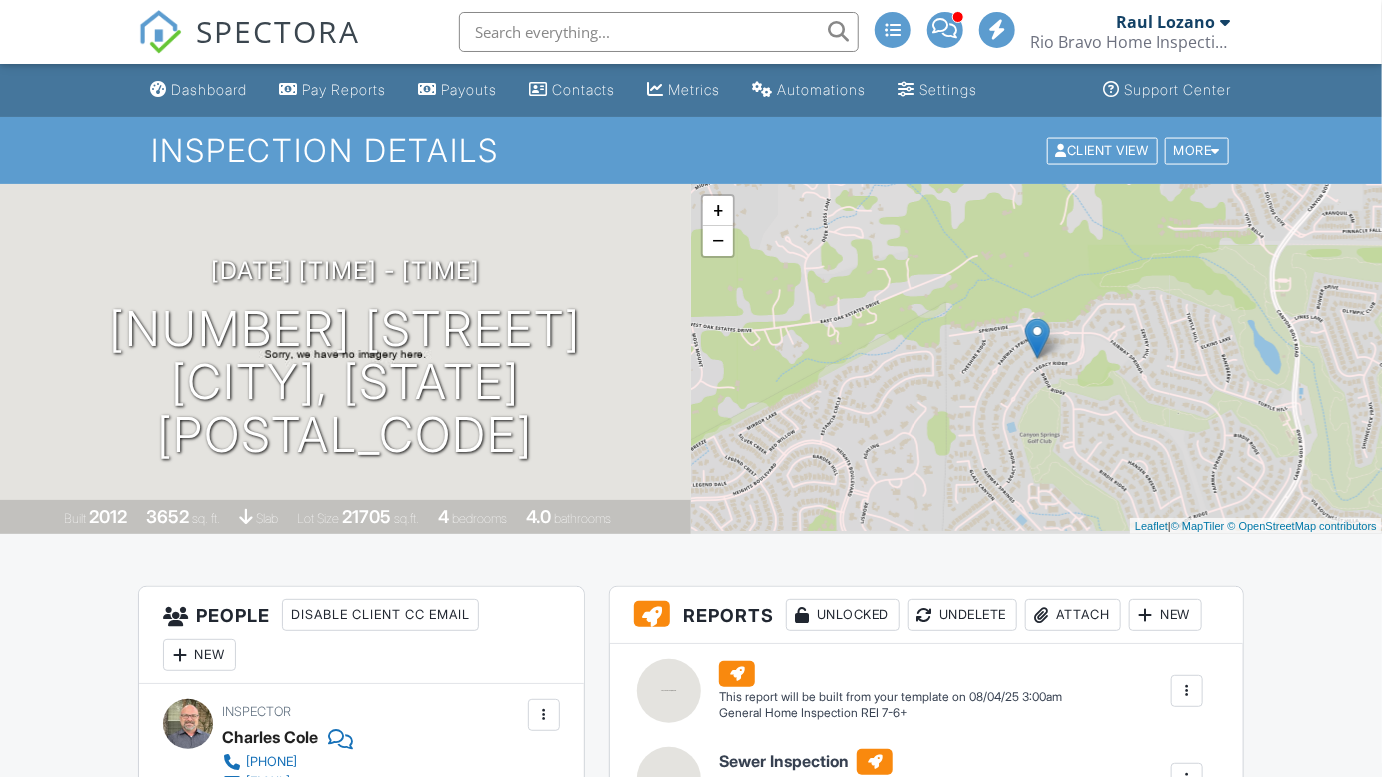 click on "−" at bounding box center [718, 241] 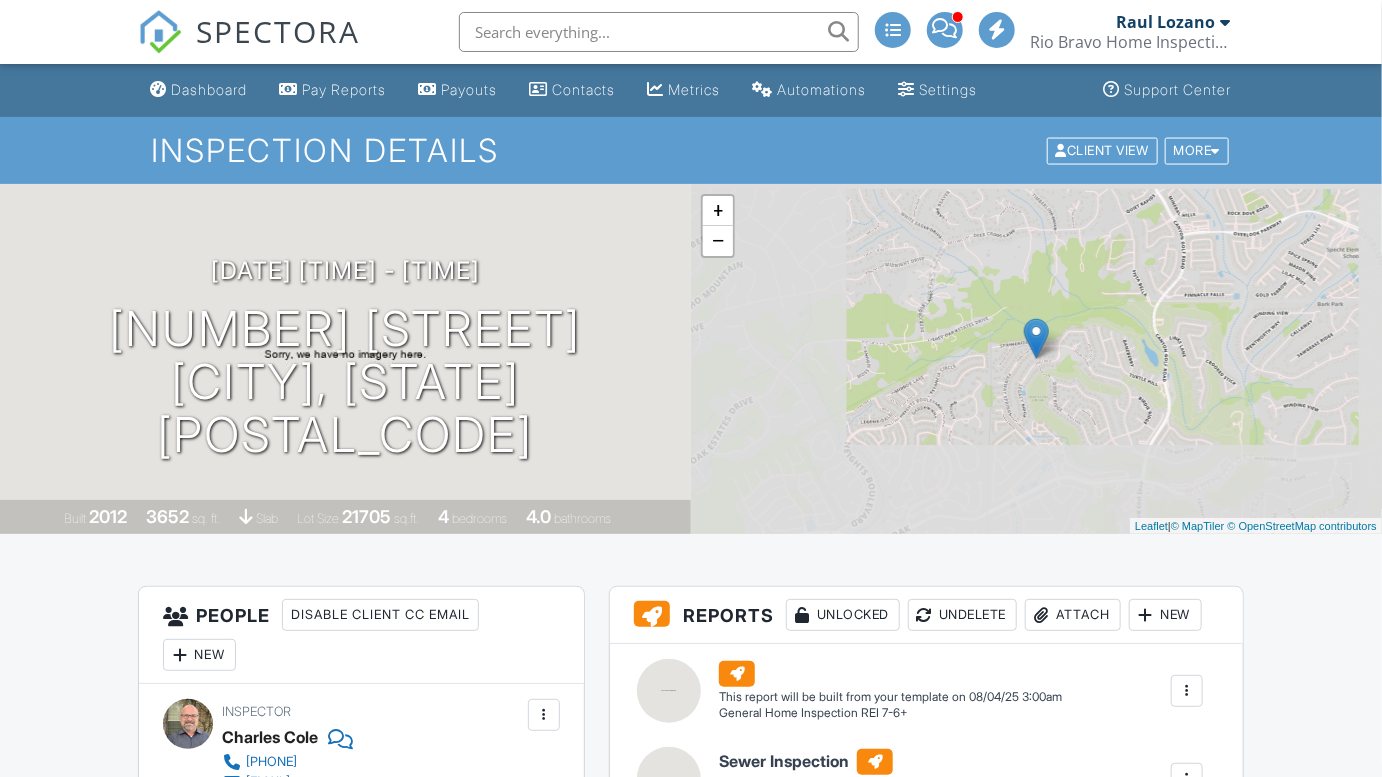 click on "−" at bounding box center (718, 241) 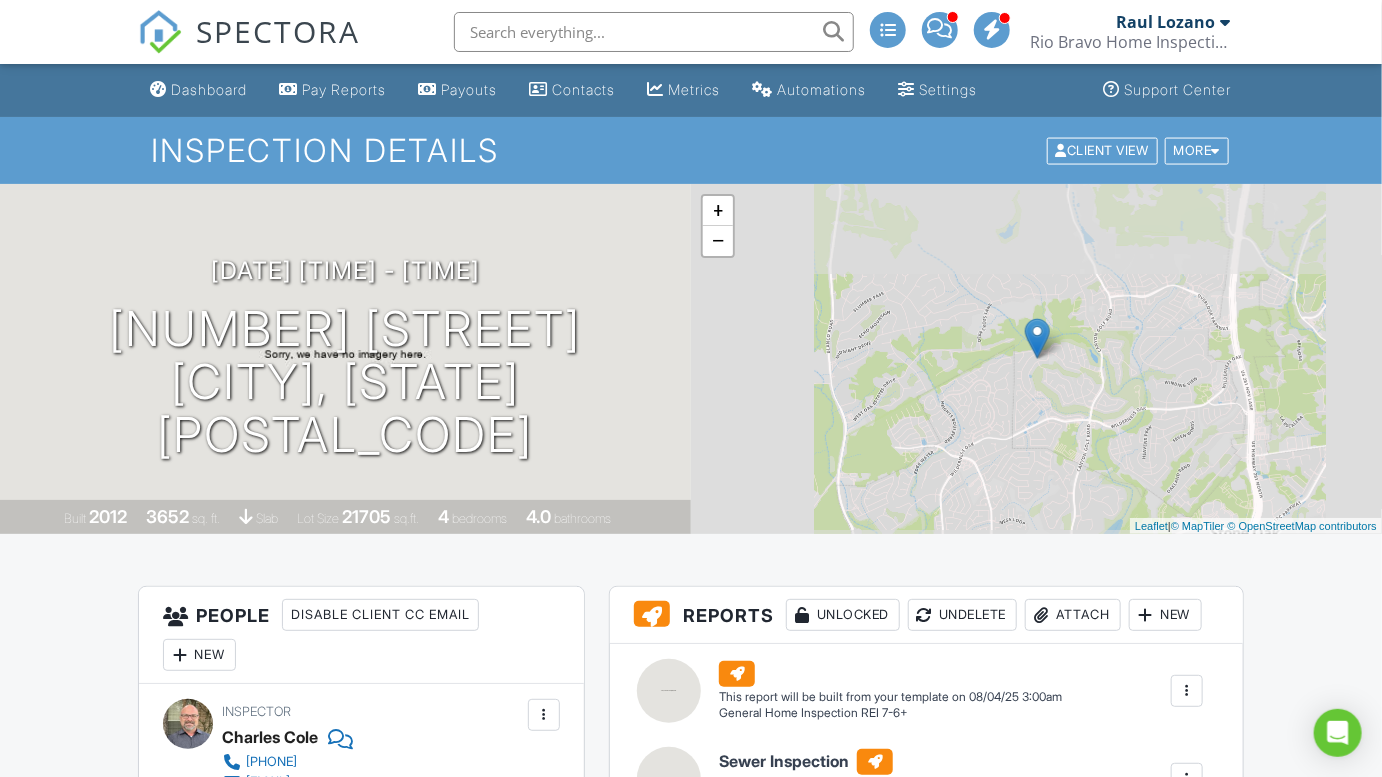 click on "−" at bounding box center [718, 241] 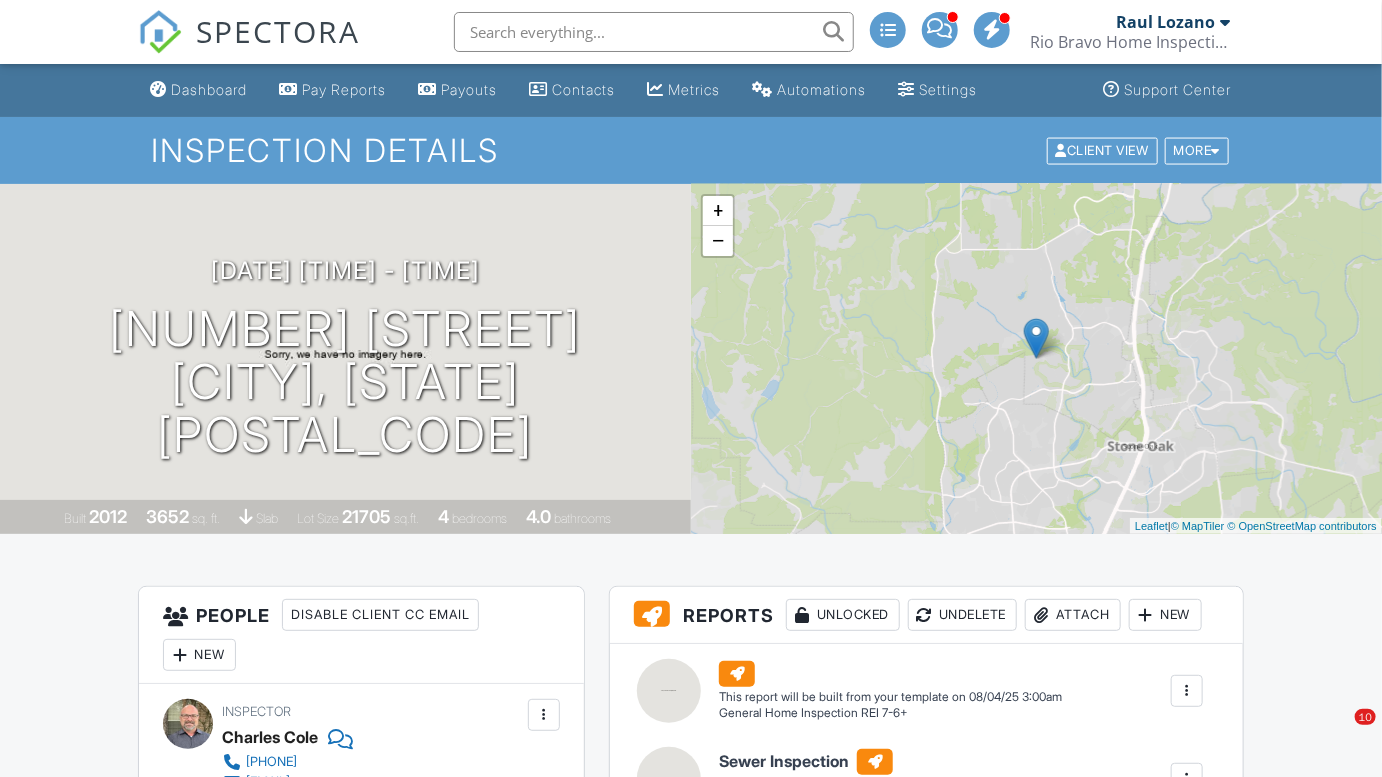 click on "−" at bounding box center (718, 241) 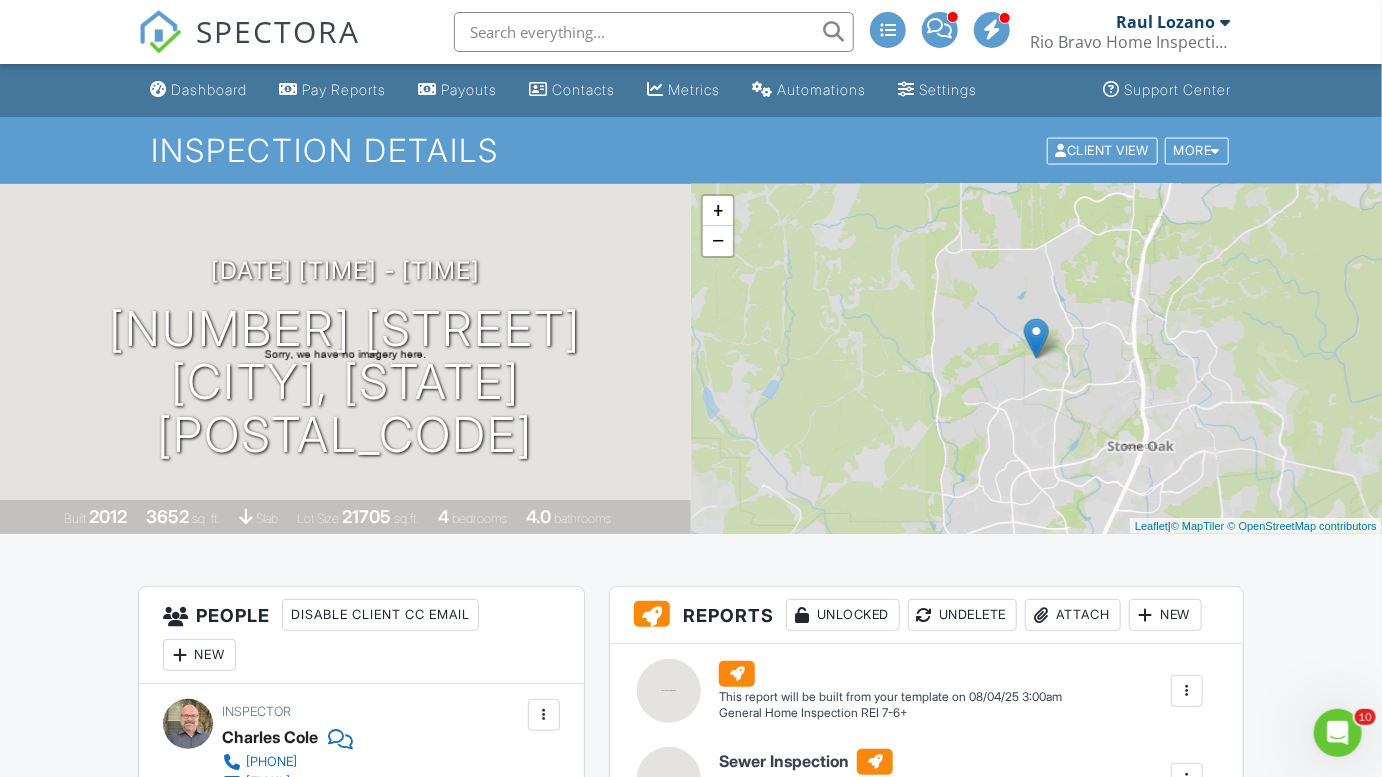 scroll, scrollTop: 0, scrollLeft: 0, axis: both 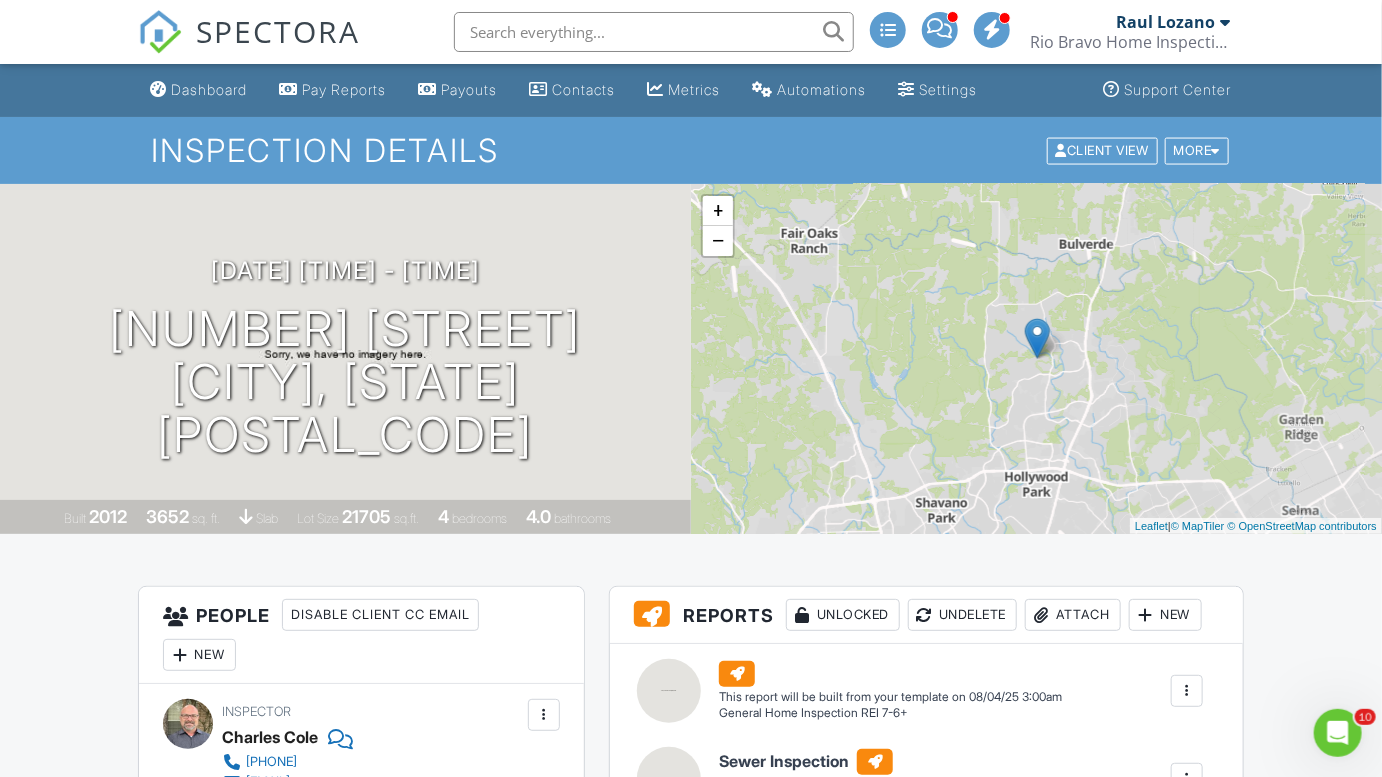 click on "−" at bounding box center [718, 241] 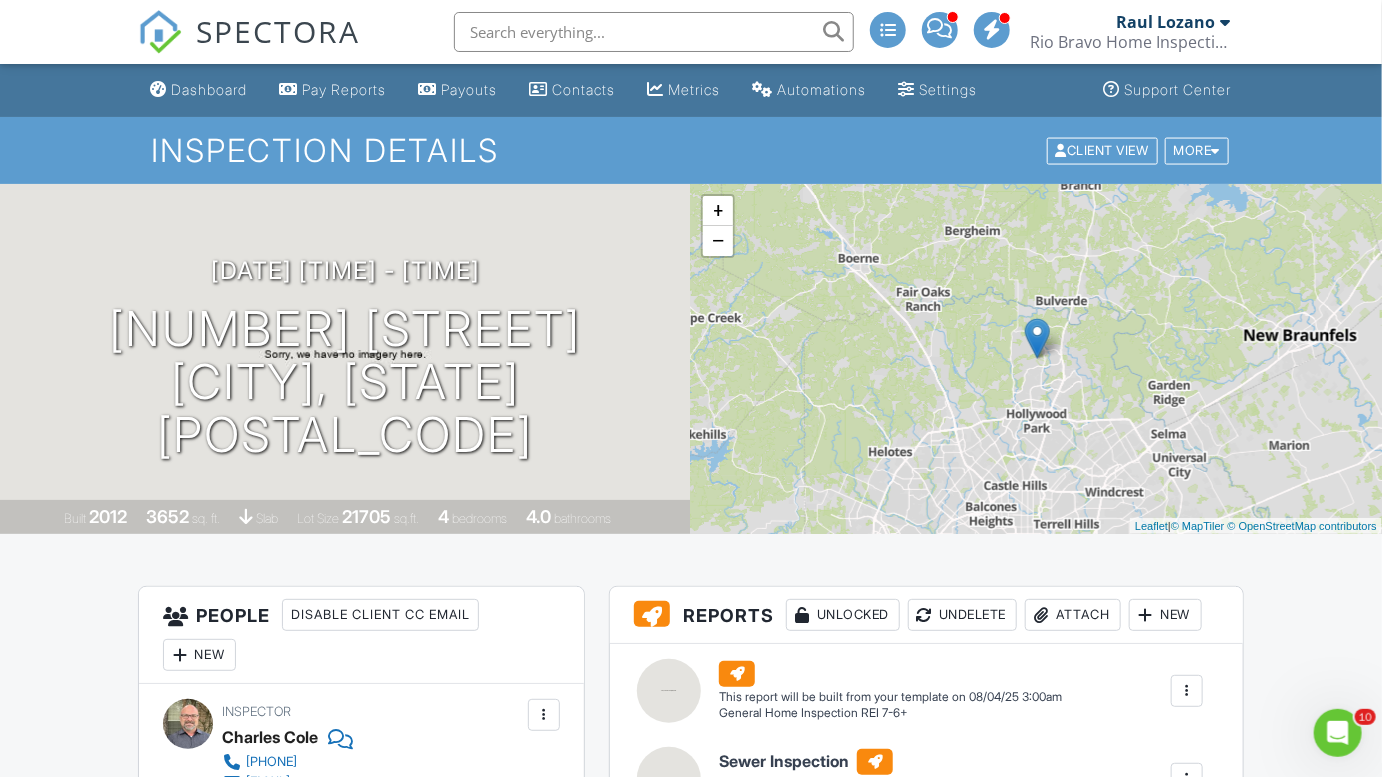 click on "−" at bounding box center (718, 241) 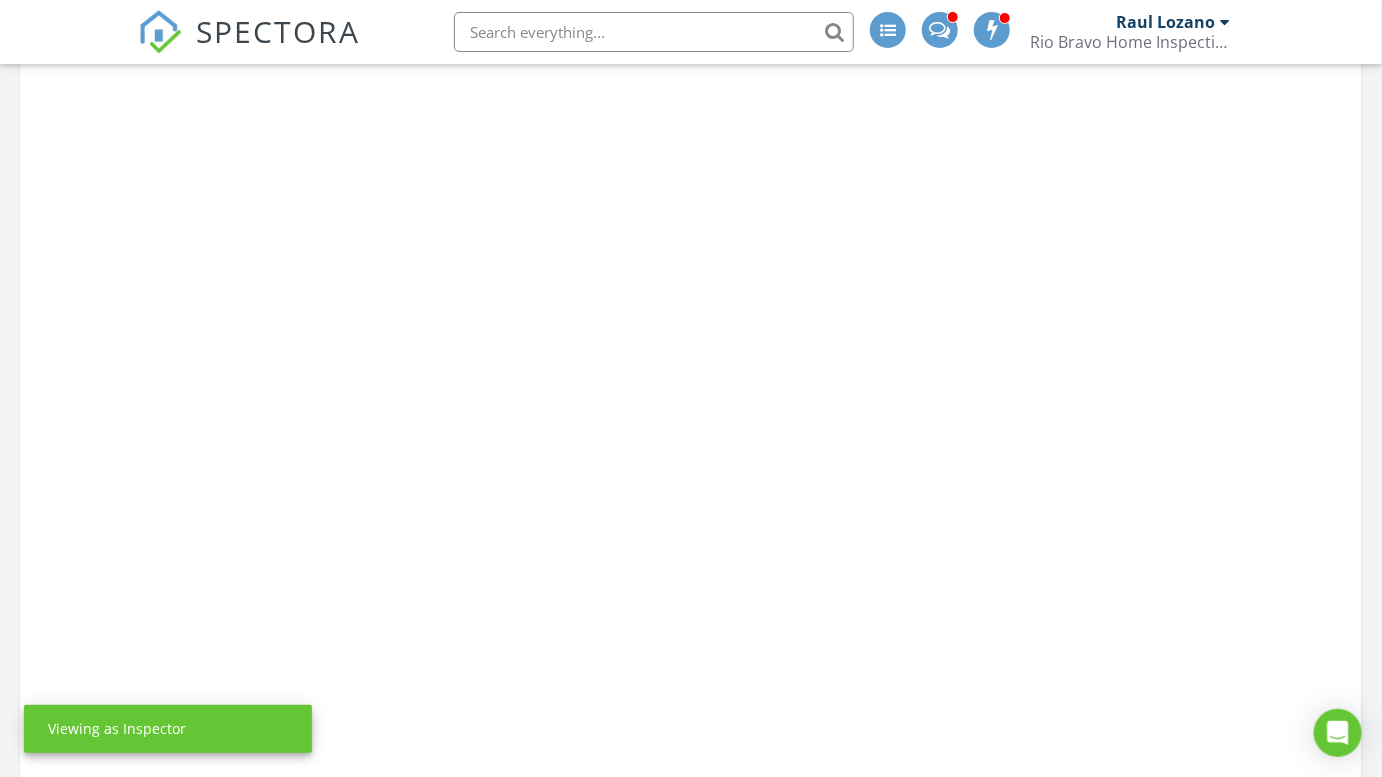scroll, scrollTop: 1176, scrollLeft: 0, axis: vertical 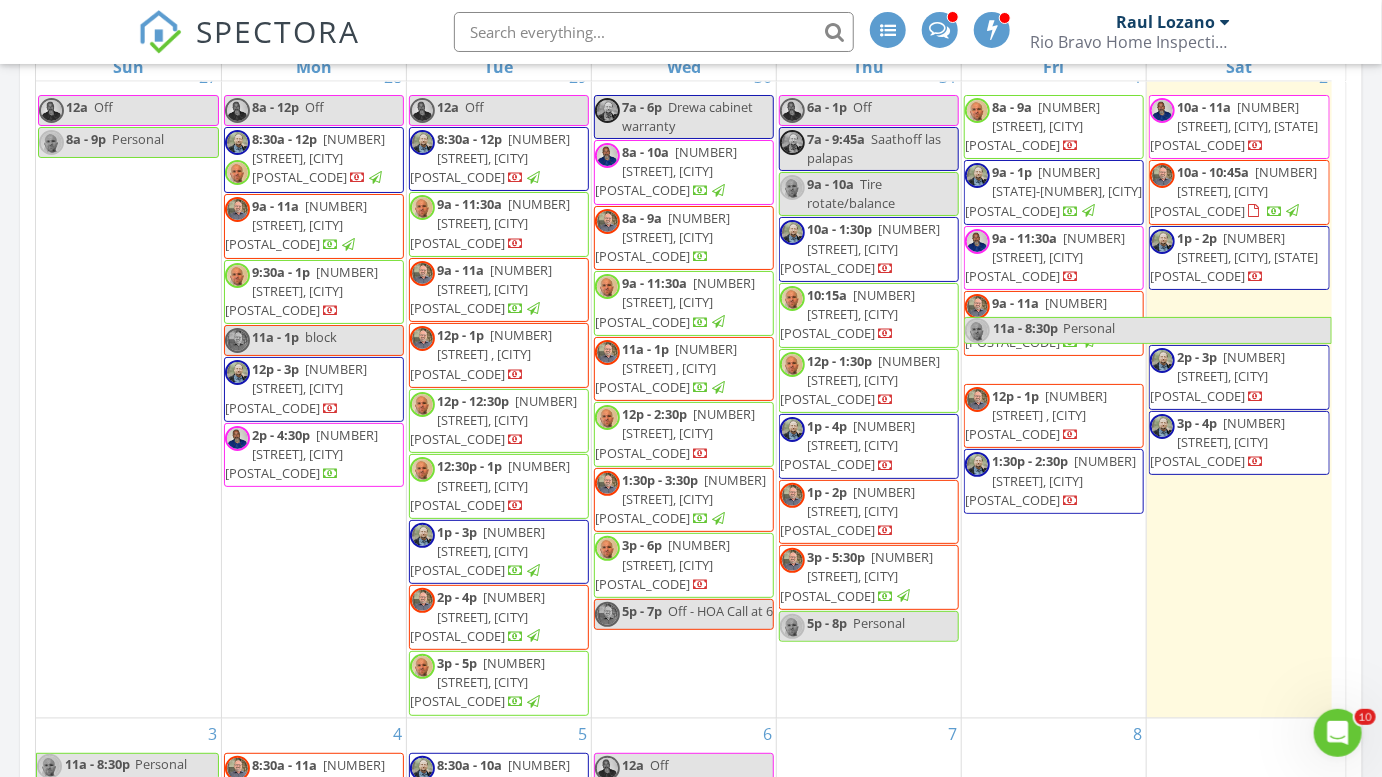 click on "1326 Canyon Brook, San Antonio 78248" at bounding box center [1233, 191] 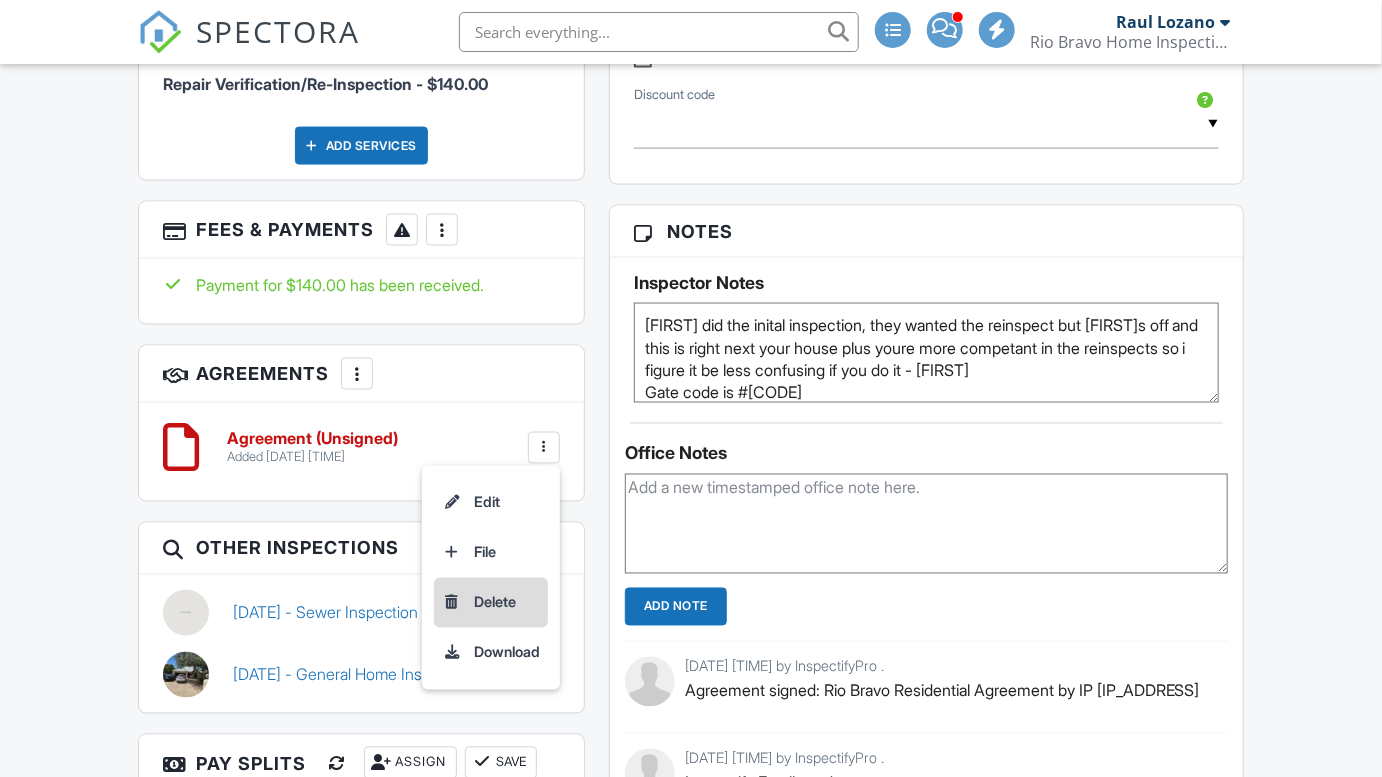 scroll, scrollTop: 1219, scrollLeft: 0, axis: vertical 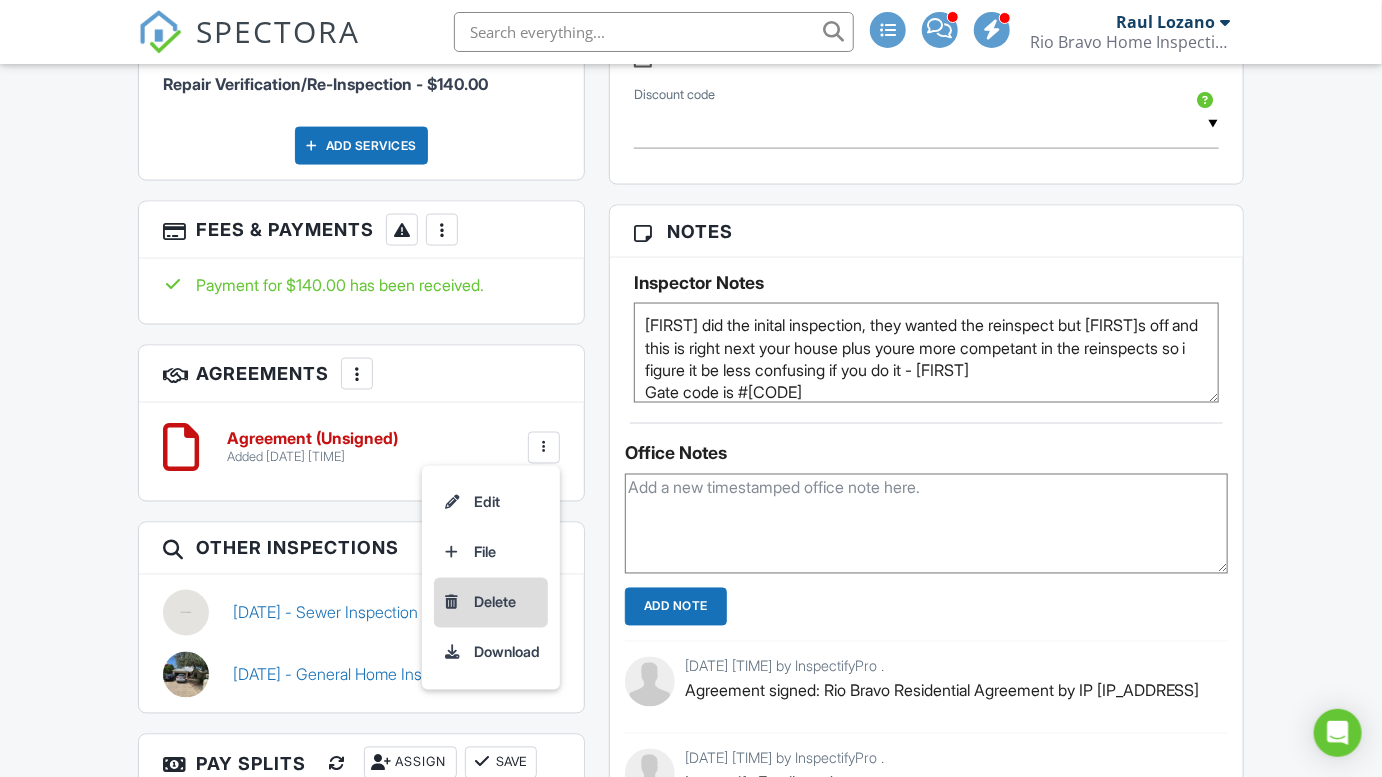 click on "Delete" at bounding box center (491, 603) 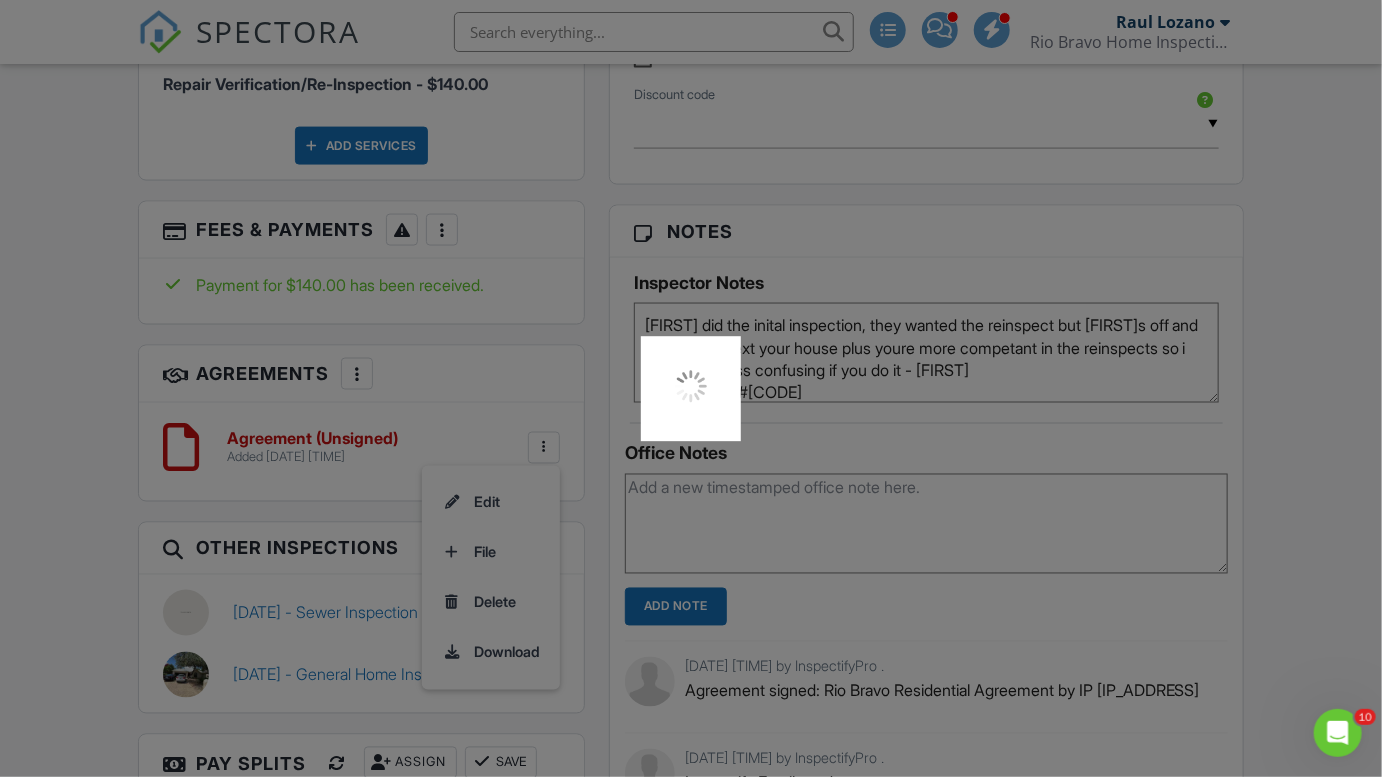 scroll, scrollTop: 0, scrollLeft: 0, axis: both 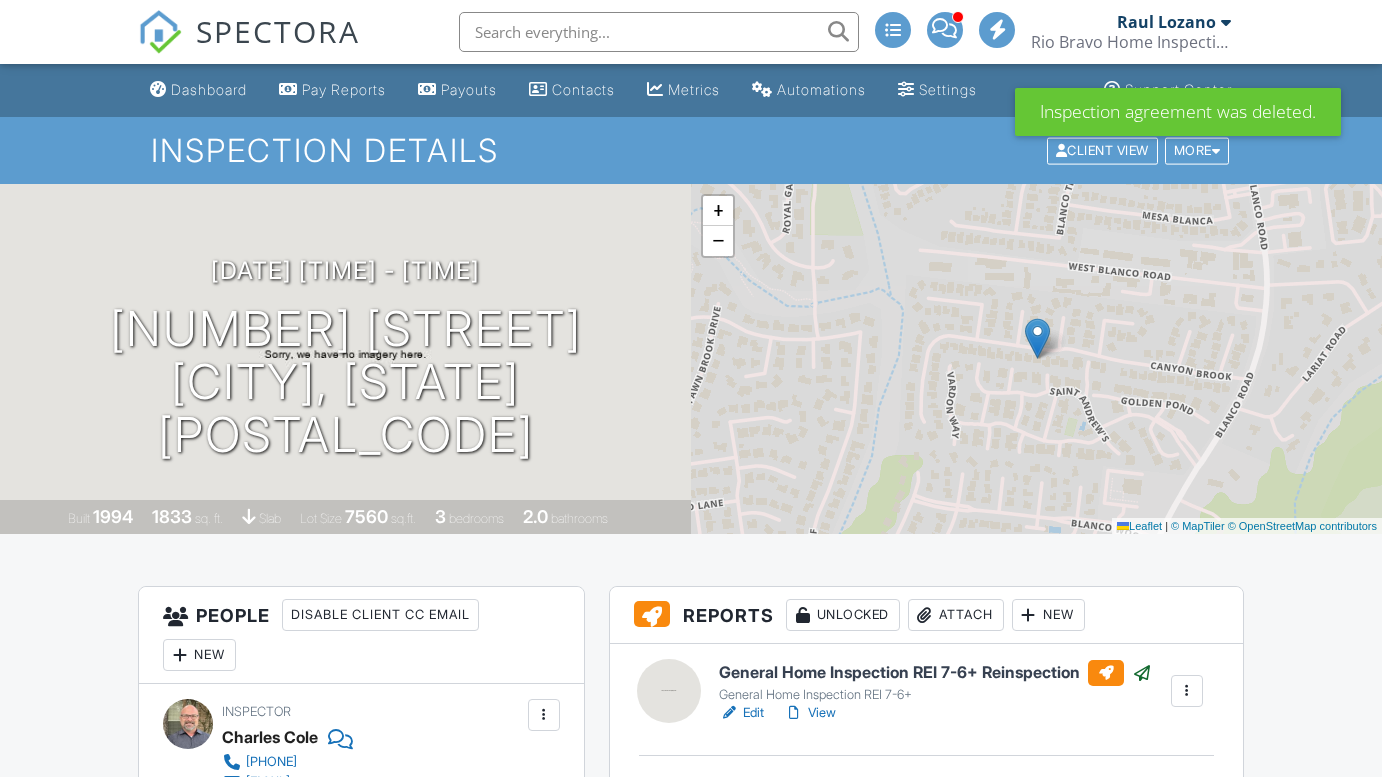 click at bounding box center (160, 32) 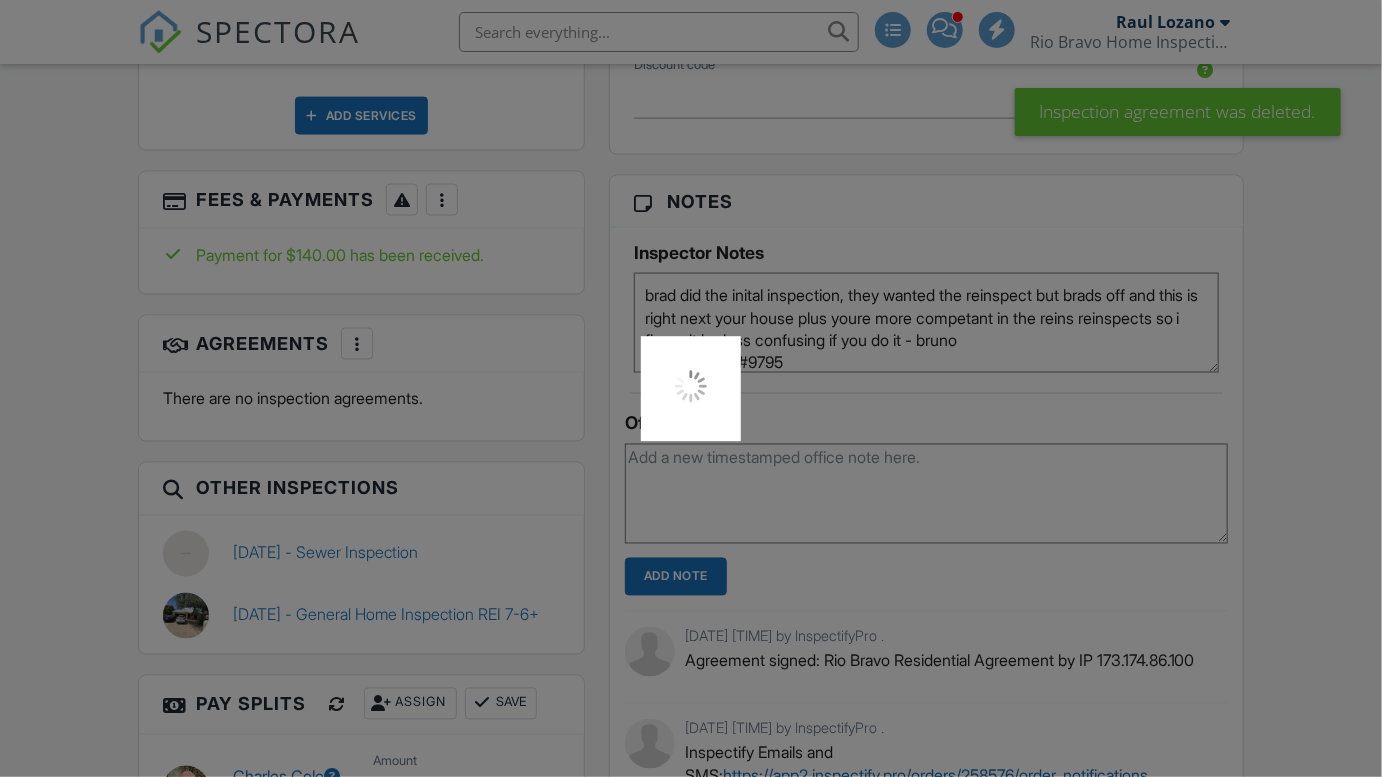 scroll, scrollTop: 1249, scrollLeft: 0, axis: vertical 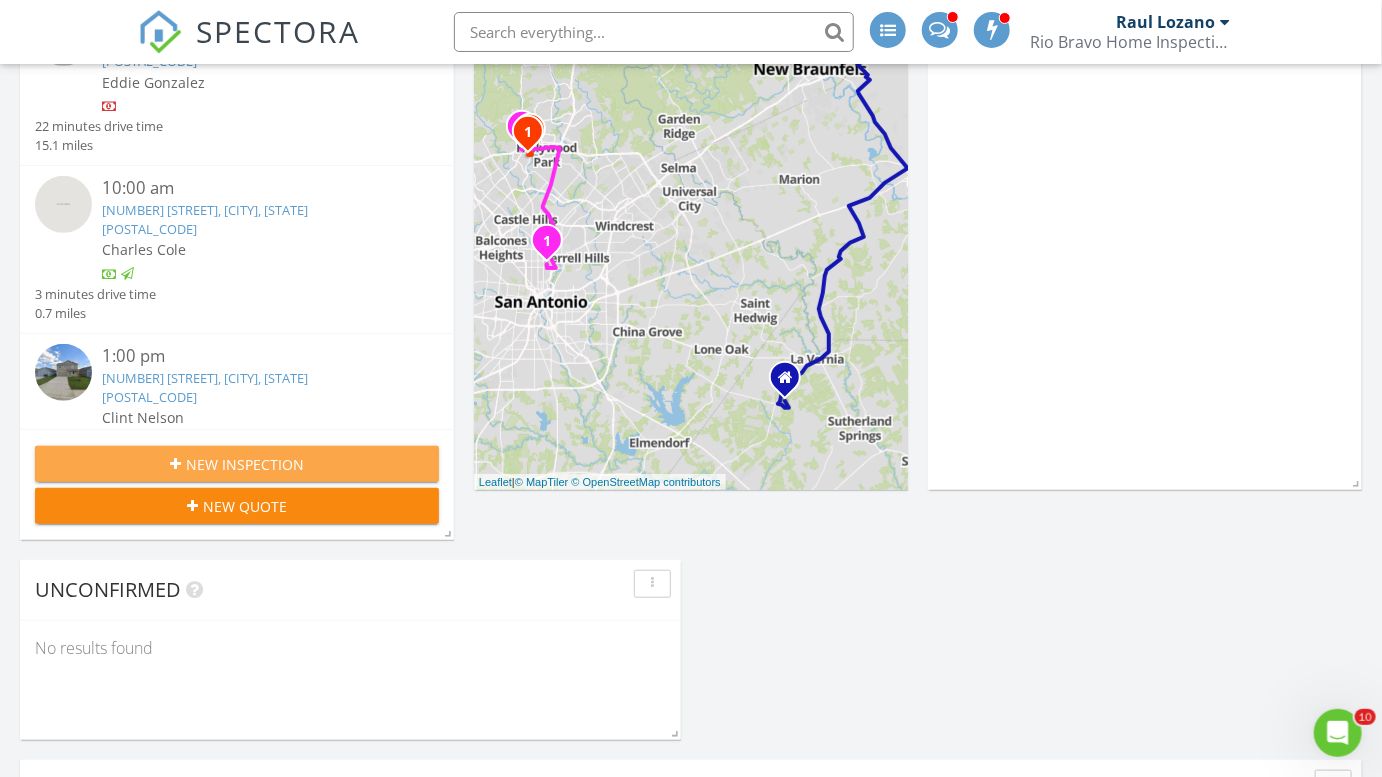 click on "New Inspection" at bounding box center (245, 464) 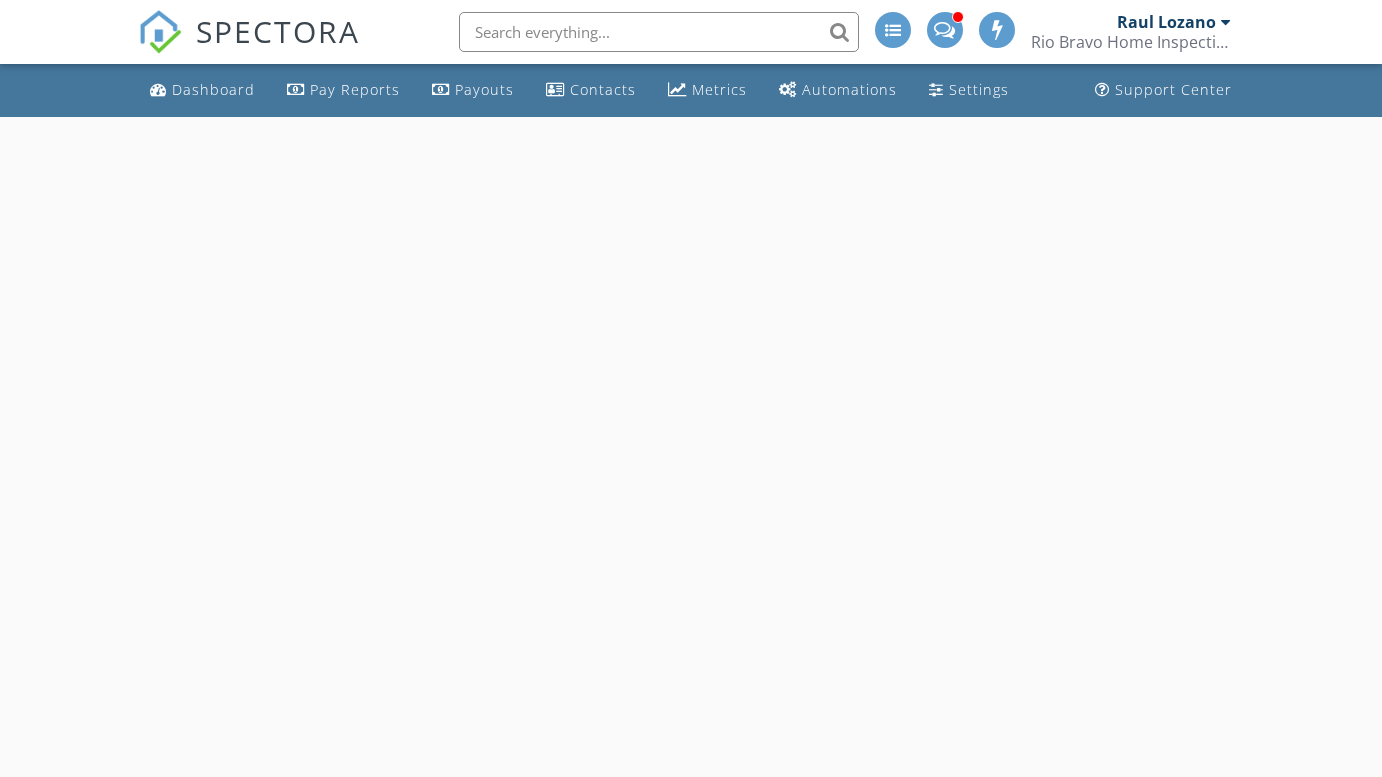 scroll, scrollTop: 0, scrollLeft: 0, axis: both 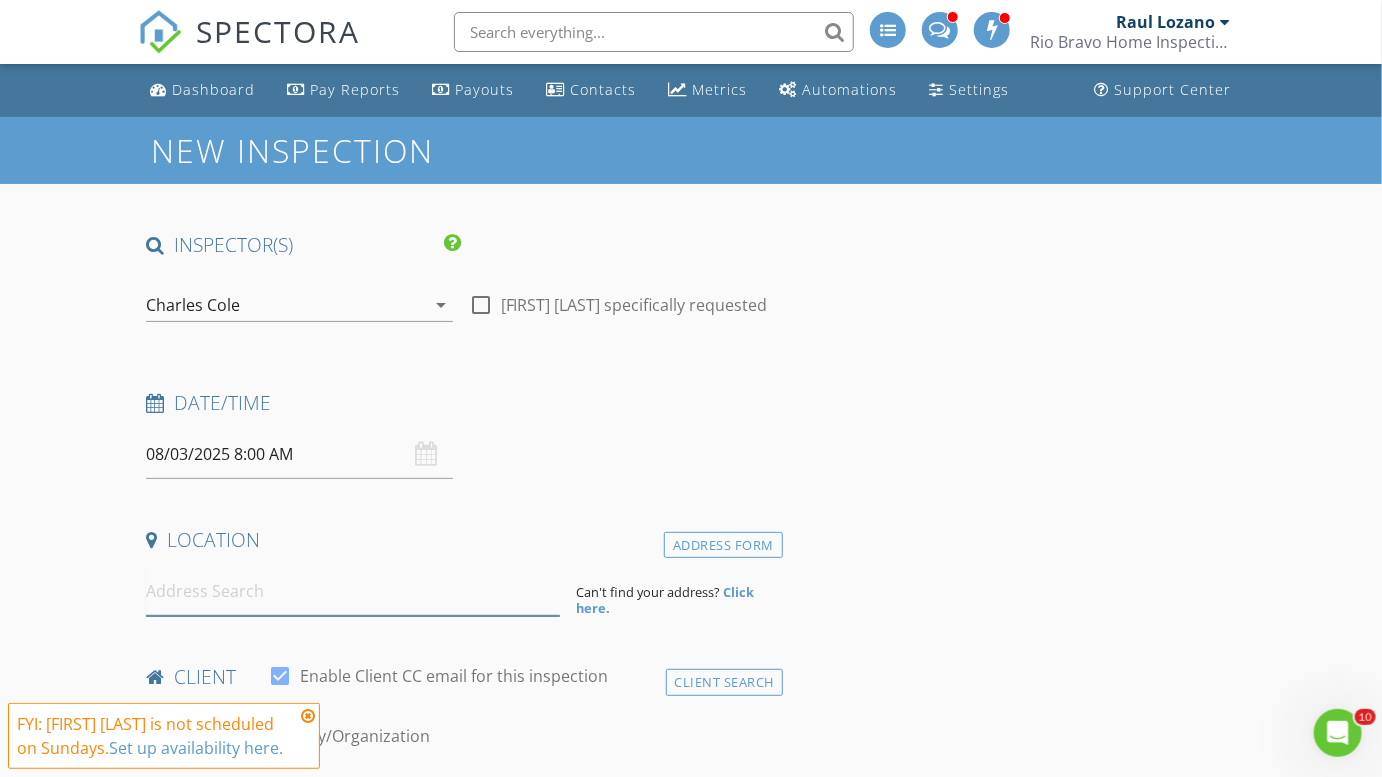 click at bounding box center (353, 591) 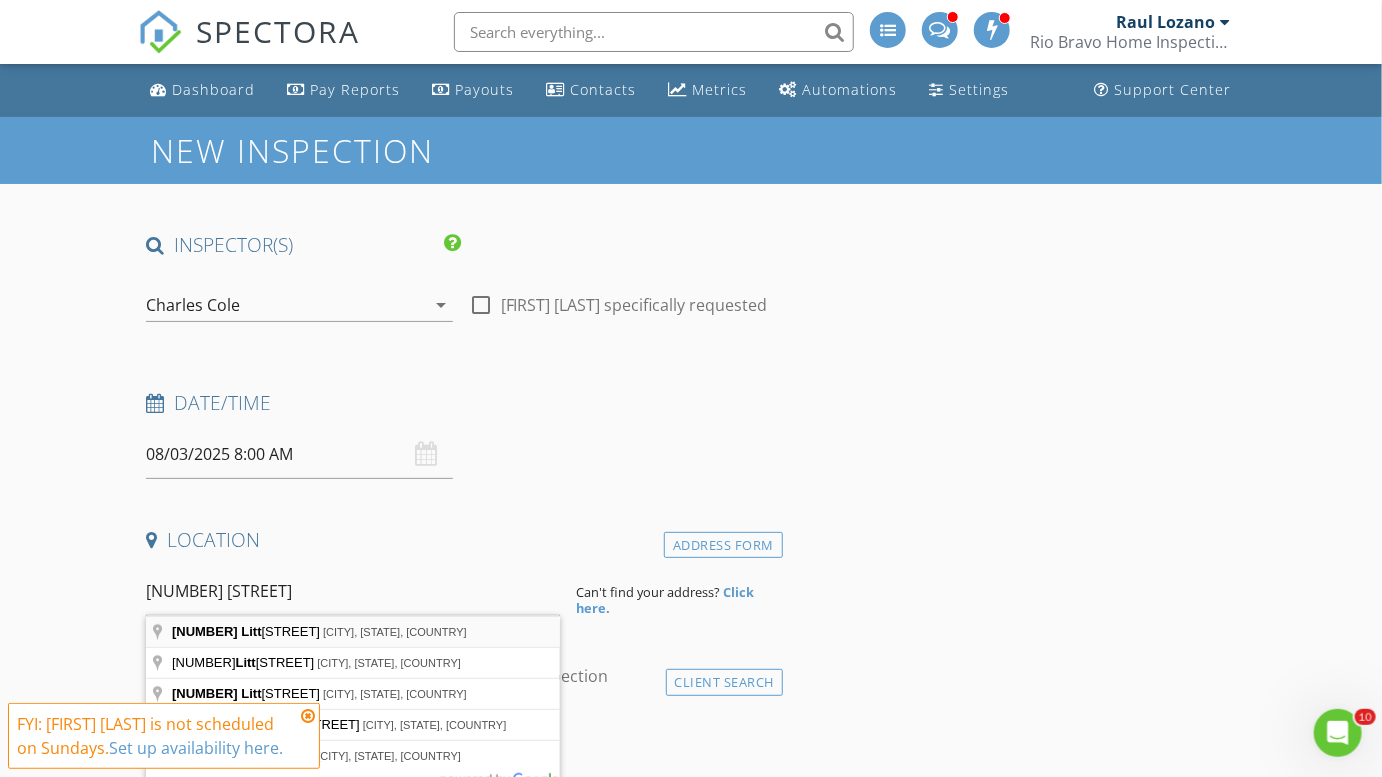 type on "[NUMBER] [STREET], [CITY], [STATE], [COUNTRY]" 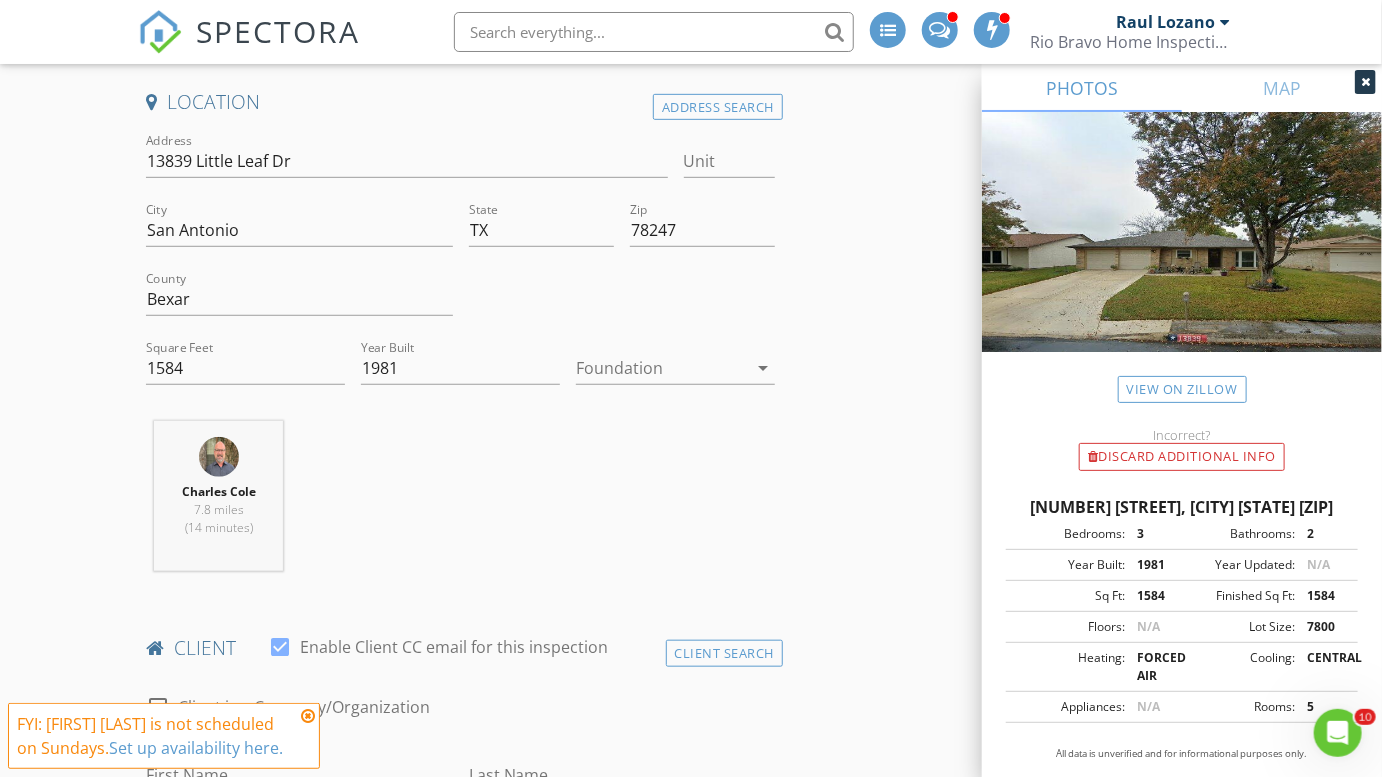 scroll, scrollTop: 459, scrollLeft: 0, axis: vertical 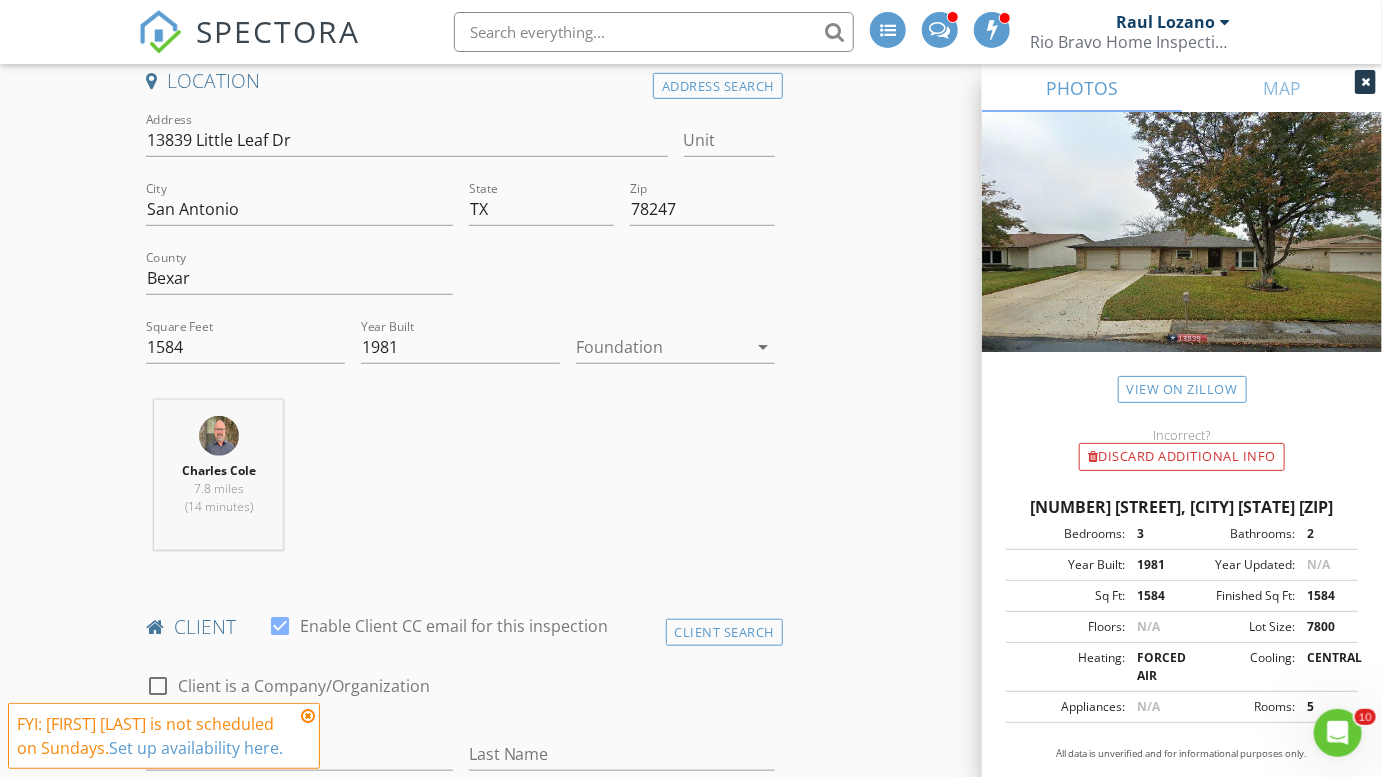 click at bounding box center [661, 347] 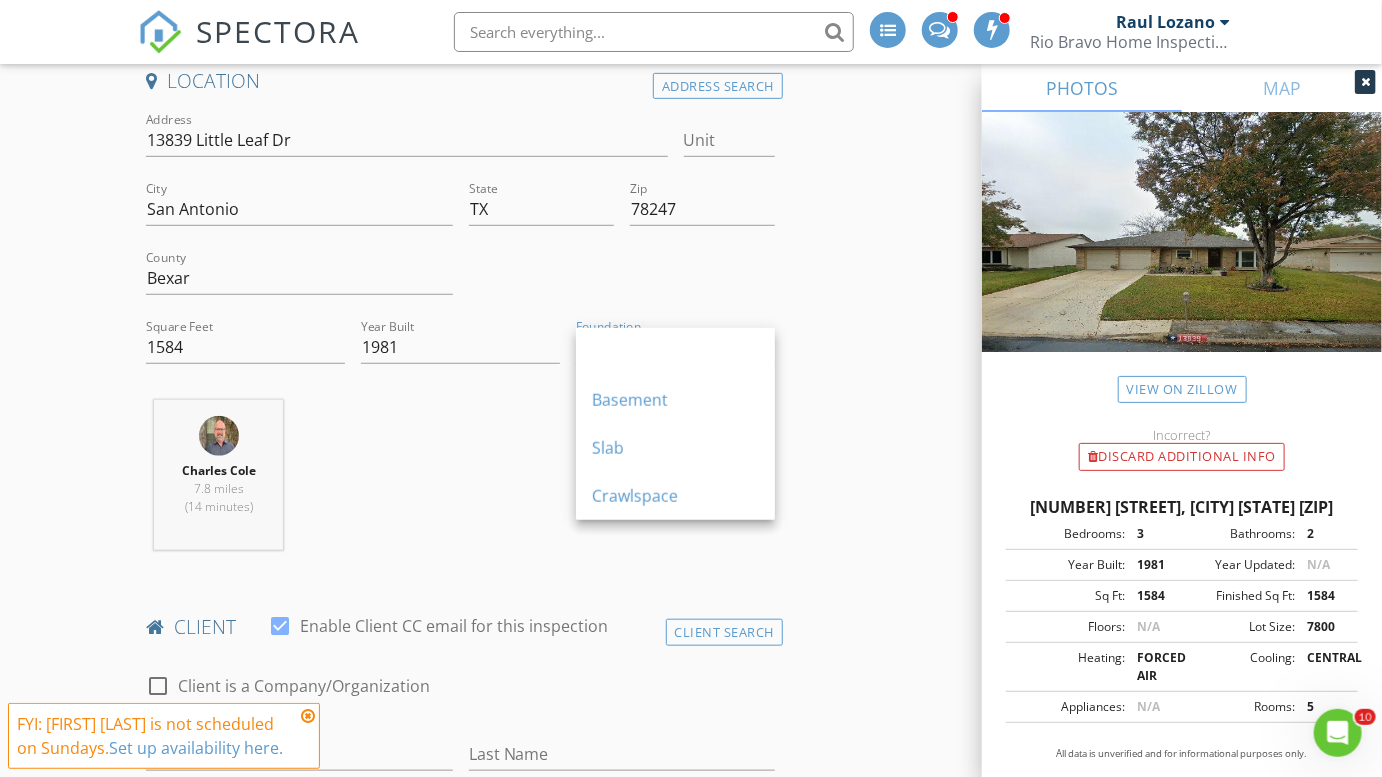 click on "[FIRST] [LAST]     7.8 miles     (14 minutes)" at bounding box center (460, 483) 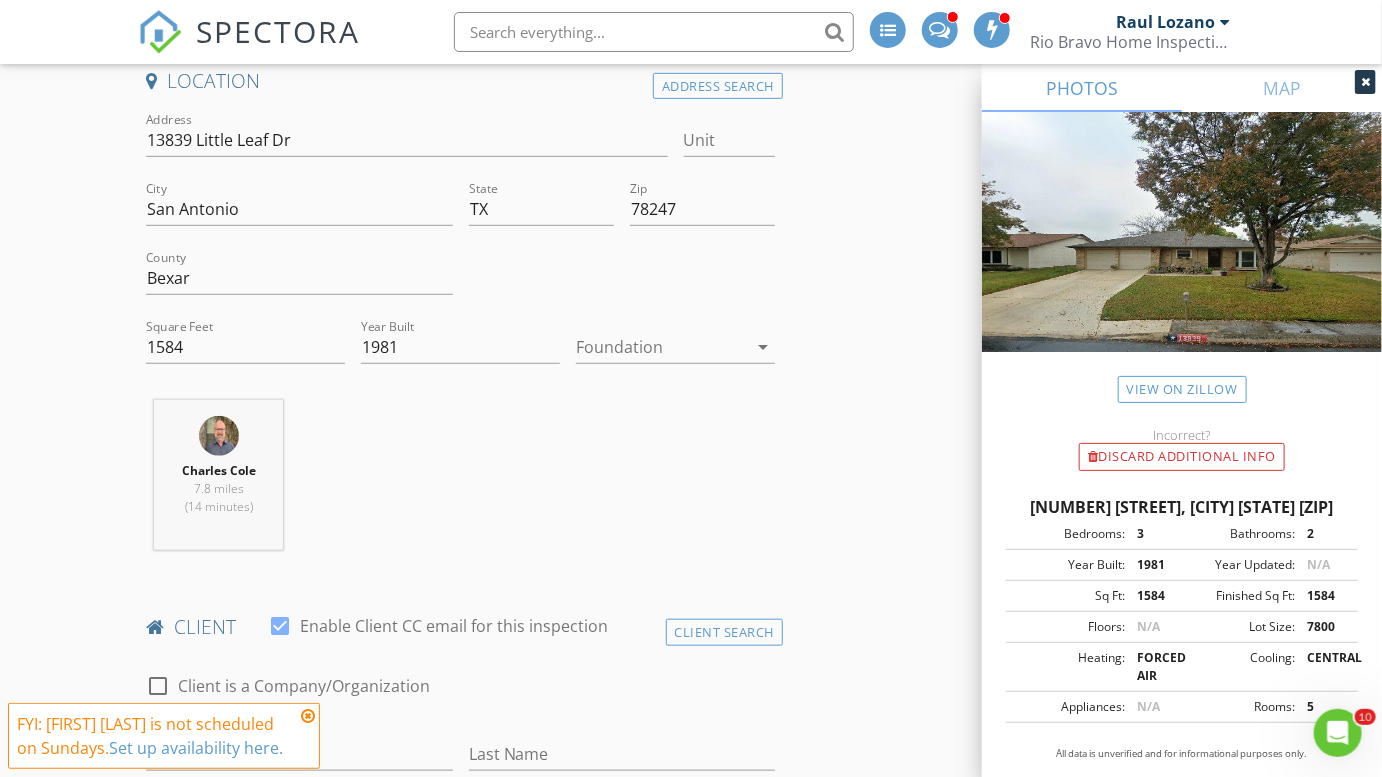 click at bounding box center (661, 347) 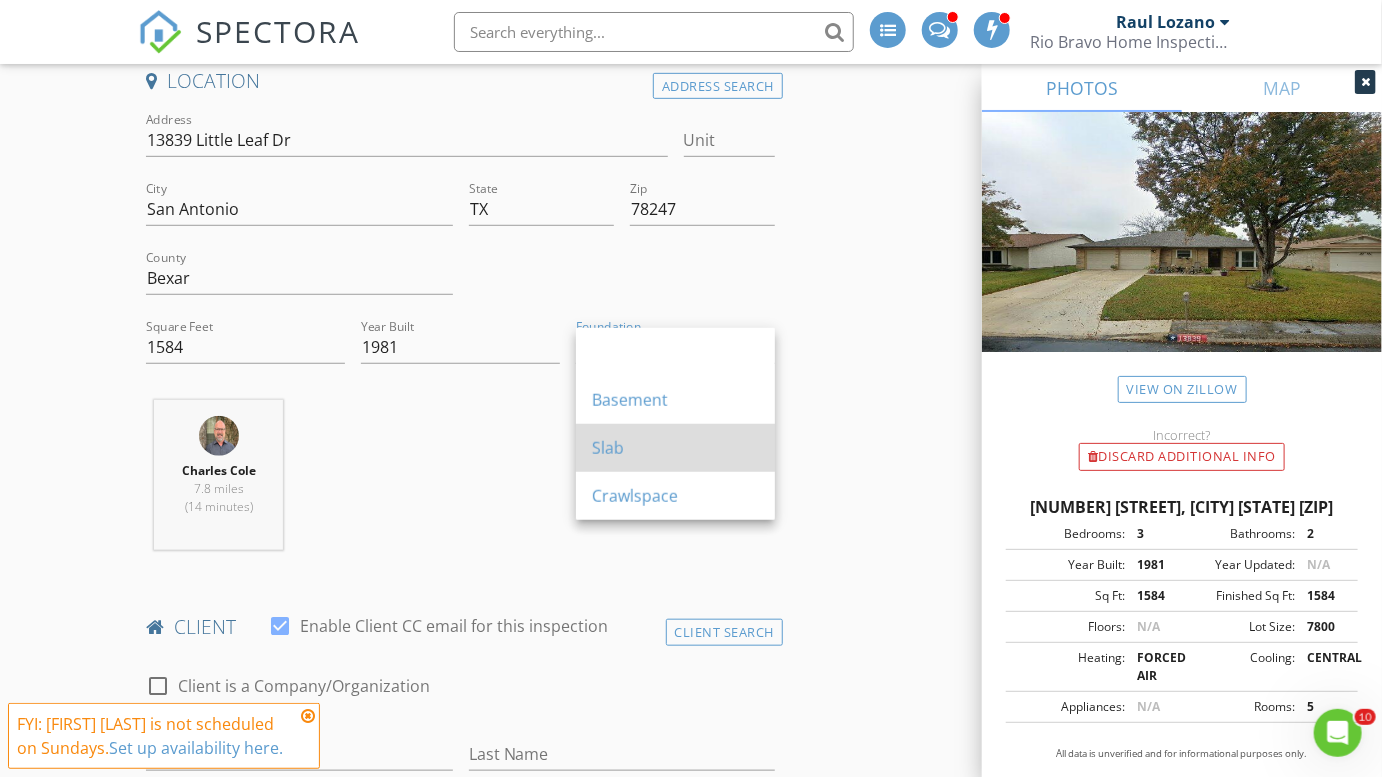 click on "Slab" at bounding box center (675, 448) 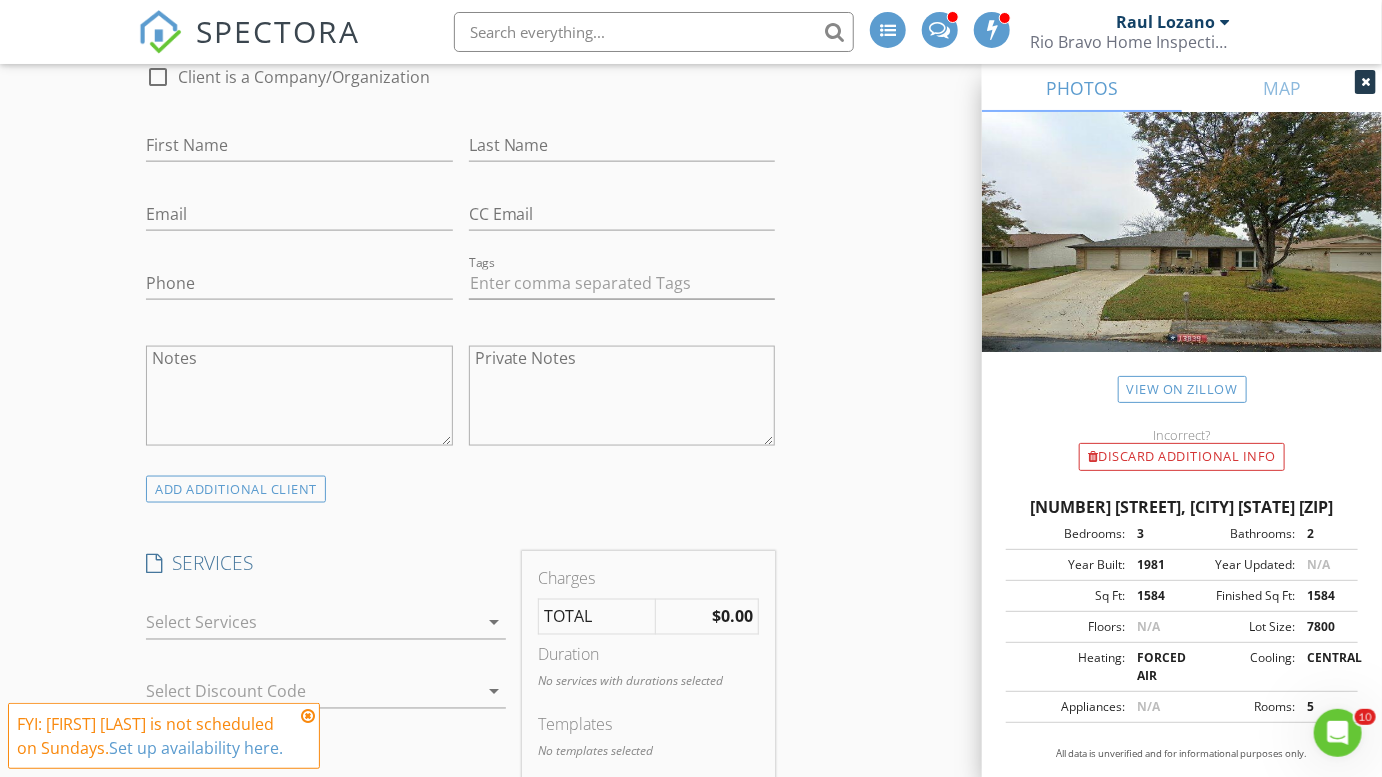 scroll, scrollTop: 1366, scrollLeft: 0, axis: vertical 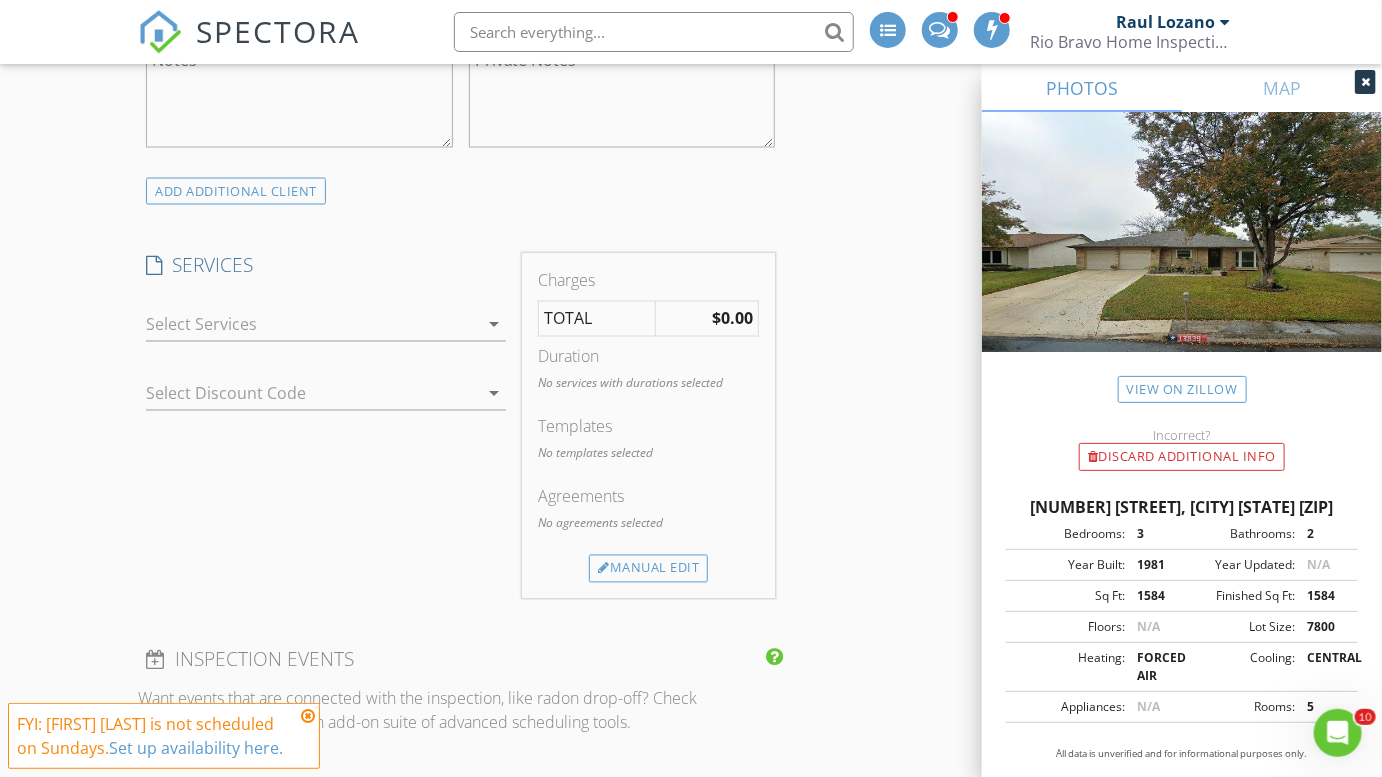 click at bounding box center [312, 325] 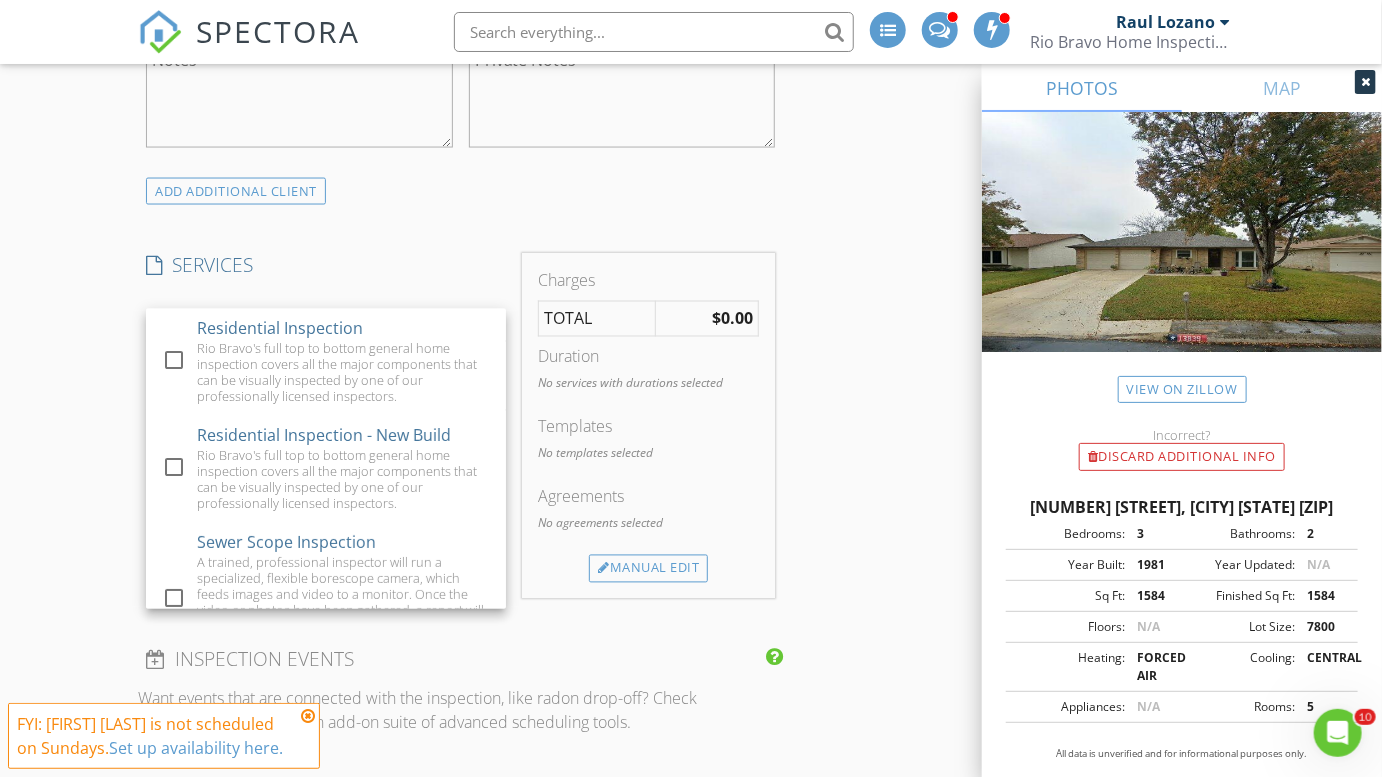 click on "Residential Inspection   Rio Bravo's full top to bottom general home inspection covers all the major components that can be visually inspected by one of our professionally licensed inspectors." at bounding box center (344, 362) 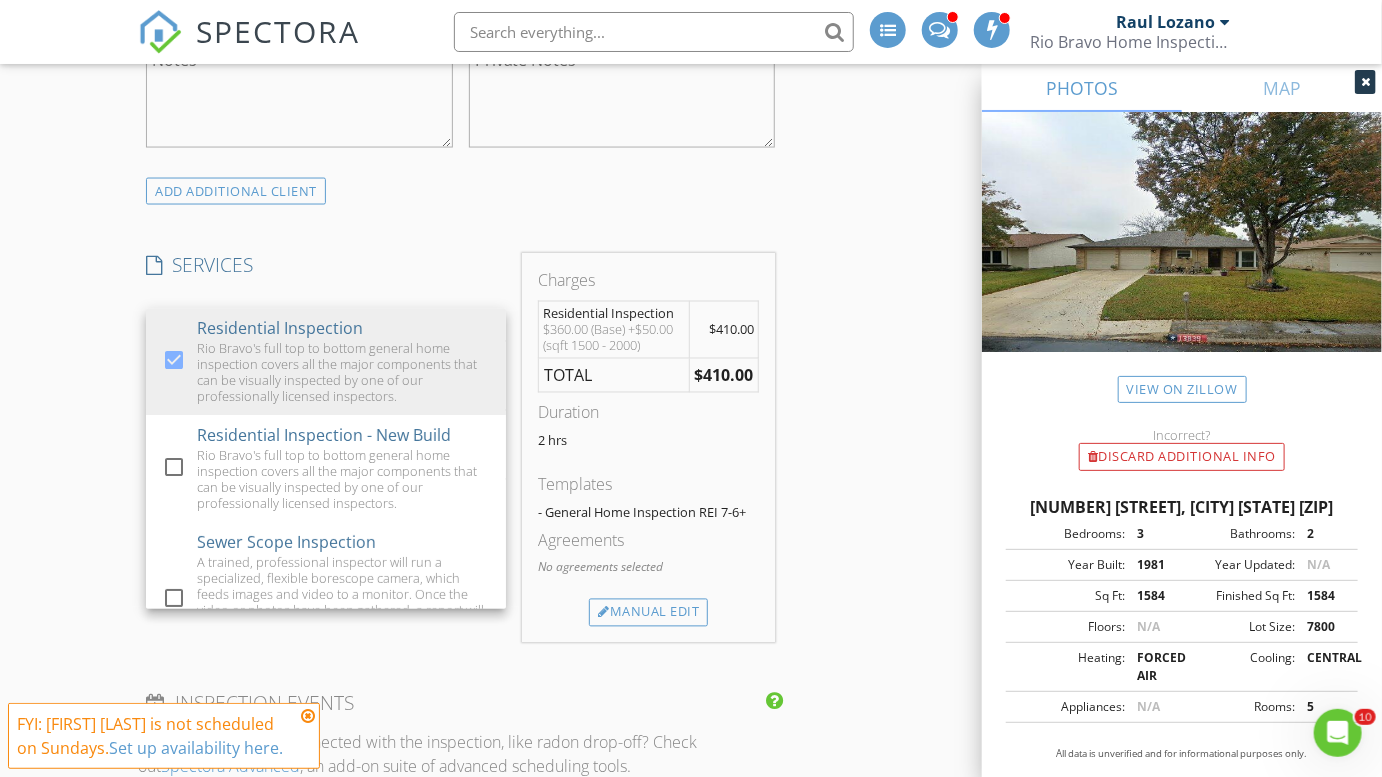 click on "SERVICES" at bounding box center [326, 266] 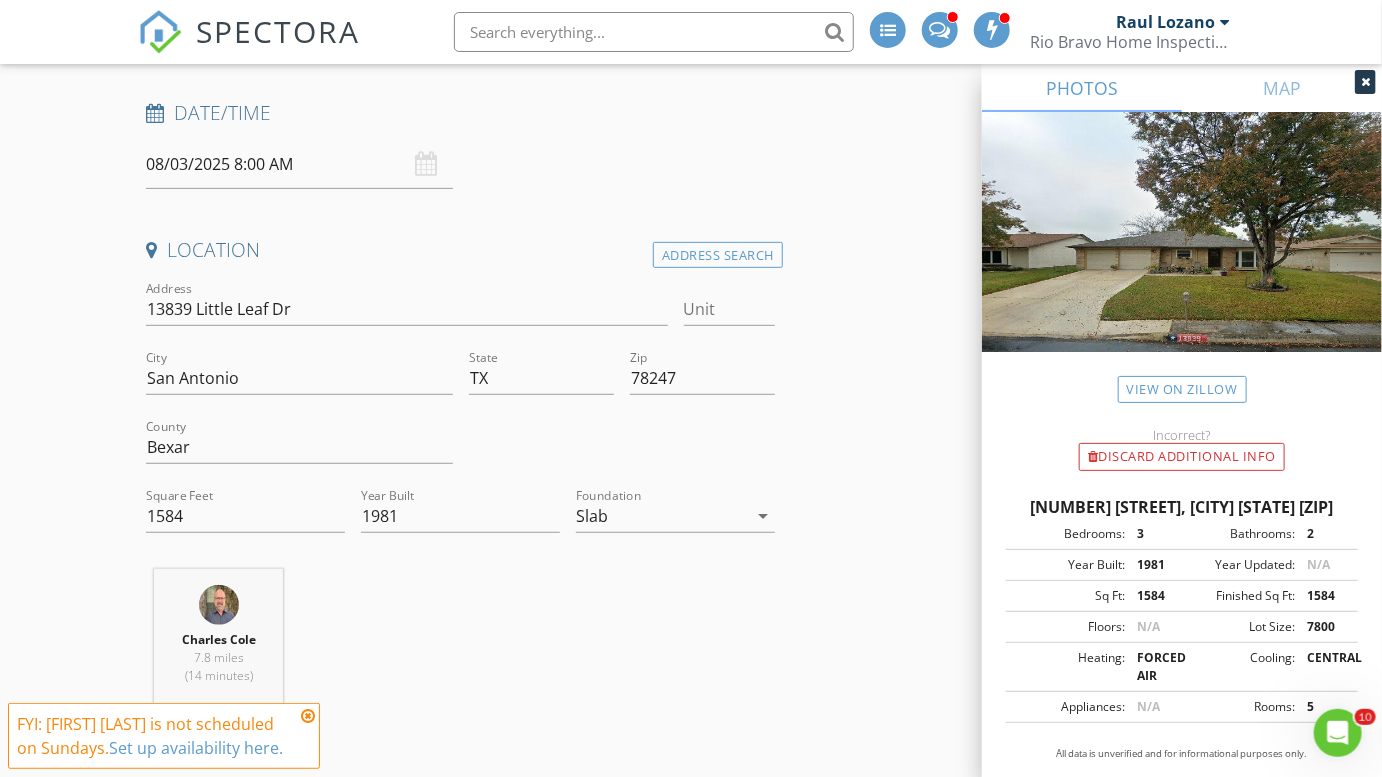 scroll, scrollTop: 290, scrollLeft: 0, axis: vertical 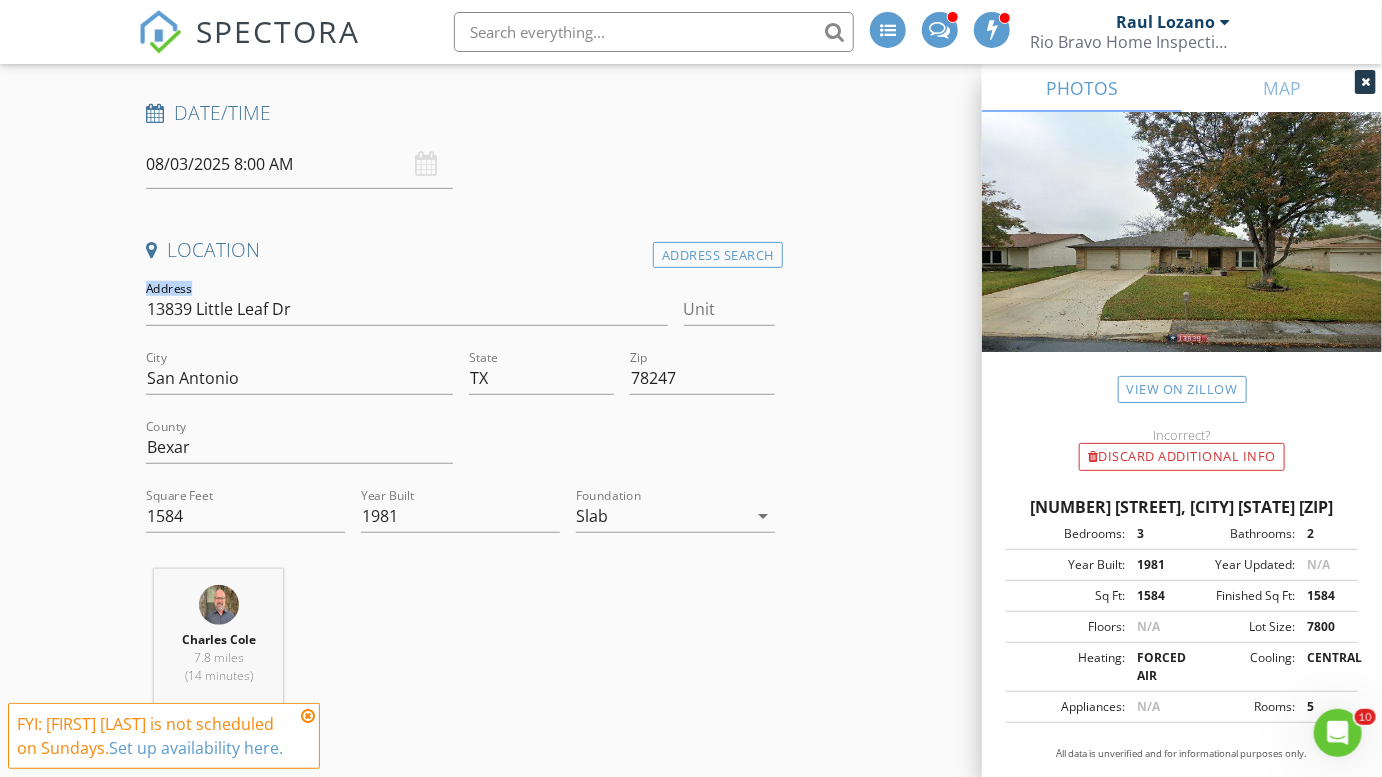 click on "Address 13839 Little Leaf Dr" at bounding box center (406, 319) 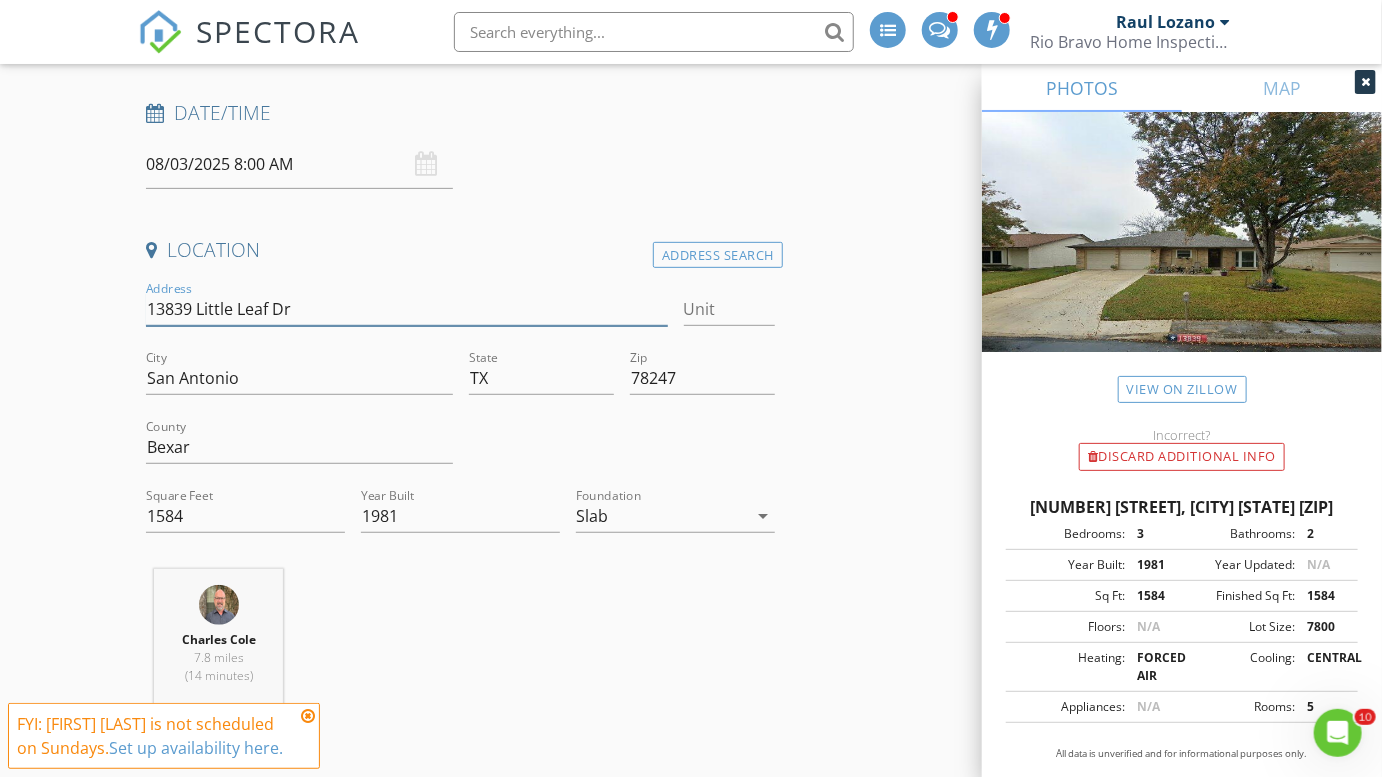 click on "13839 Little Leaf Dr" at bounding box center (406, 309) 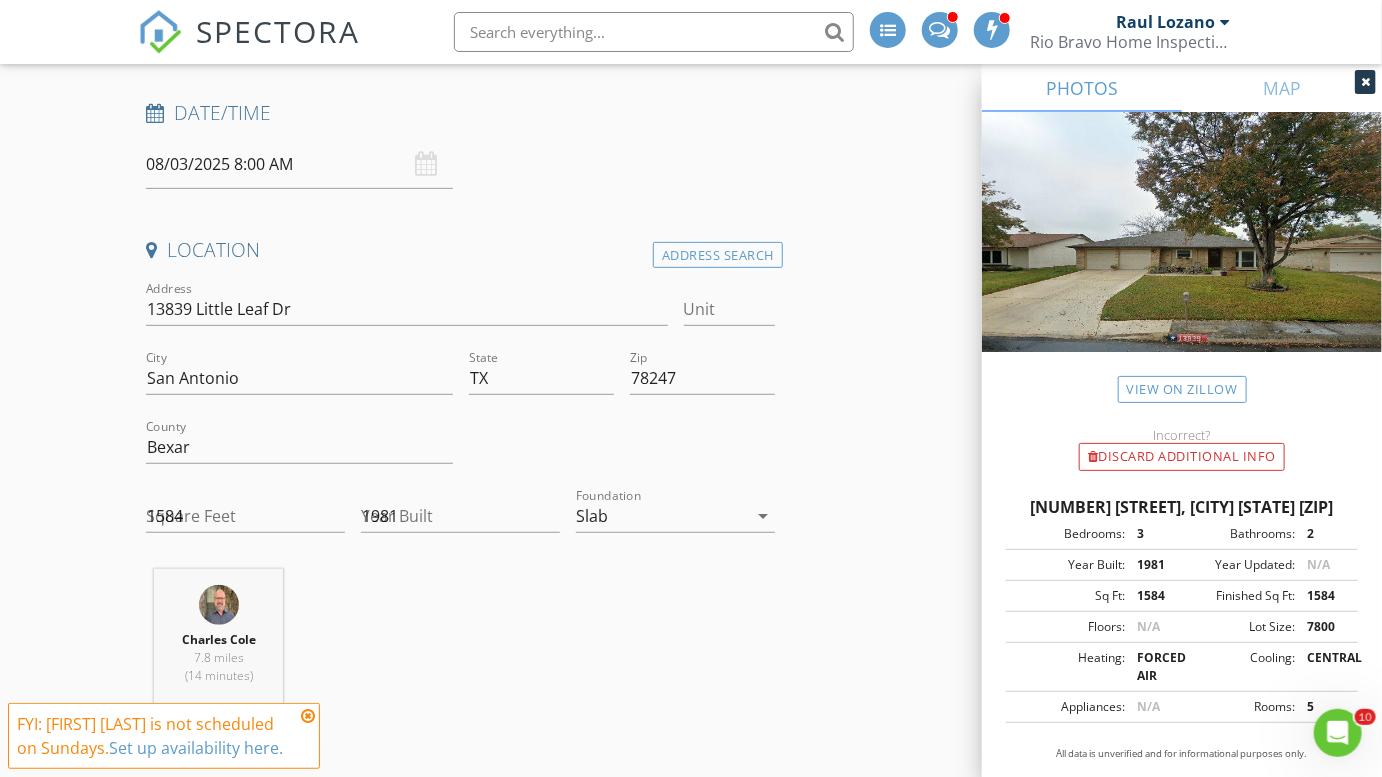 type 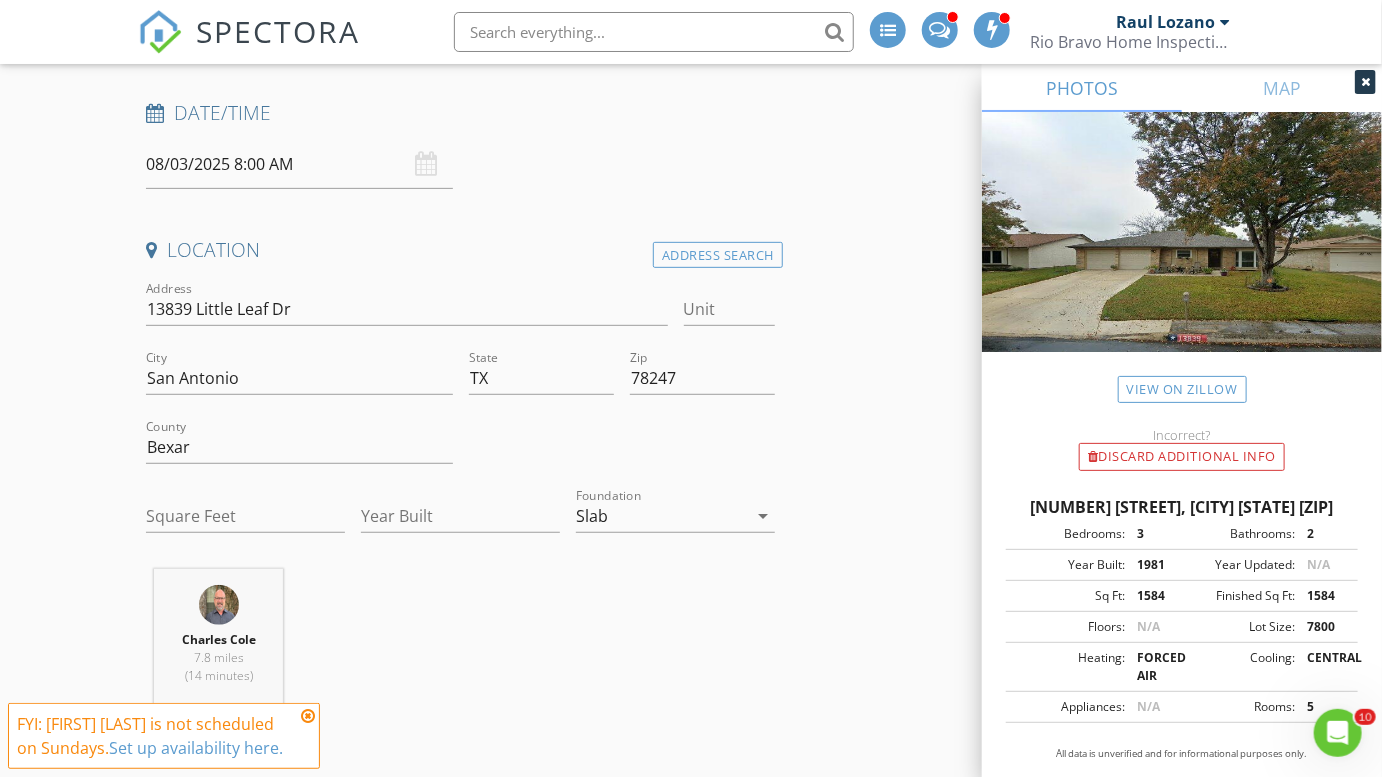 type on "1584" 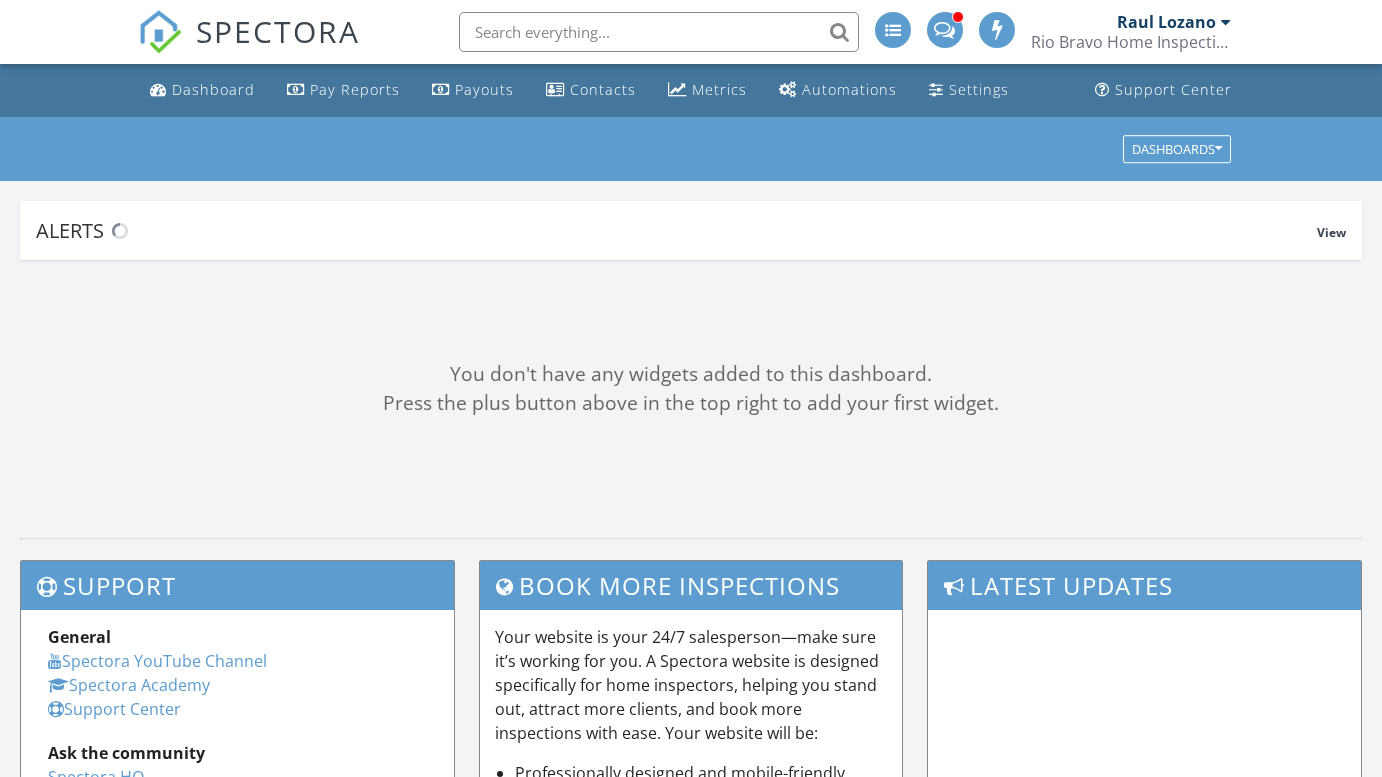 scroll, scrollTop: 0, scrollLeft: 0, axis: both 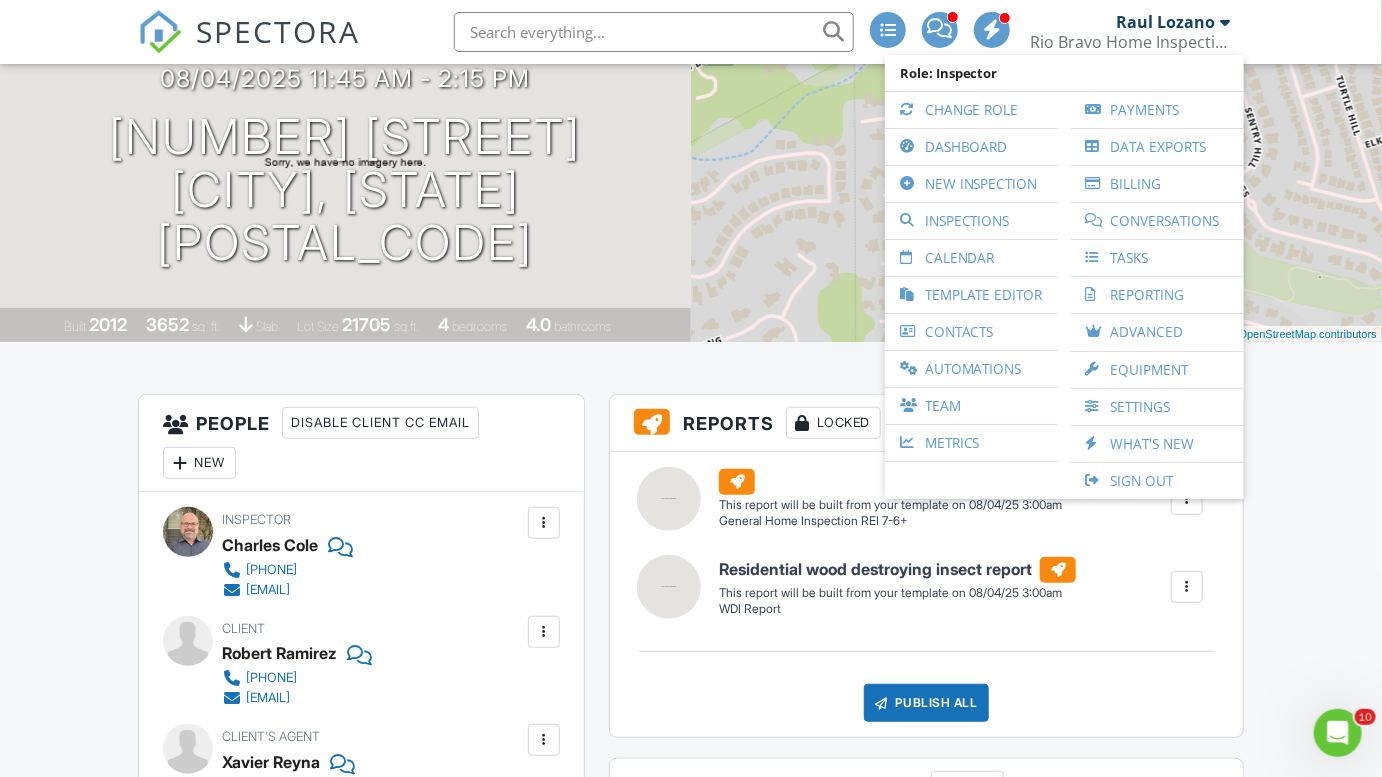 click on "SPECTORA" at bounding box center [249, 48] 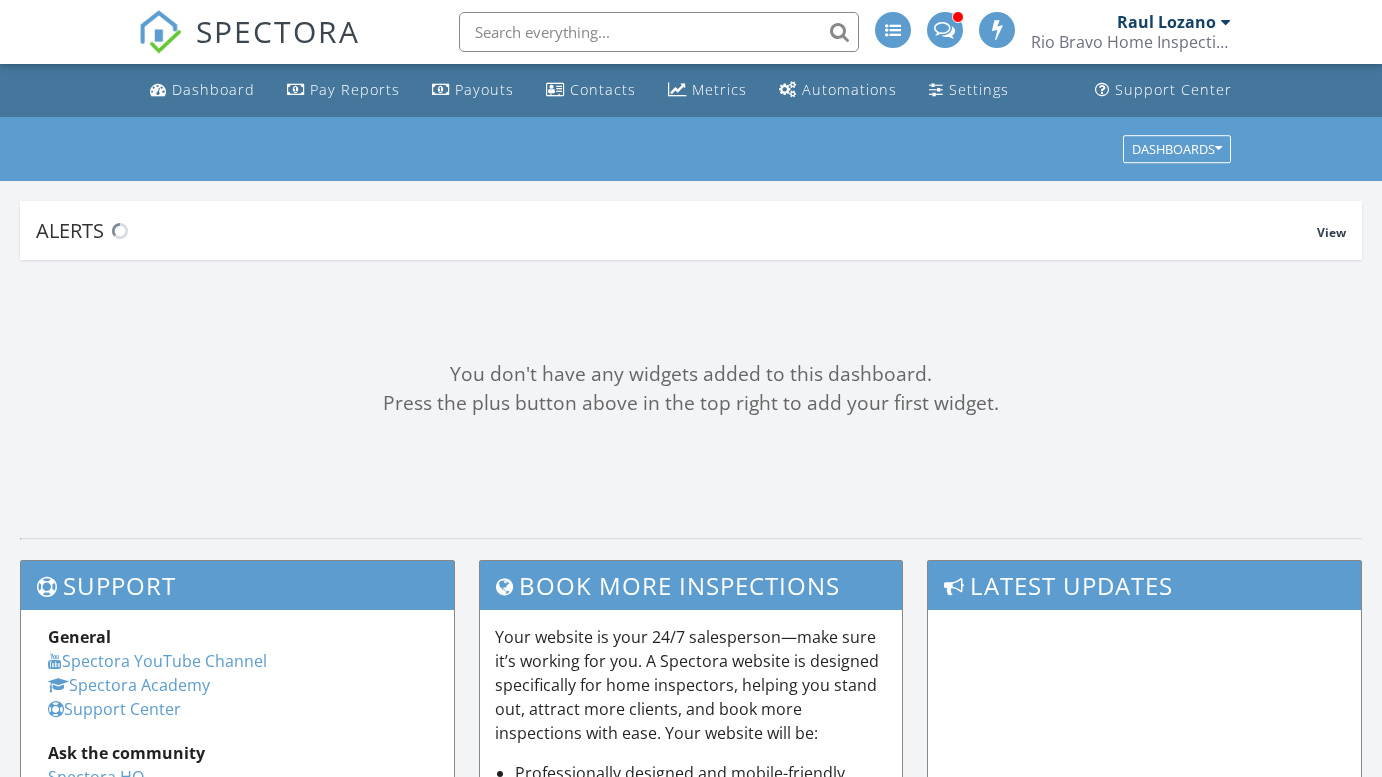 scroll, scrollTop: 0, scrollLeft: 0, axis: both 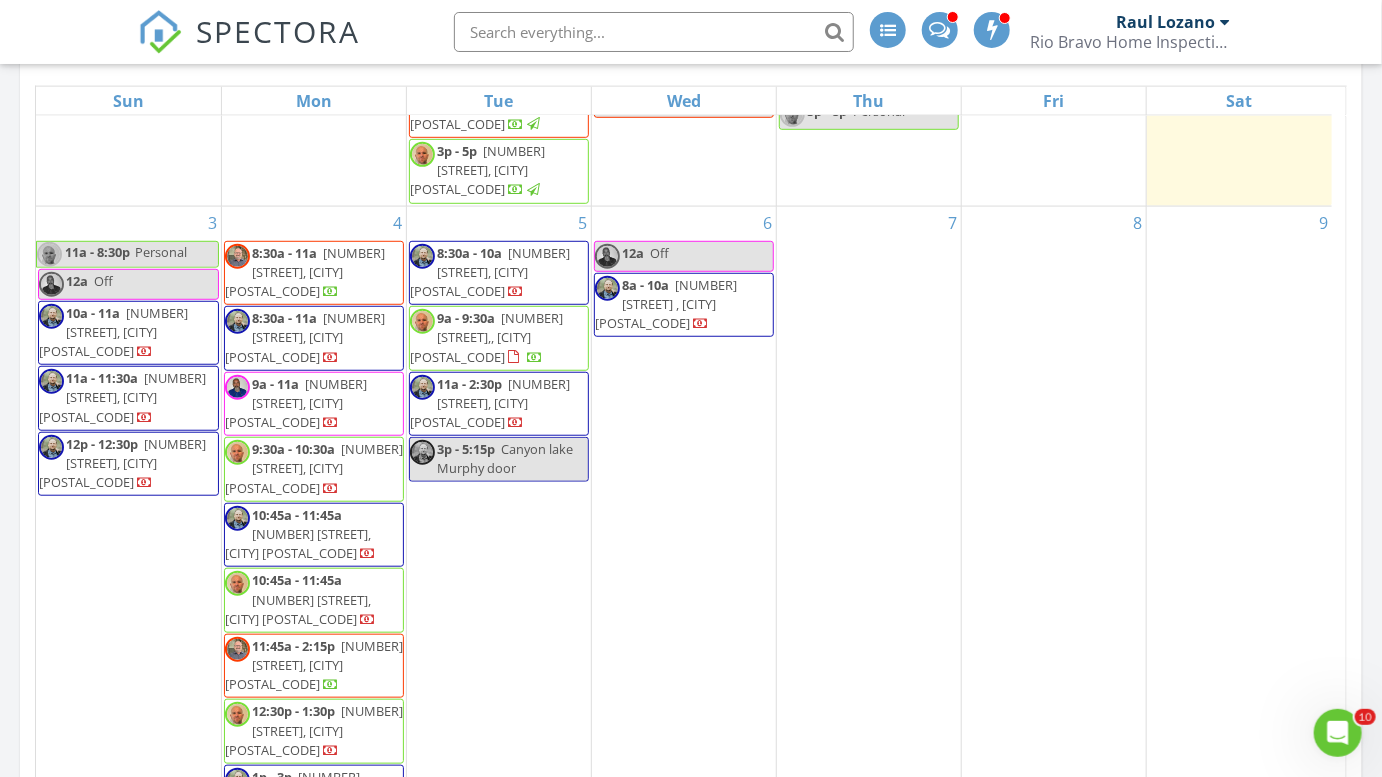 click on "6
12a
Off
8a - 10a
10406 Espada Pass , San Antonio 78244" at bounding box center (684, 552) 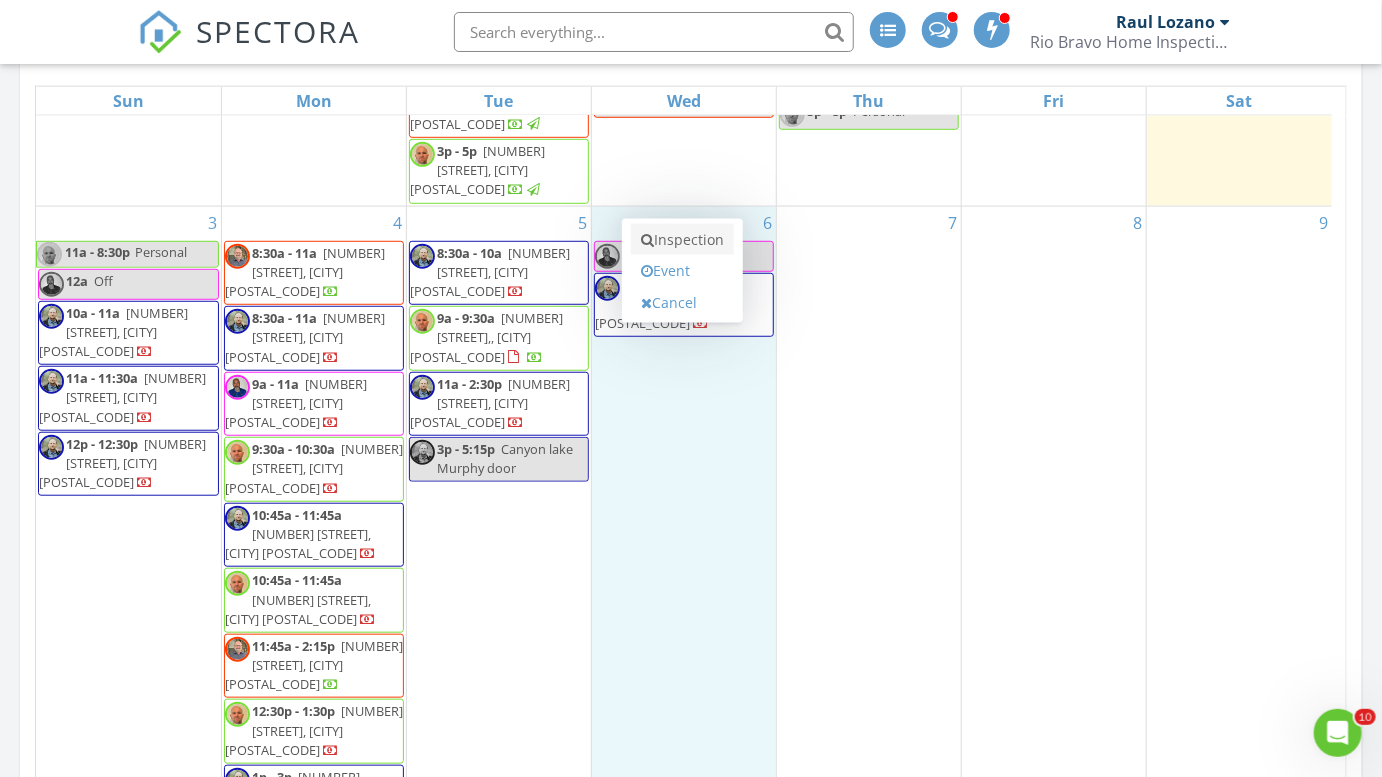 click on "Inspection" at bounding box center [682, 240] 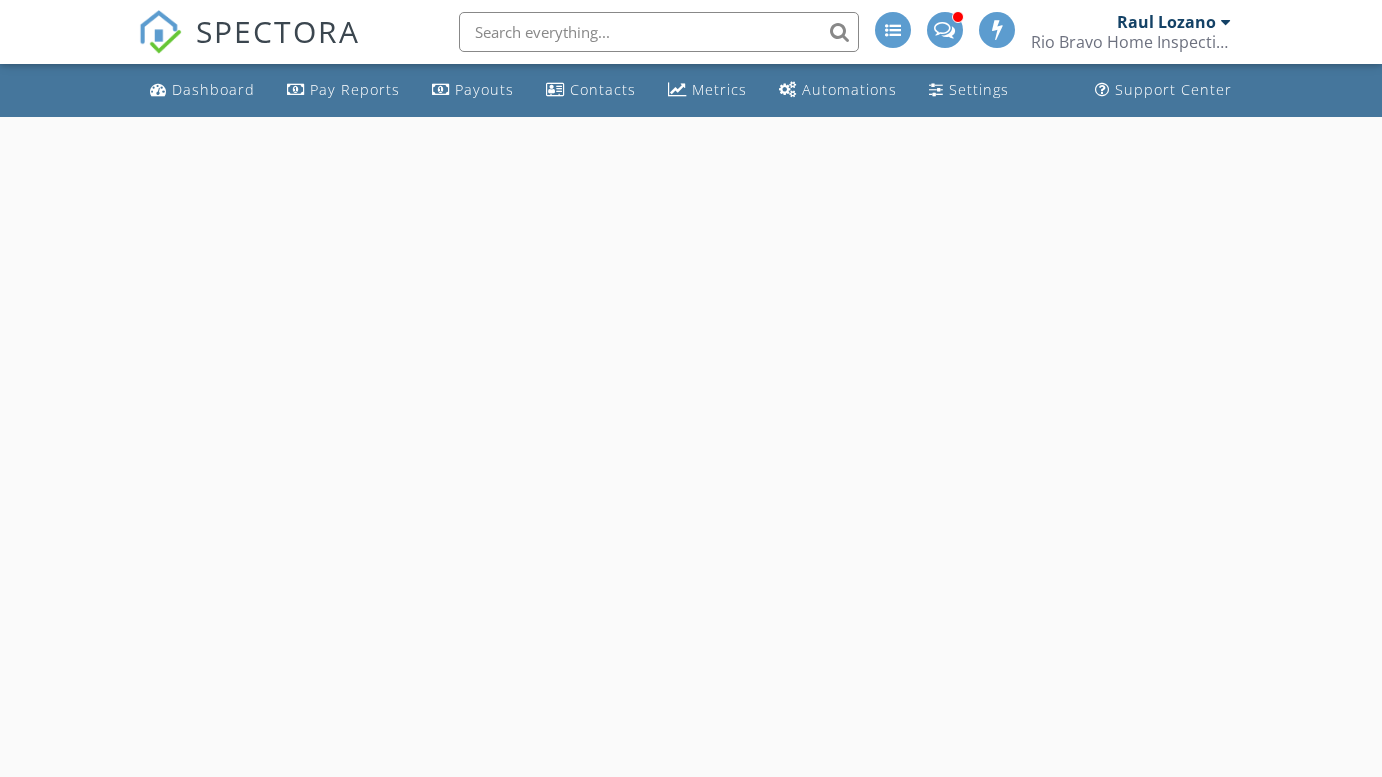 scroll, scrollTop: 0, scrollLeft: 0, axis: both 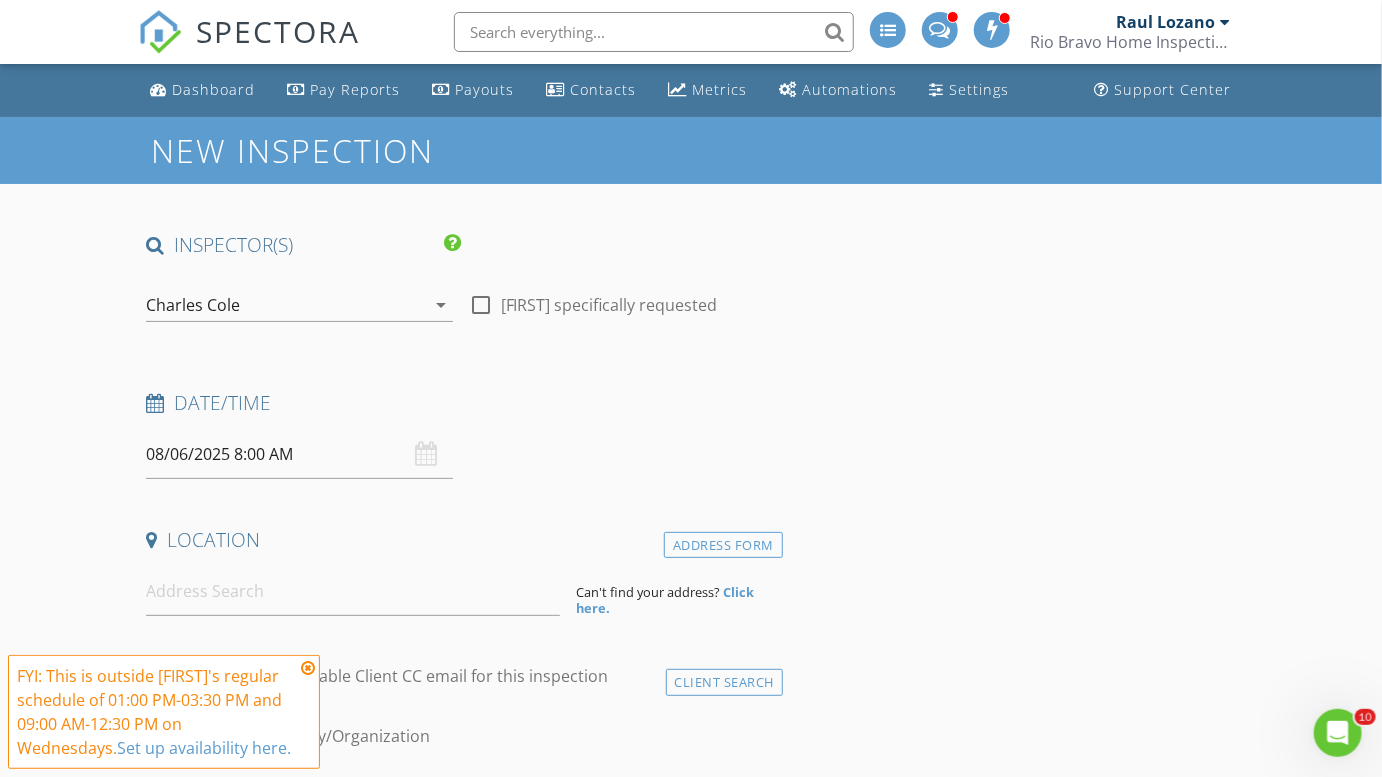 click on "Charles Cole" at bounding box center (285, 305) 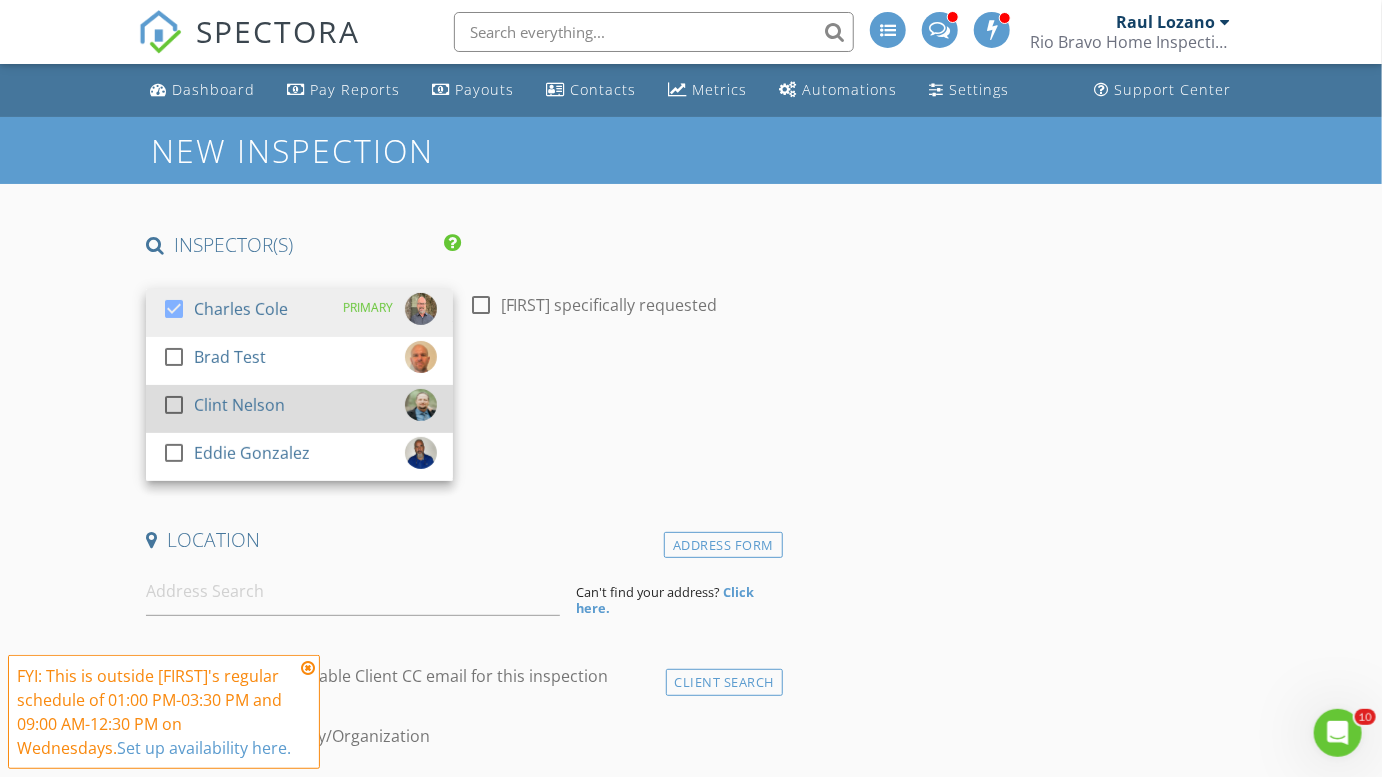 click on "Clint Nelson" at bounding box center (239, 405) 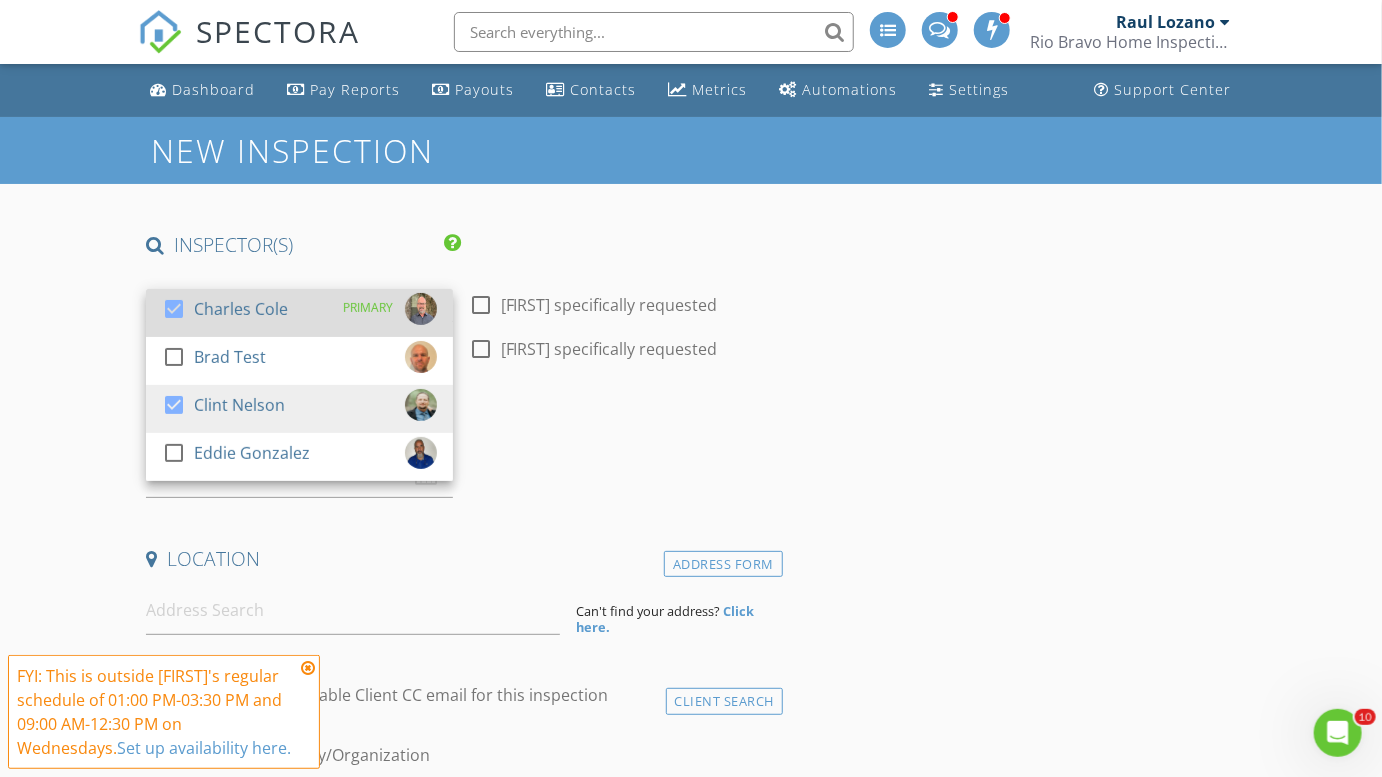click on "Charles Cole" at bounding box center [241, 309] 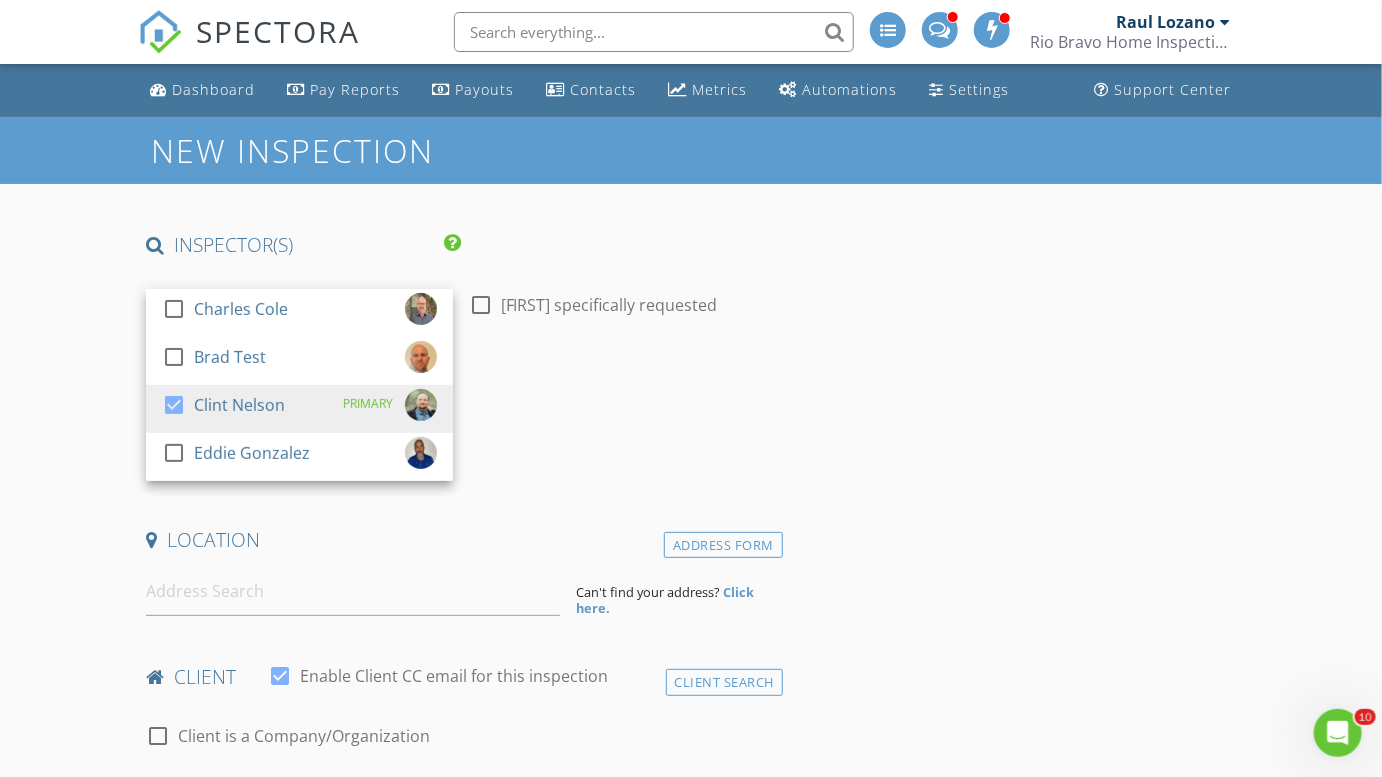 click on "New Inspection
INSPECTOR(S)
check_box_outline_blank   Charles Cole     check_box_outline_blank   Brad Test     check_box   Clint Nelson   PRIMARY   check_box_outline_blank   Eddie Gonzalez     Clint Nelson arrow_drop_down   check_box_outline_blank Clint Nelson specifically requested
Date/Time
08/06/2025 8:00 AM
Location
Address Form       Can't find your address?   Click here.
client
check_box Enable Client CC email for this inspection   Client Search     check_box_outline_blank Client is a Company/Organization     First Name   Last Name   Email   CC Email   Phone         Tags         Notes   Private Notes
ADD ADDITIONAL client
SERVICES
check_box_outline_blank   Residential Inspection   check_box_outline_blank   Residential Inspection - New Build" at bounding box center [691, 1811] 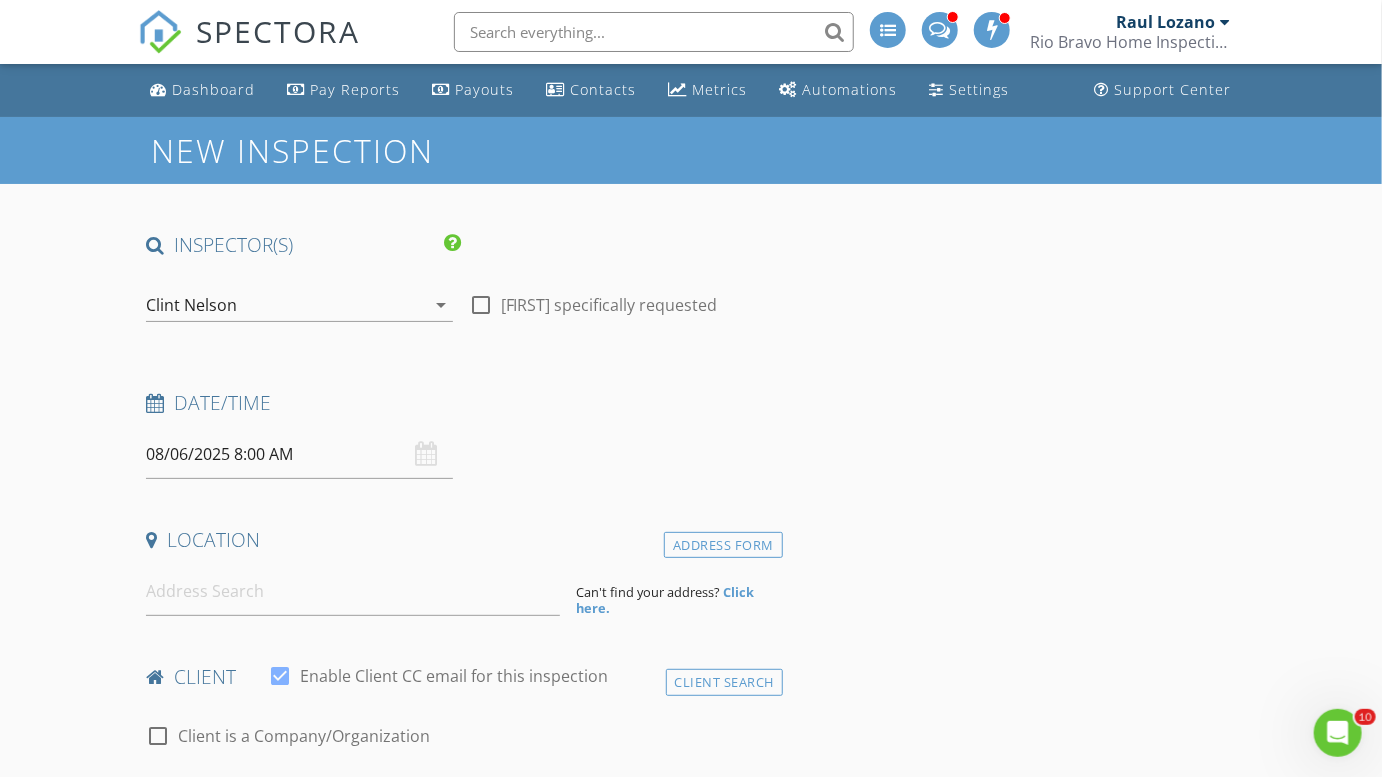 click on "08/06/2025 8:00 AM" at bounding box center [299, 454] 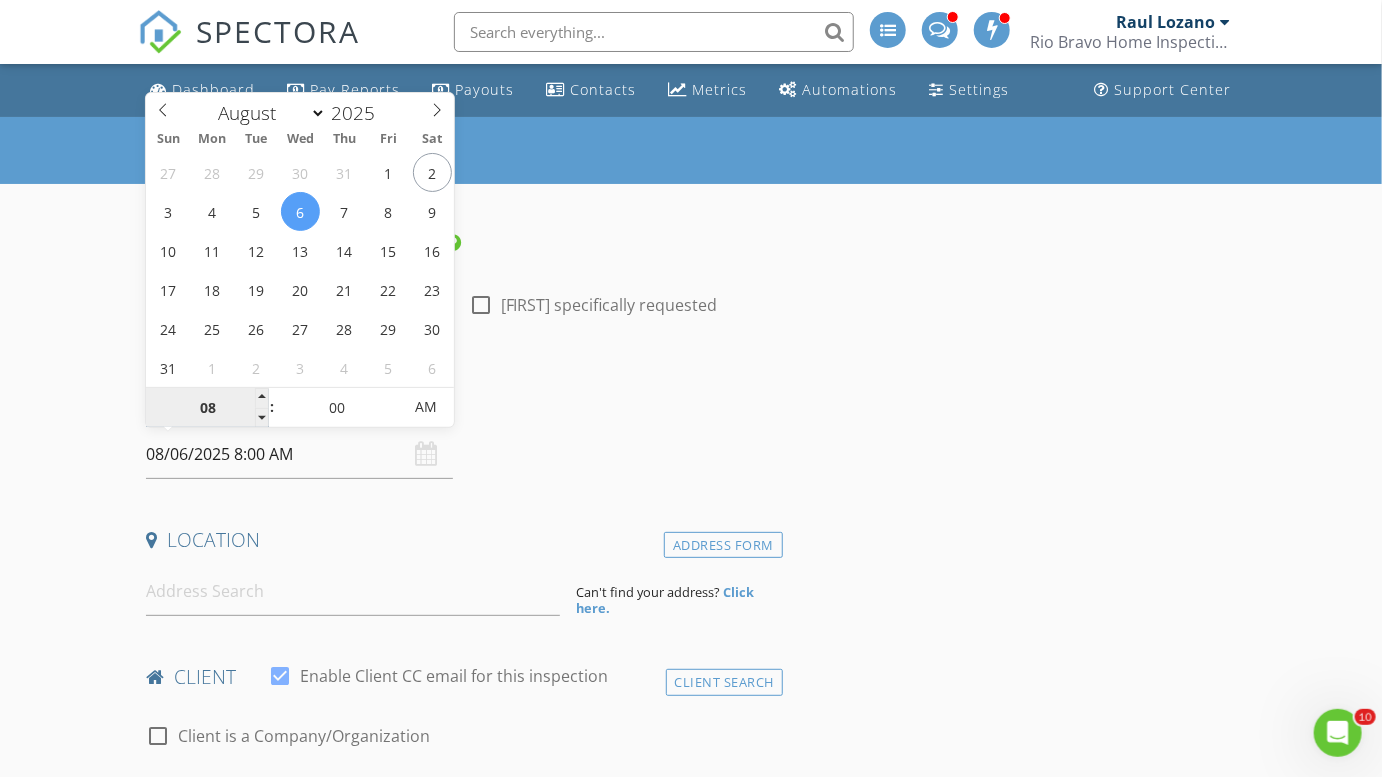 click on "08" at bounding box center [207, 408] 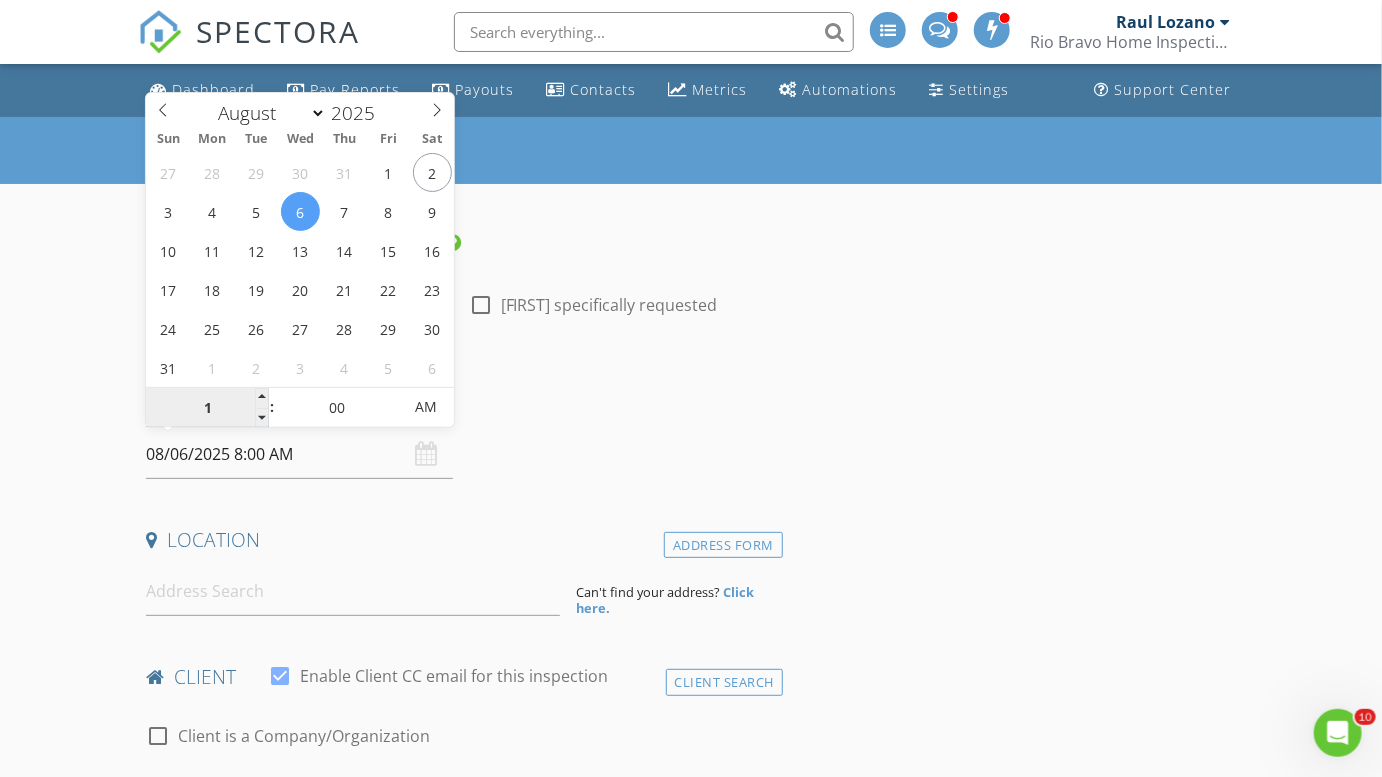 type on "12" 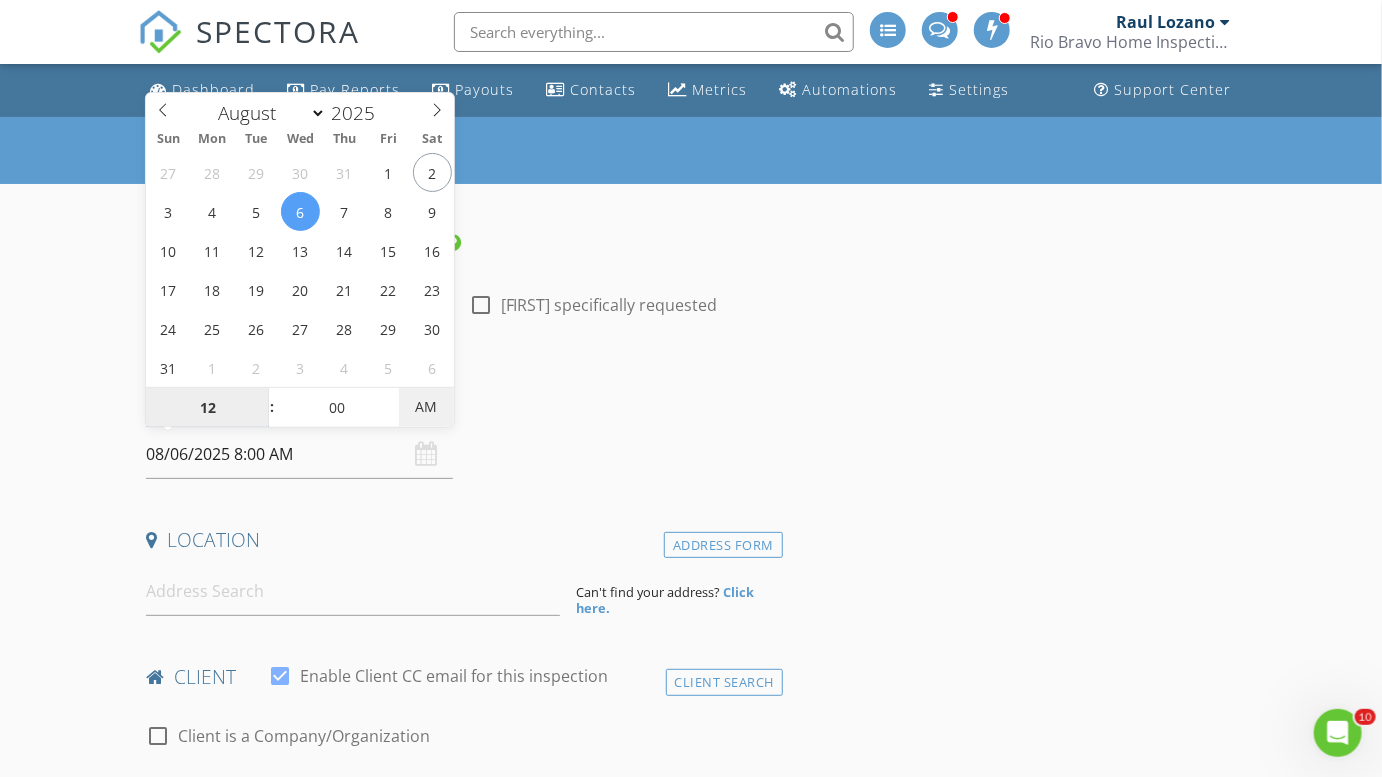 type on "08/06/2025 12:00 PM" 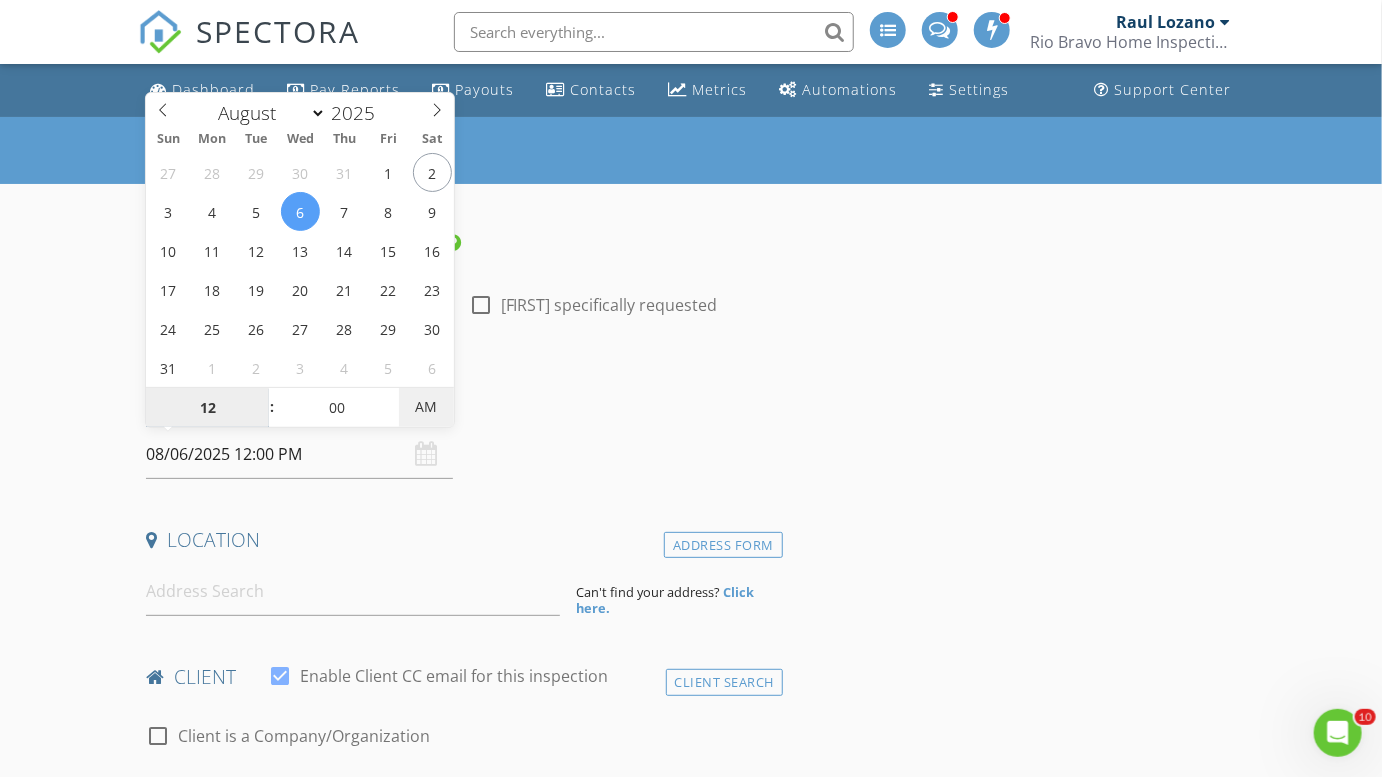 click on "AM" at bounding box center [426, 407] 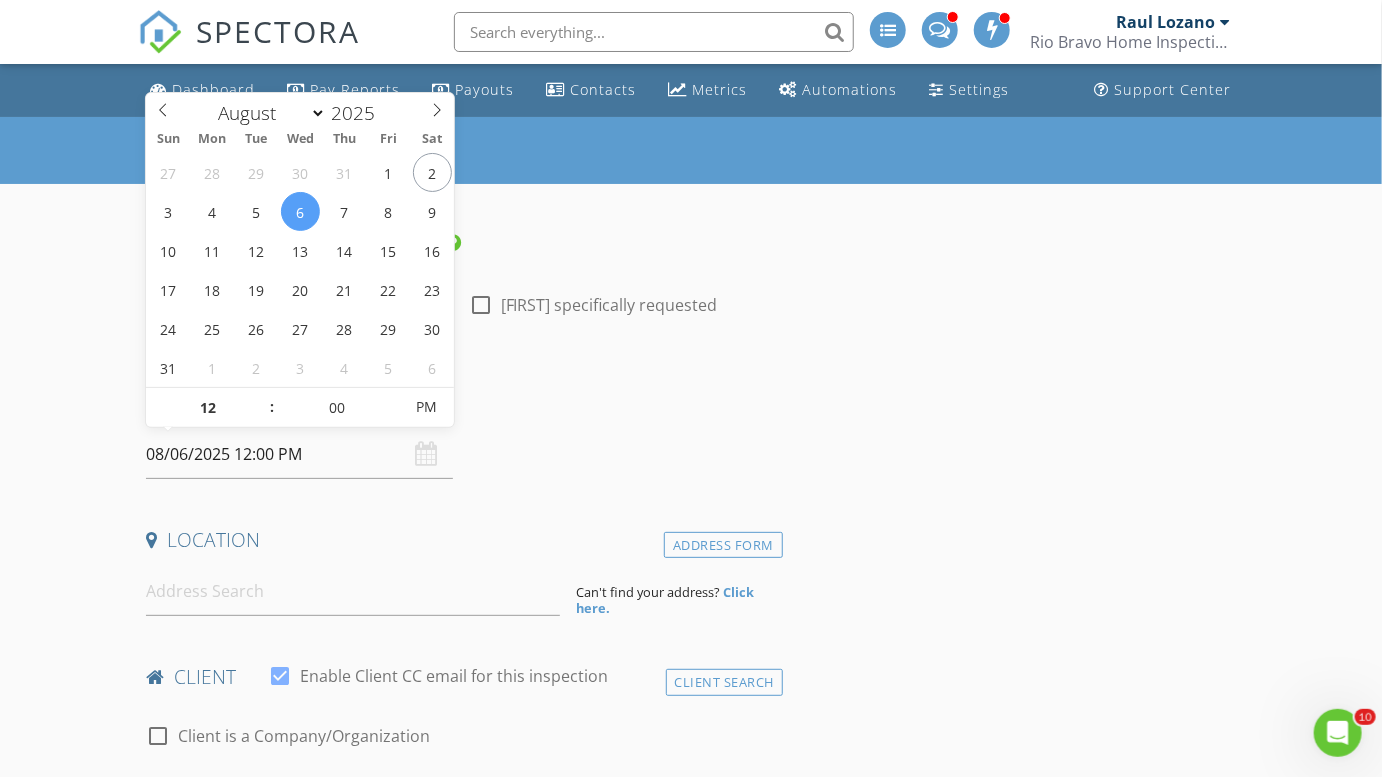 click on "Date/Time
08/06/2025 12:00 PM" at bounding box center (460, 434) 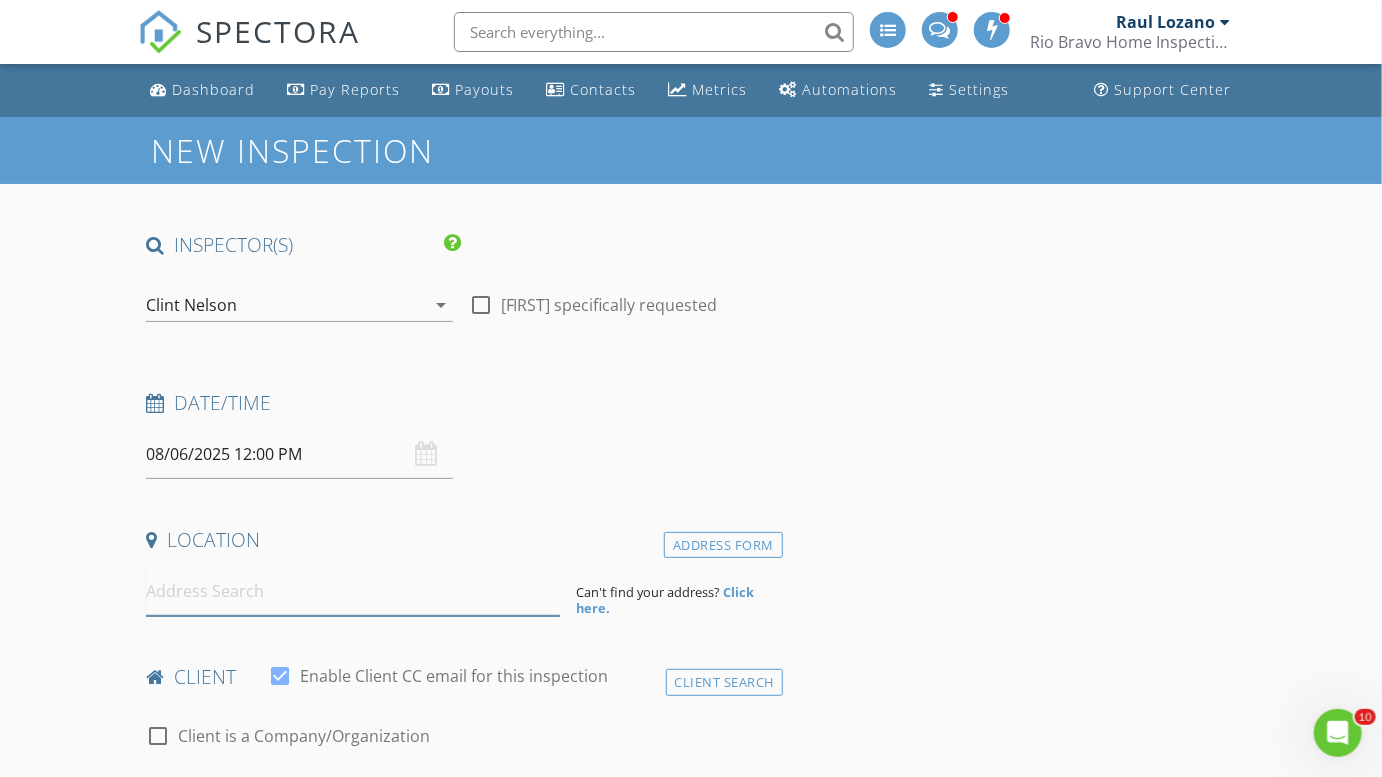 click at bounding box center (353, 591) 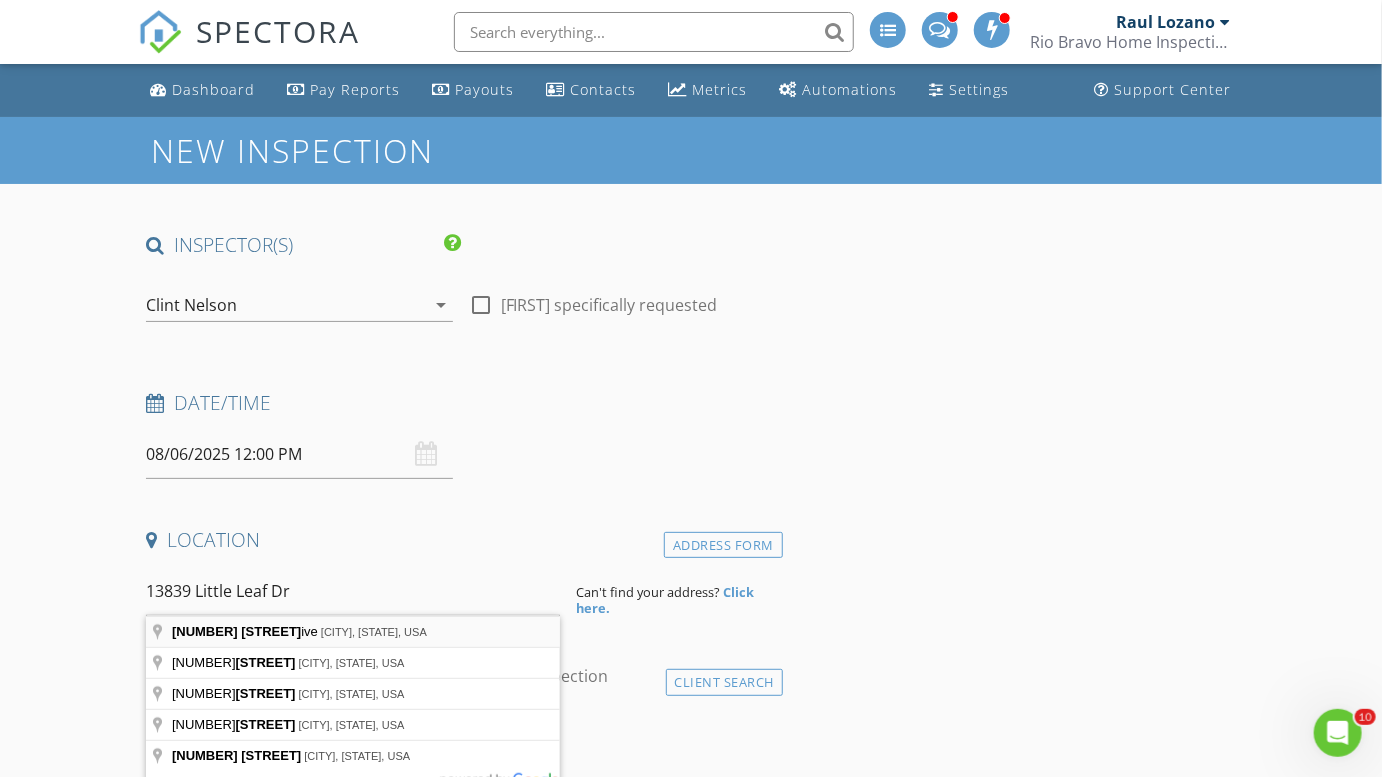 type on "13839 Little Leaf Drive, San Antonio, TX, USA" 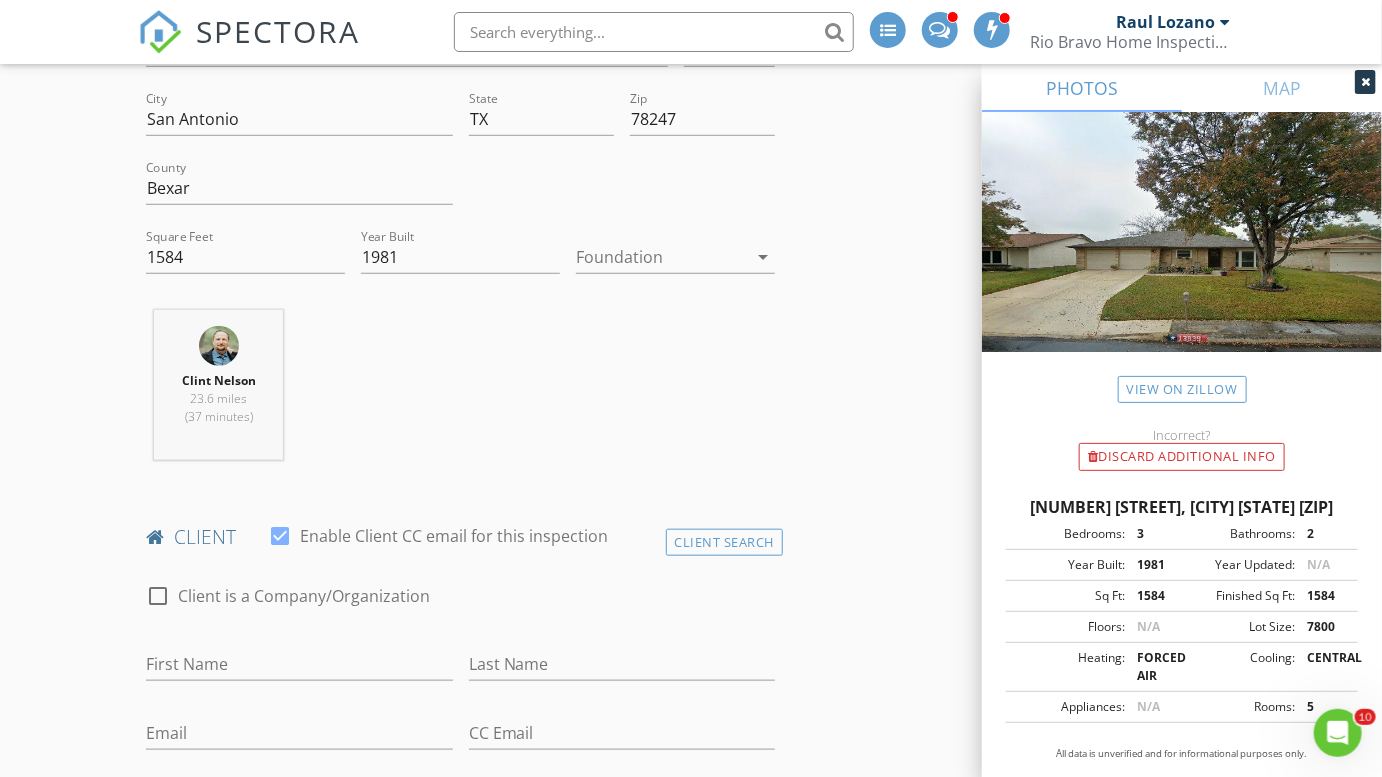 scroll, scrollTop: 716, scrollLeft: 0, axis: vertical 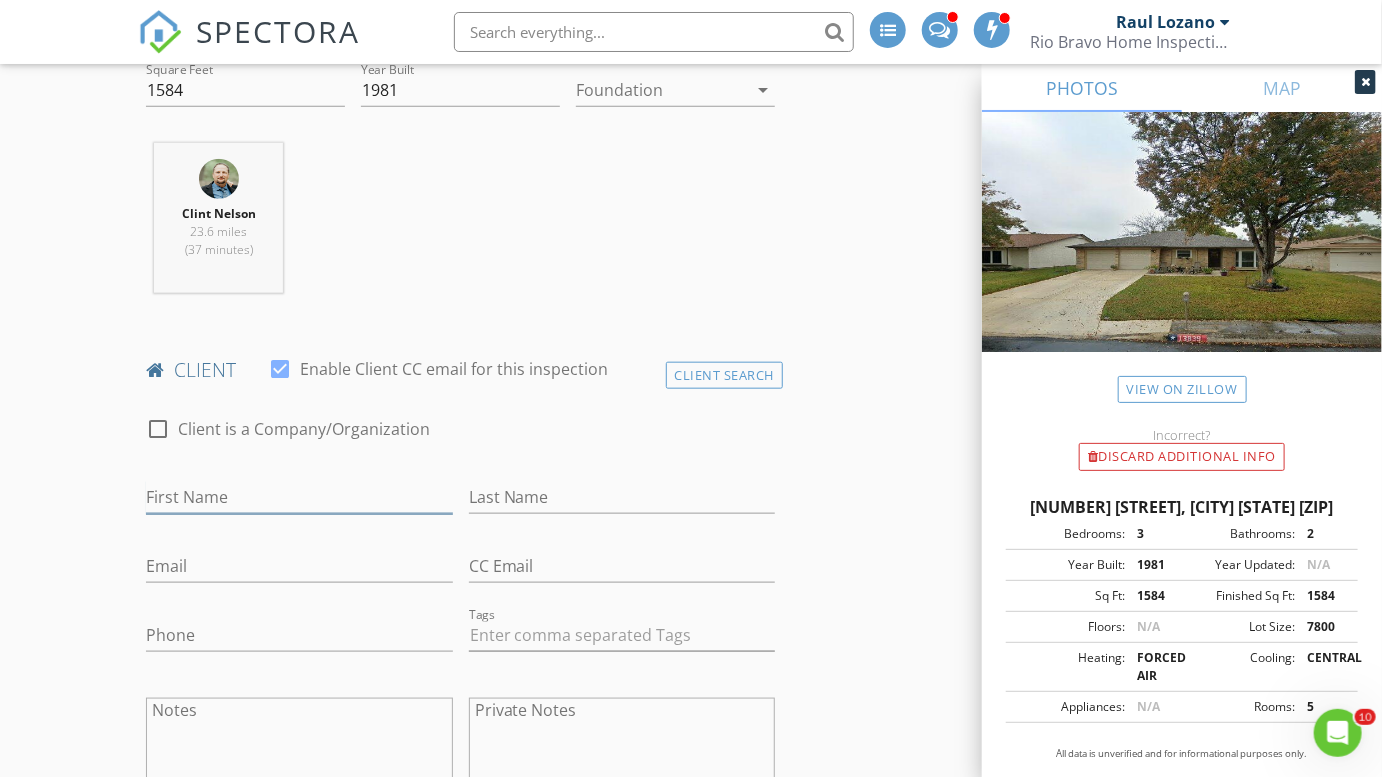 click on "First Name" at bounding box center (299, 497) 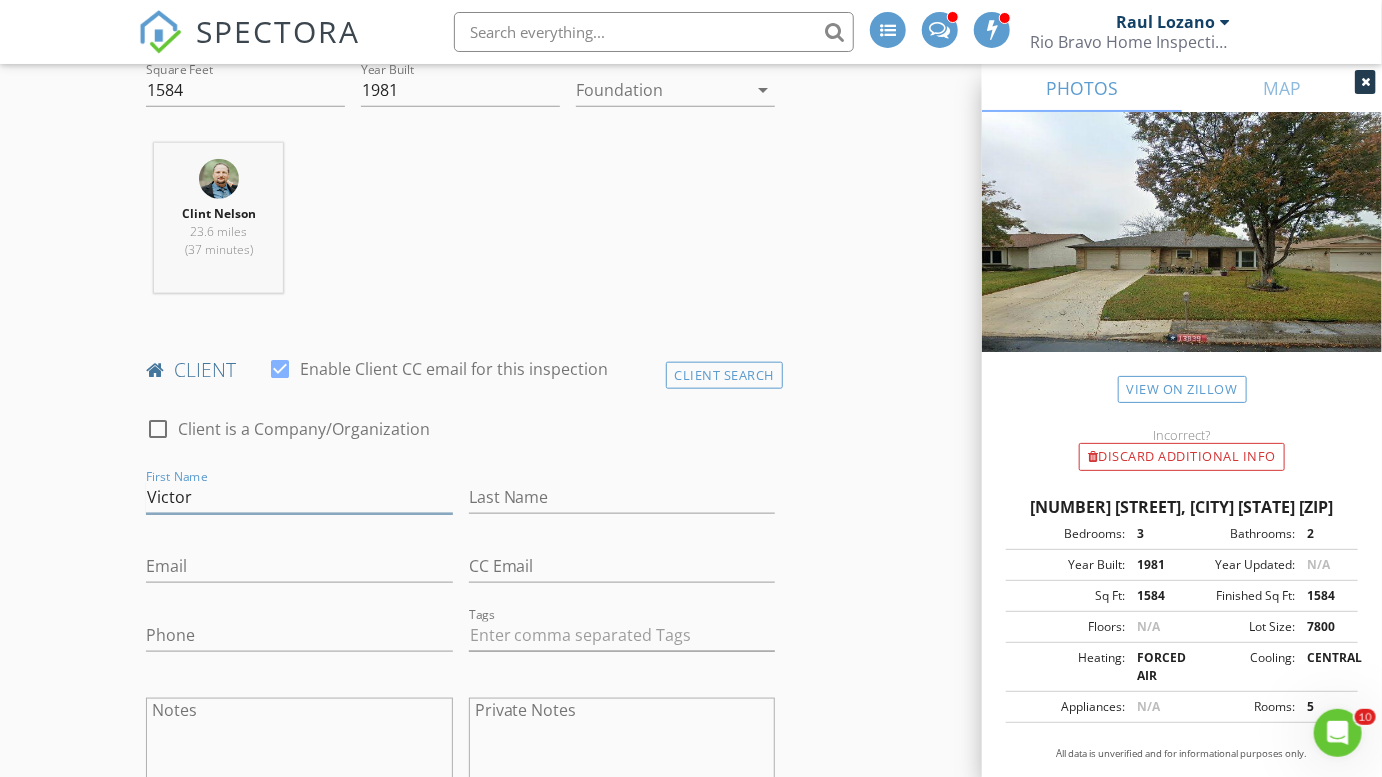 click on "Victor" at bounding box center (299, 497) 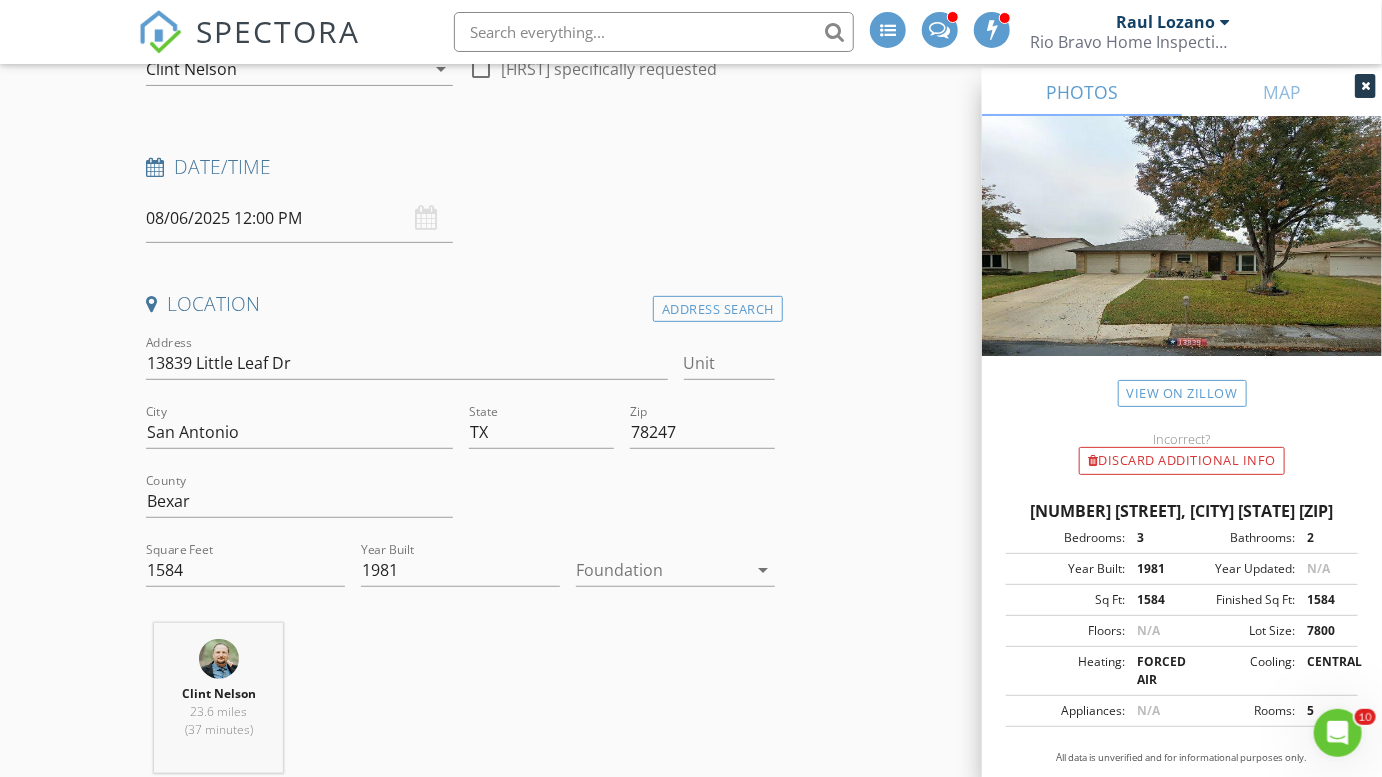 scroll, scrollTop: 19, scrollLeft: 0, axis: vertical 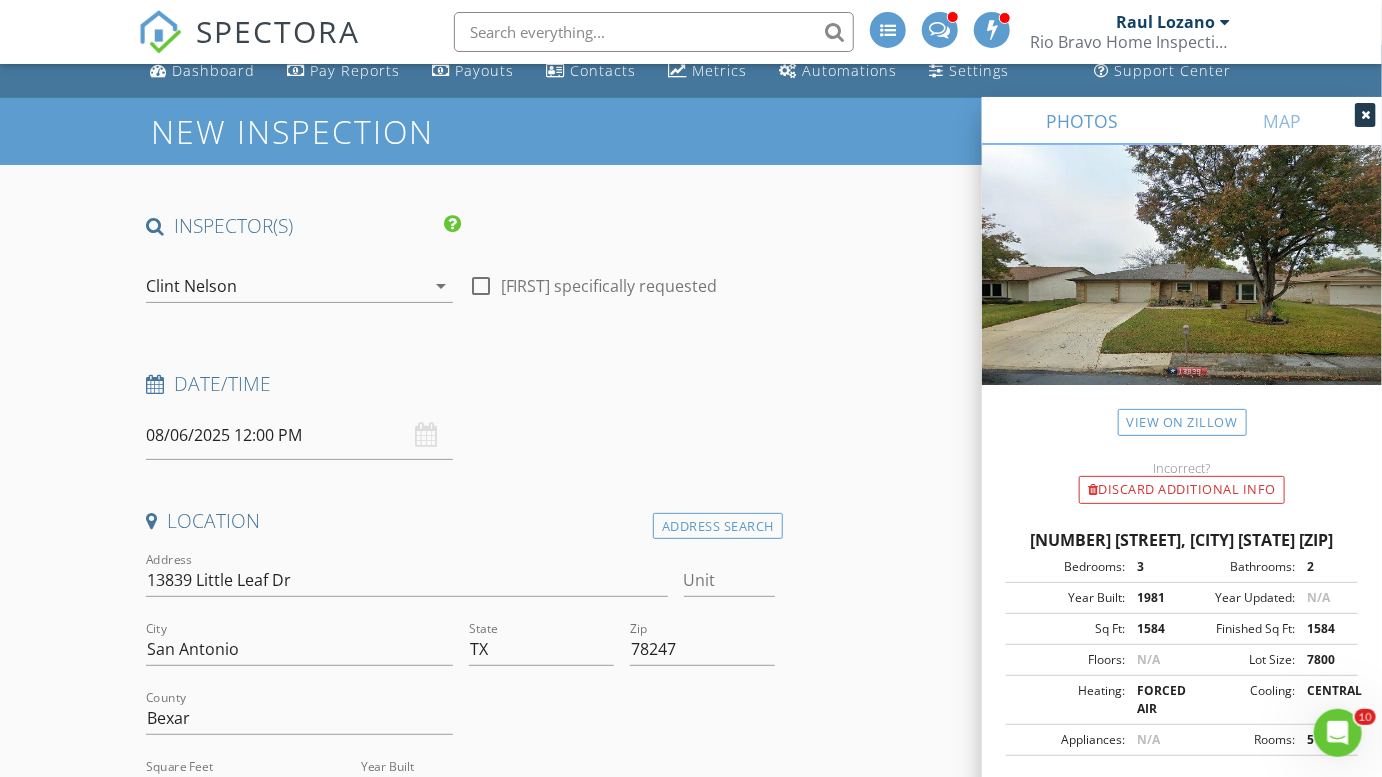 type on "Victor" 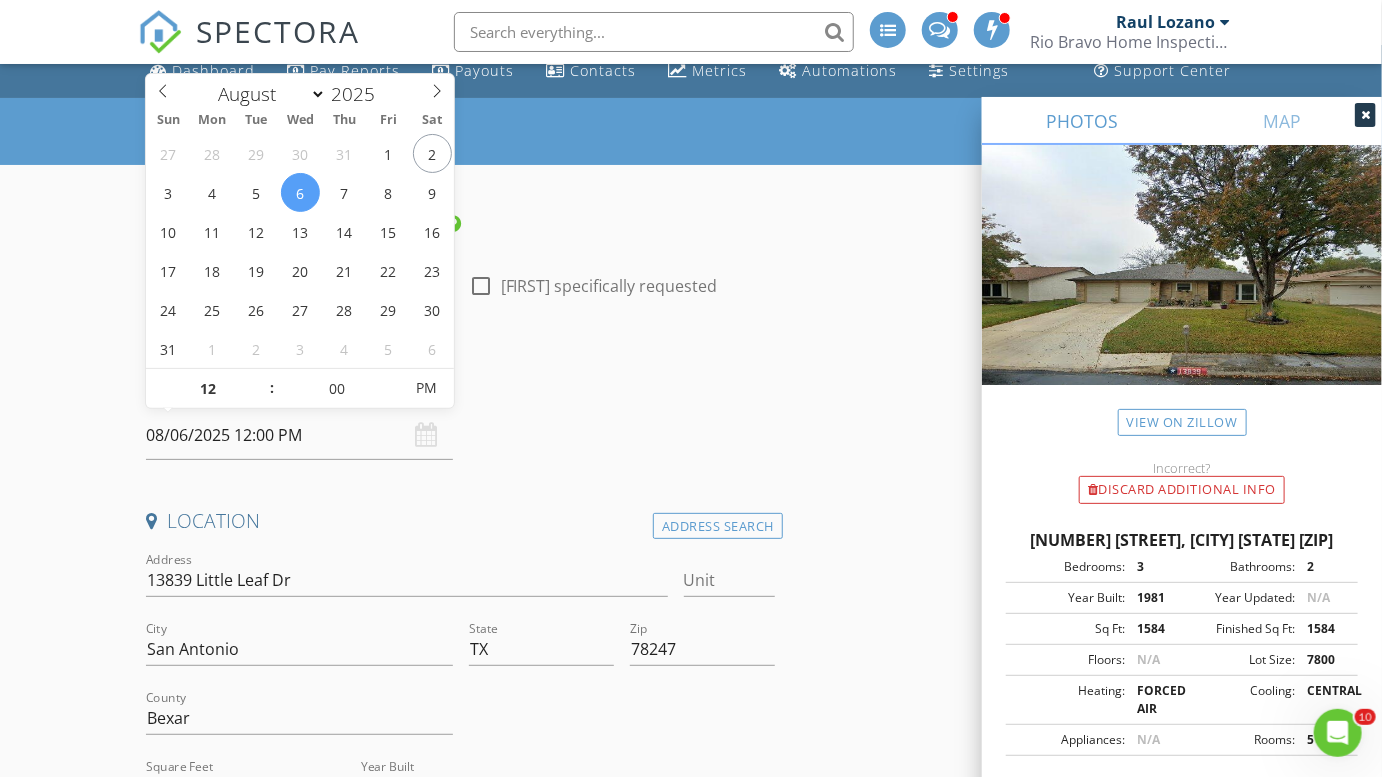 click on "08/06/2025 12:00 PM" at bounding box center [299, 435] 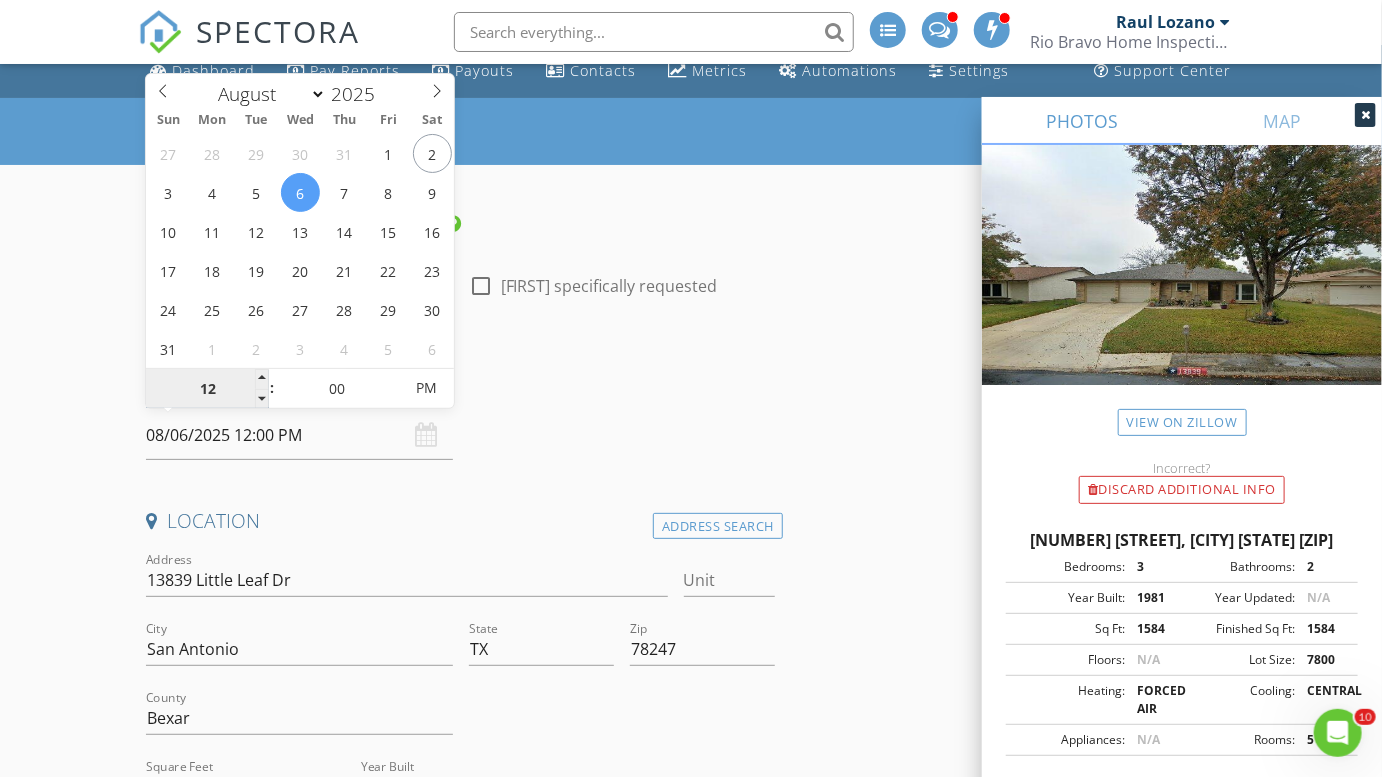 click on "12" at bounding box center (207, 389) 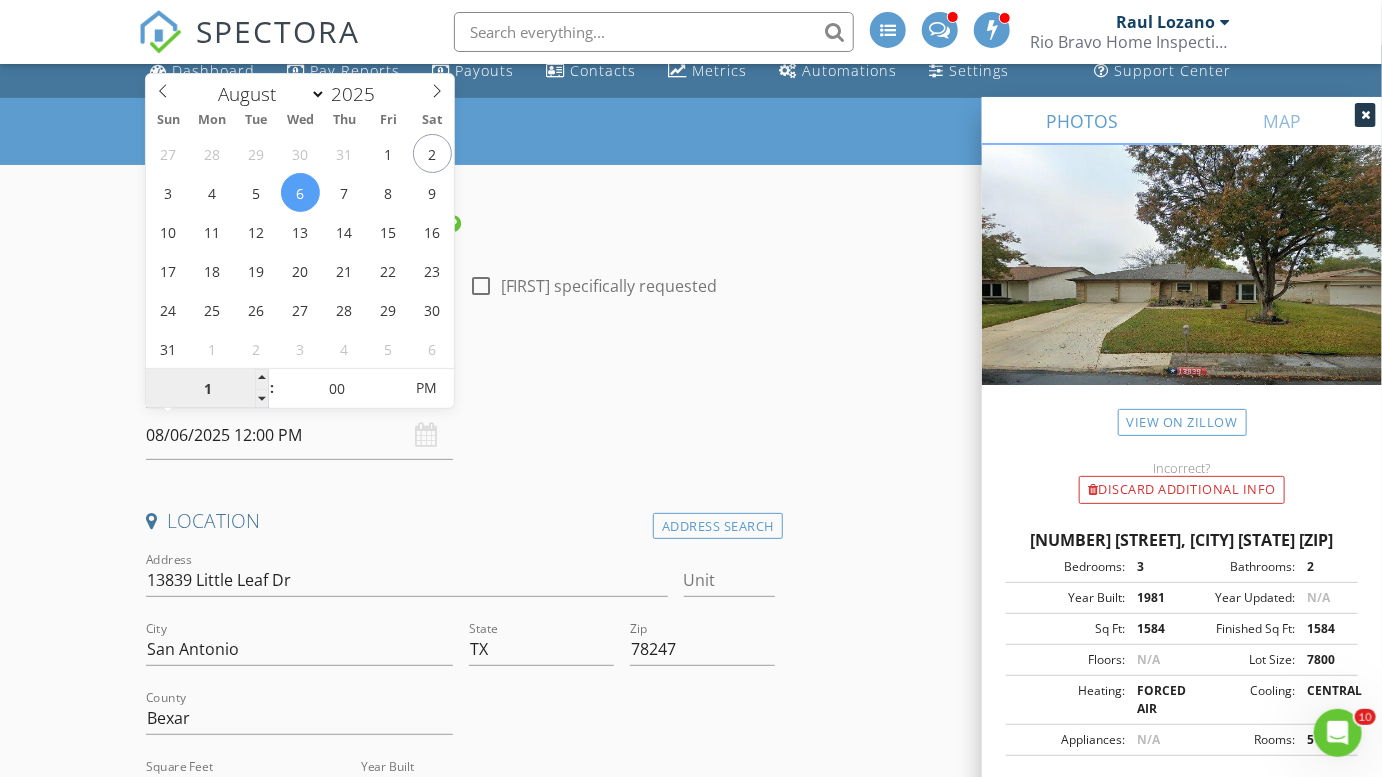 type on "11" 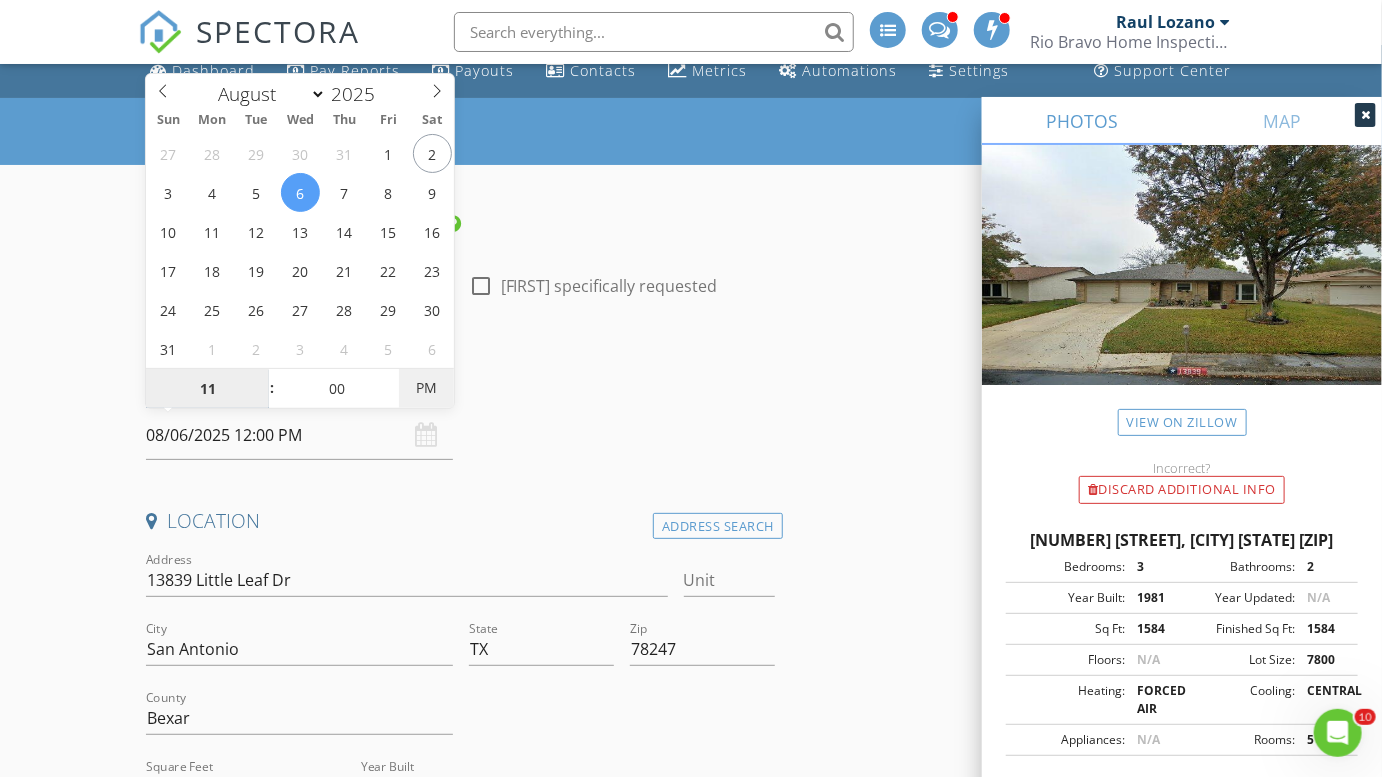 type on "08/06/2025 11:00 AM" 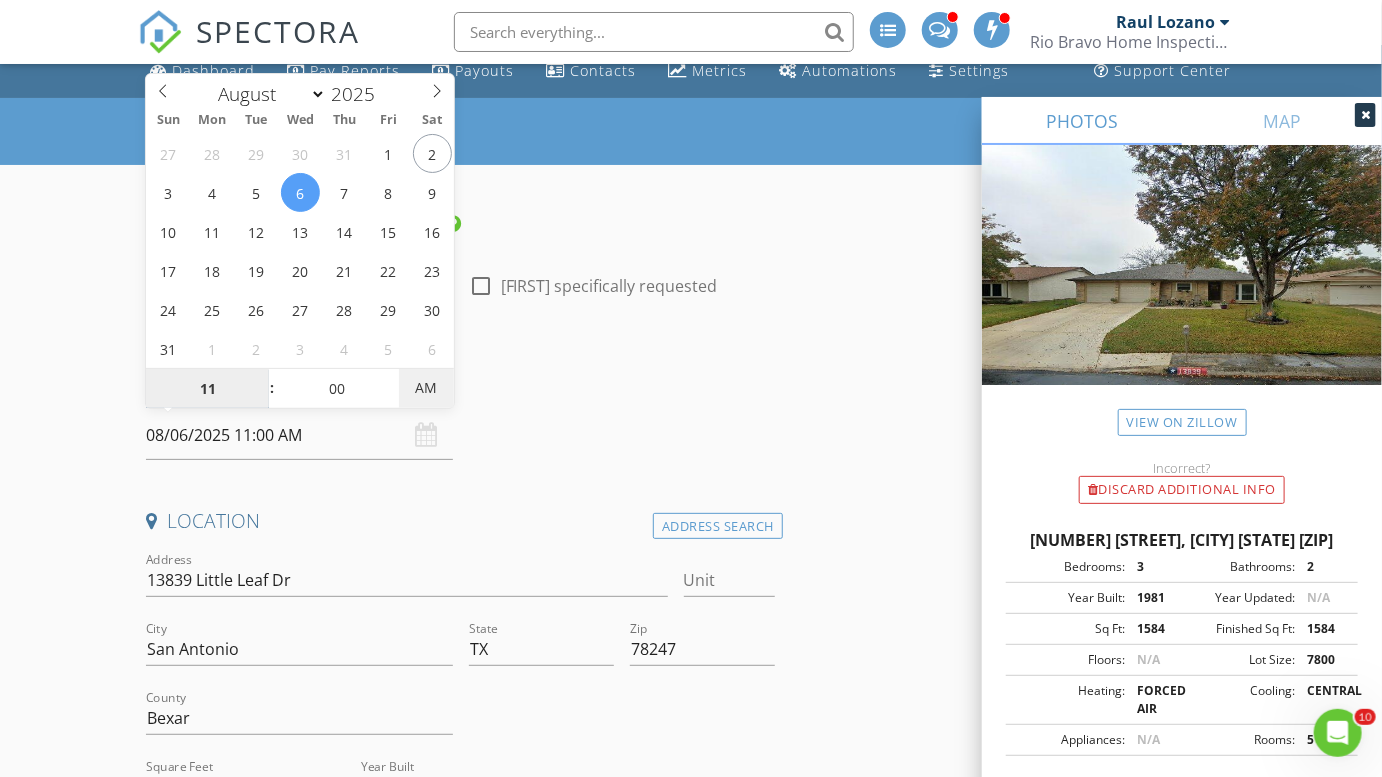 click on "AM" at bounding box center (426, 388) 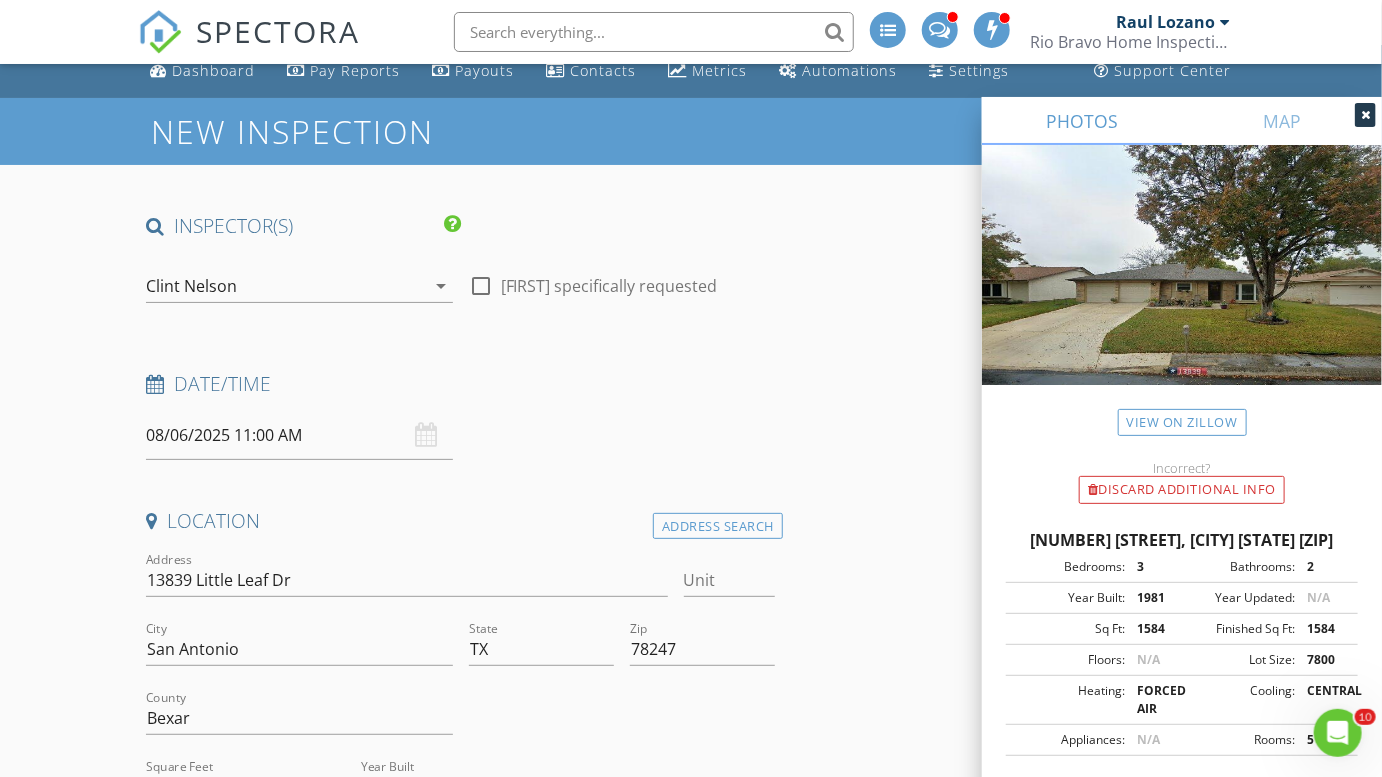 click on "Date/Time" at bounding box center (460, 391) 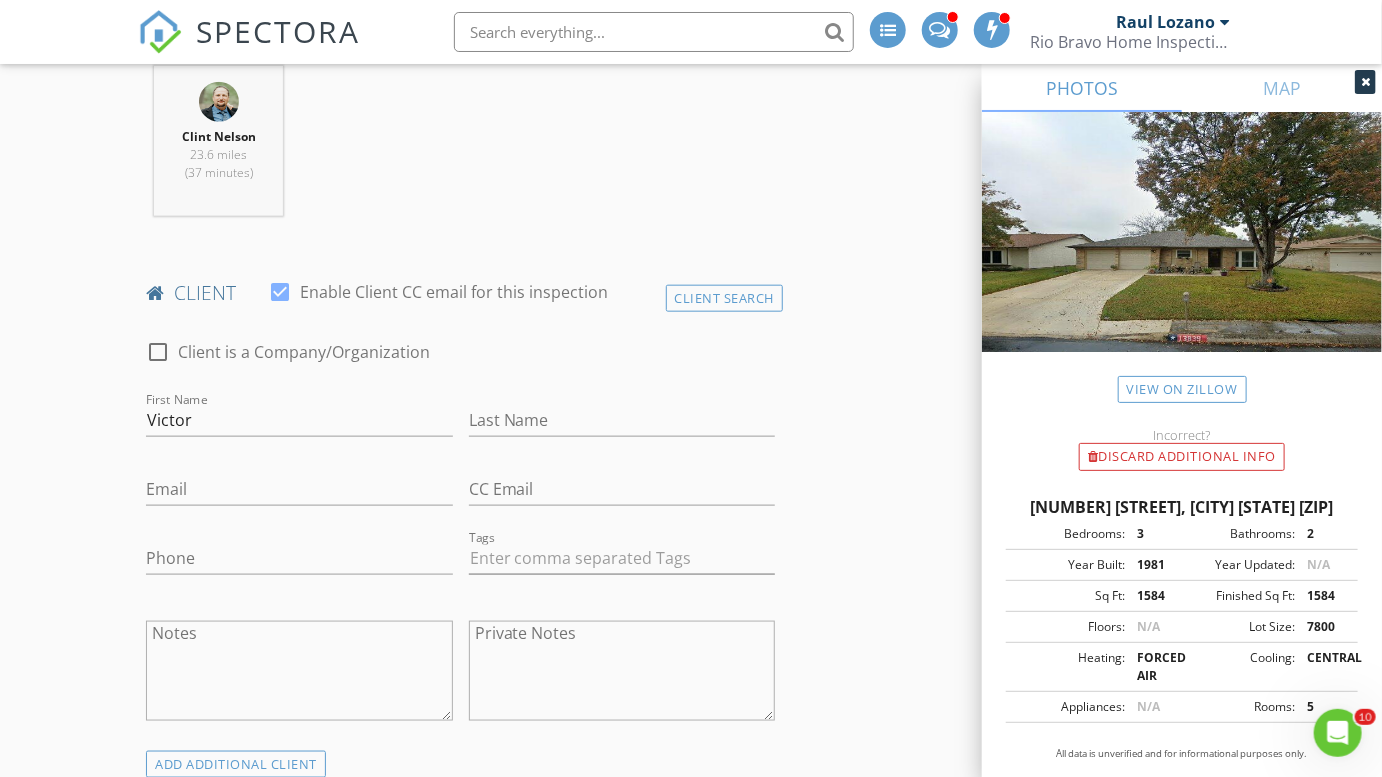 scroll, scrollTop: 792, scrollLeft: 0, axis: vertical 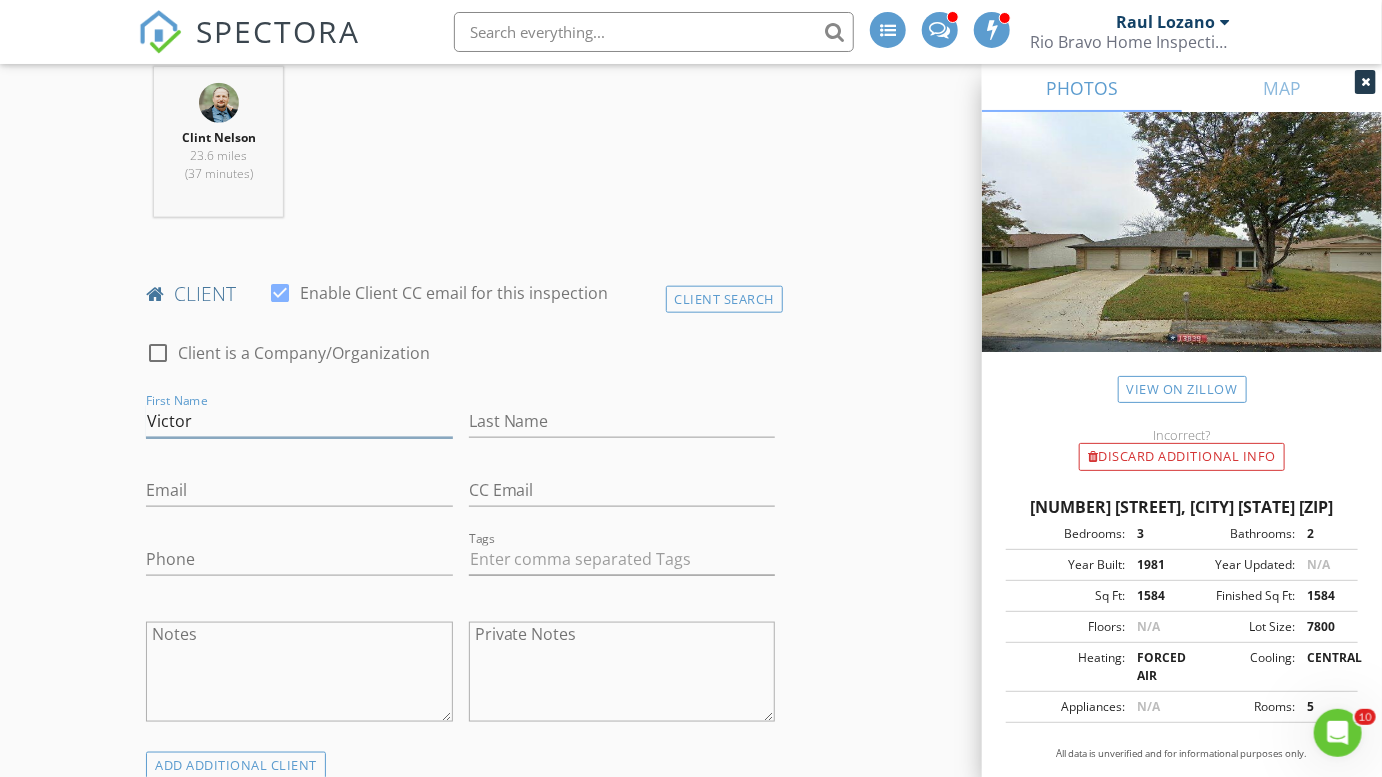 click on "Victor" at bounding box center (299, 421) 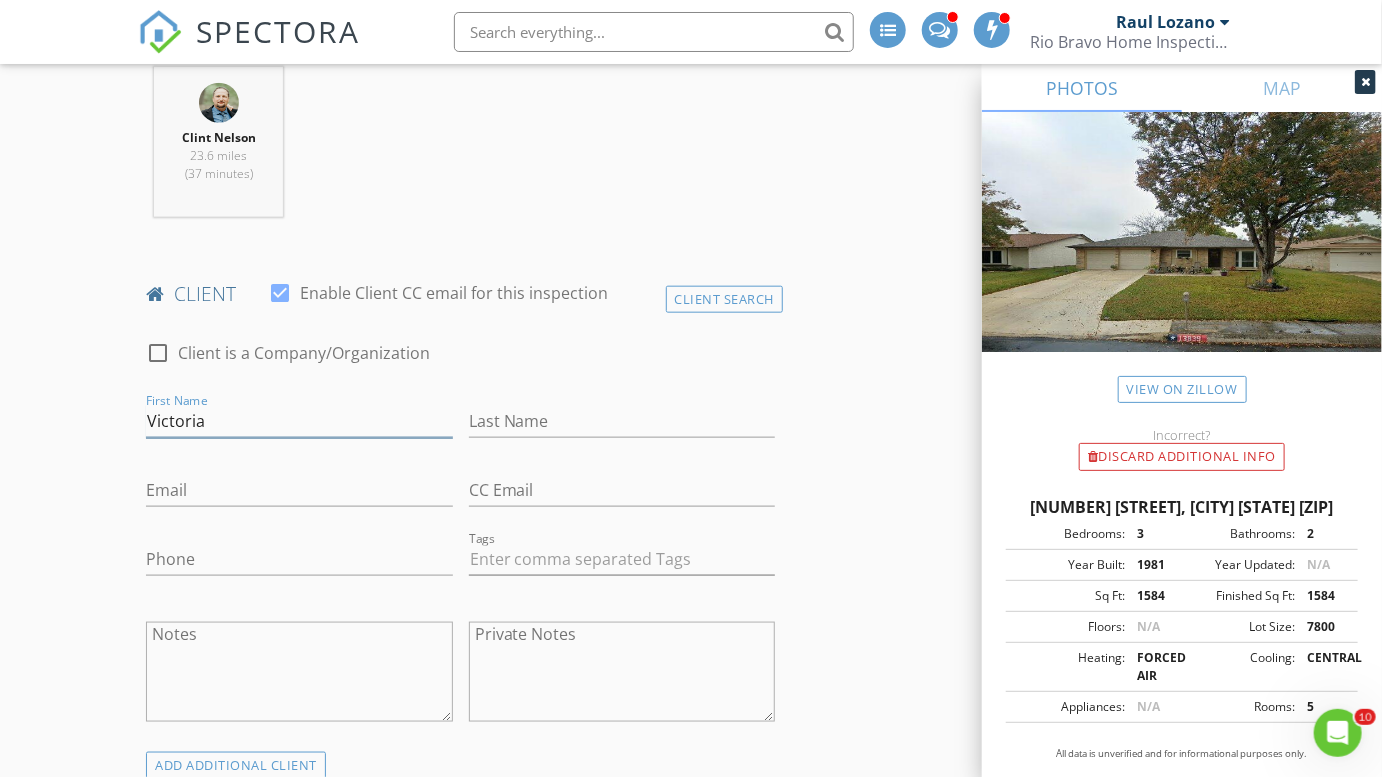 type on "Victoria" 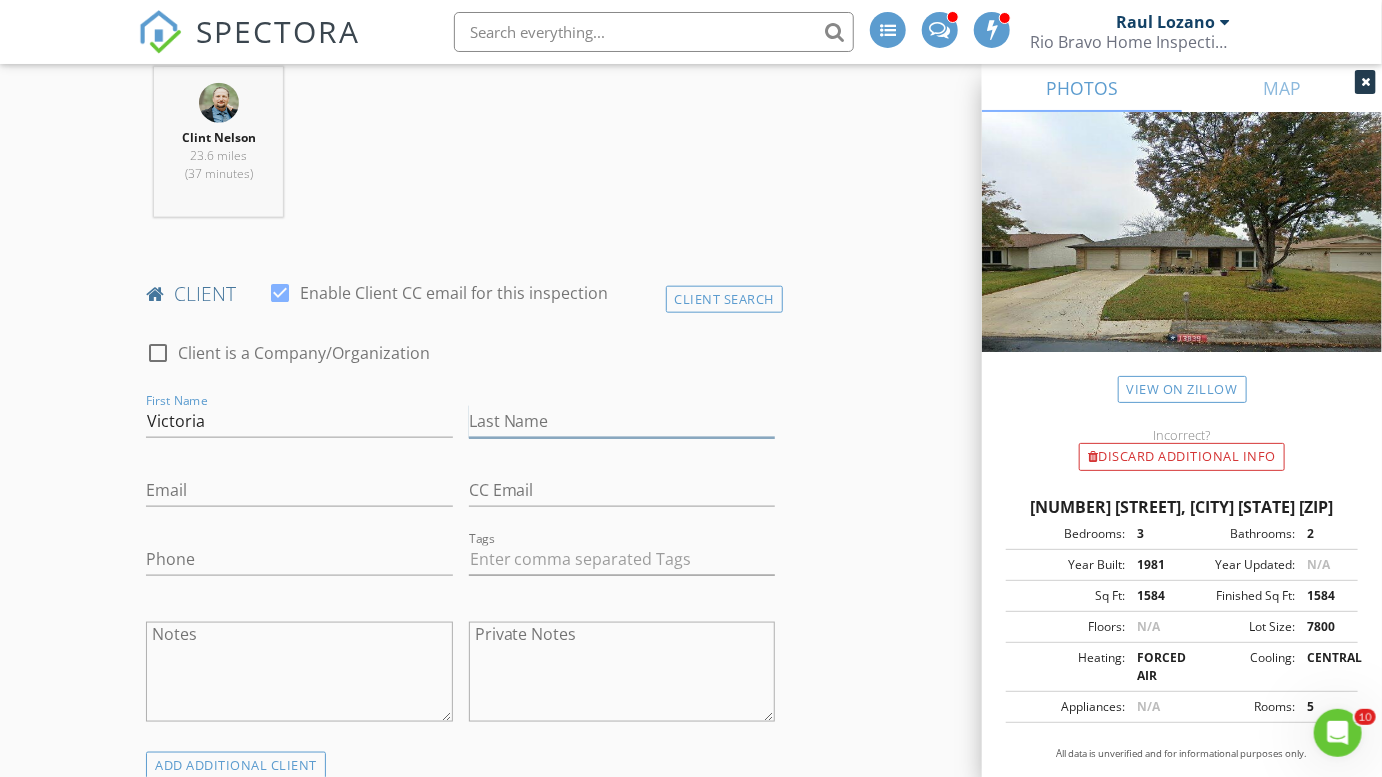 click on "Last Name" at bounding box center [622, 421] 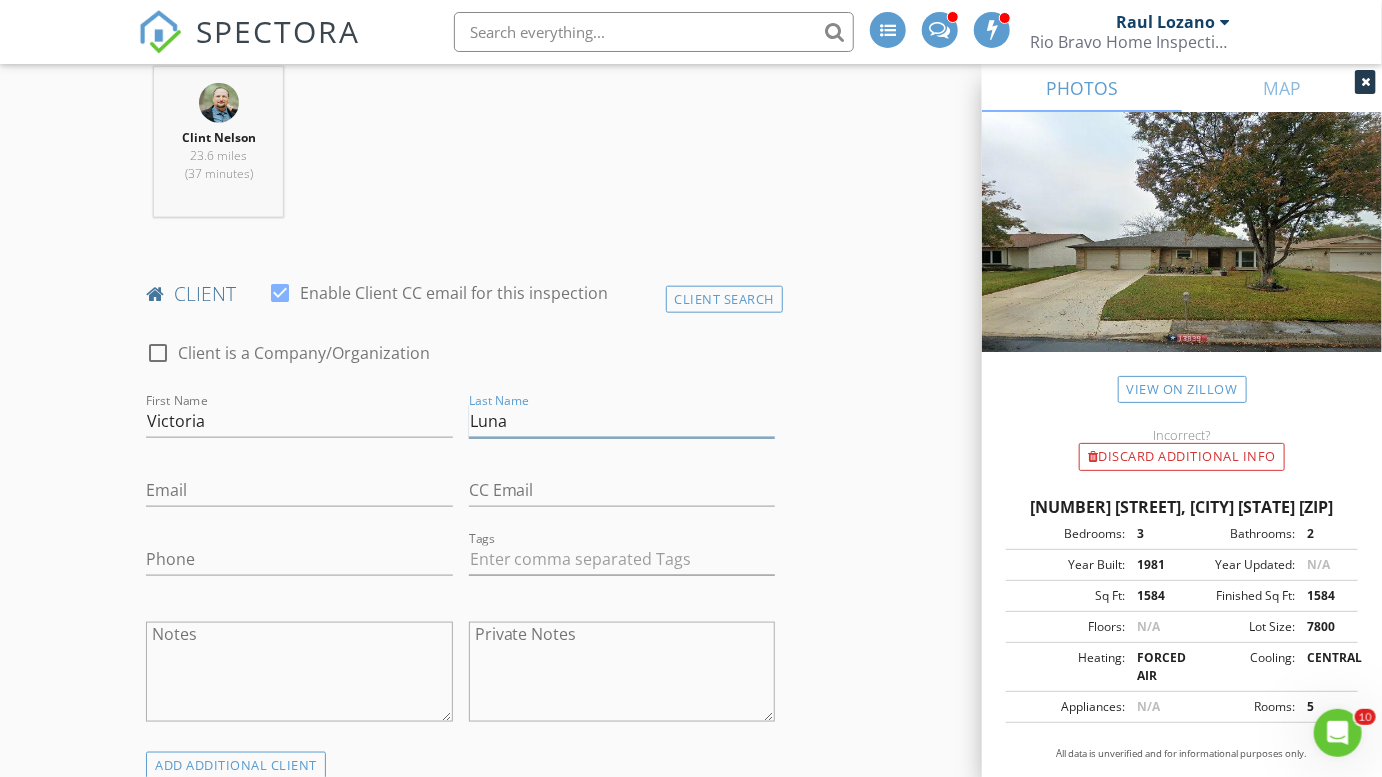 type on "Luna" 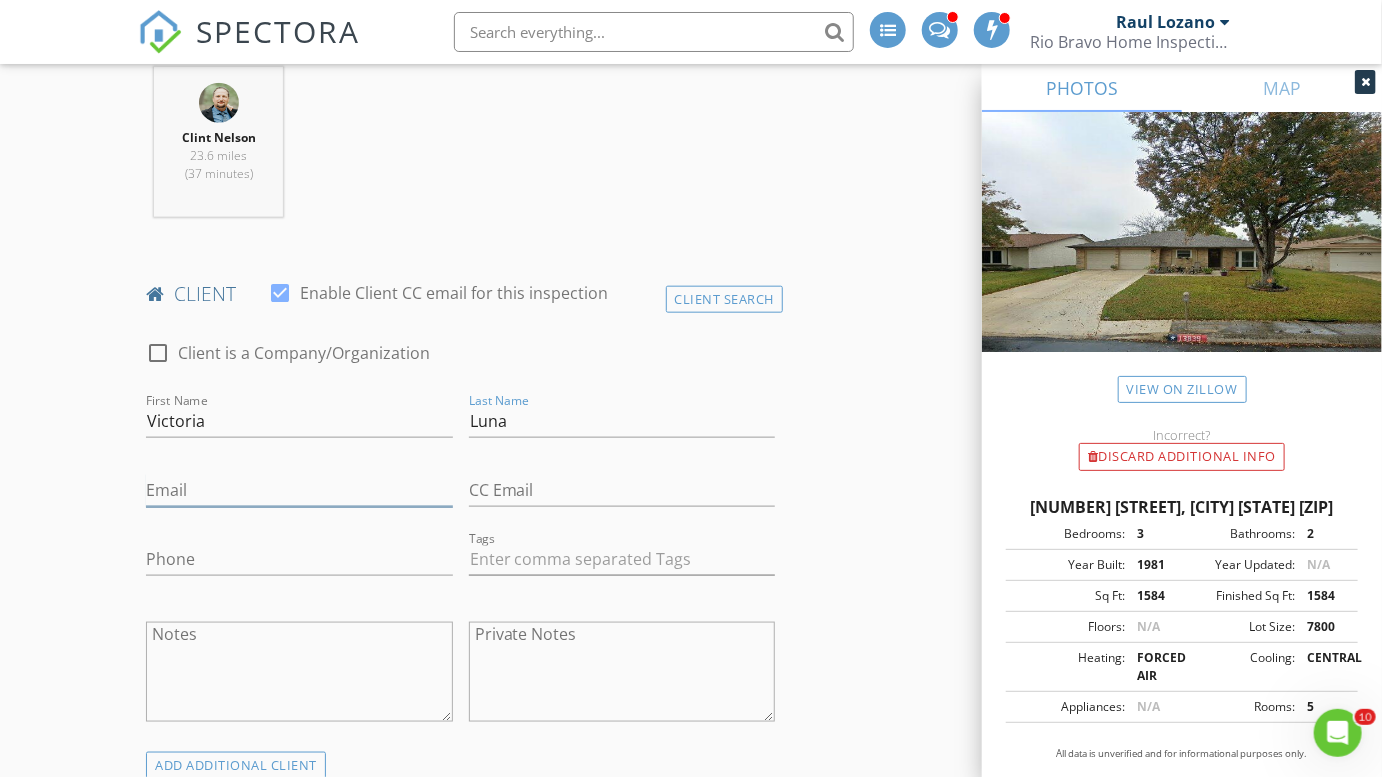 click on "Email" at bounding box center (299, 490) 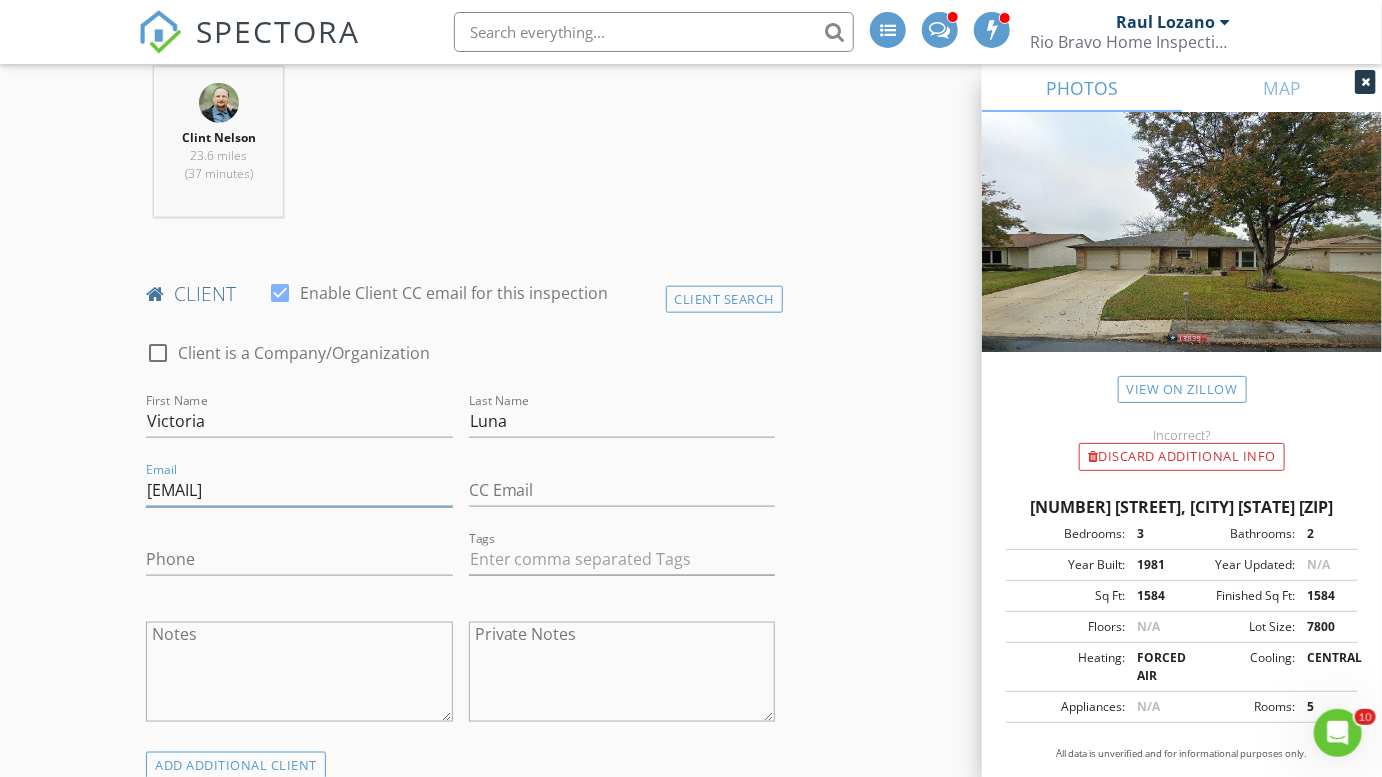 type on "[FIRST][LAST]@[DOMAIN]" 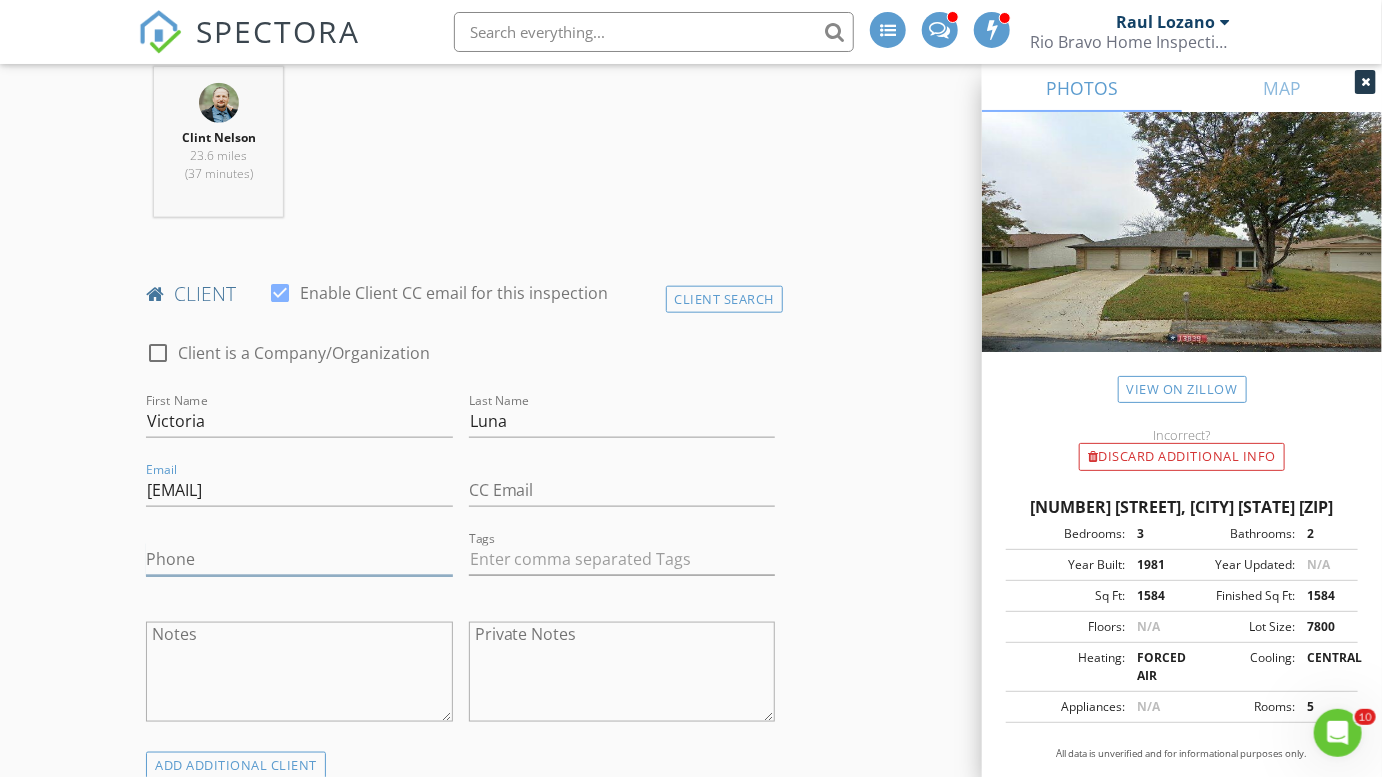 click on "Phone" at bounding box center (299, 559) 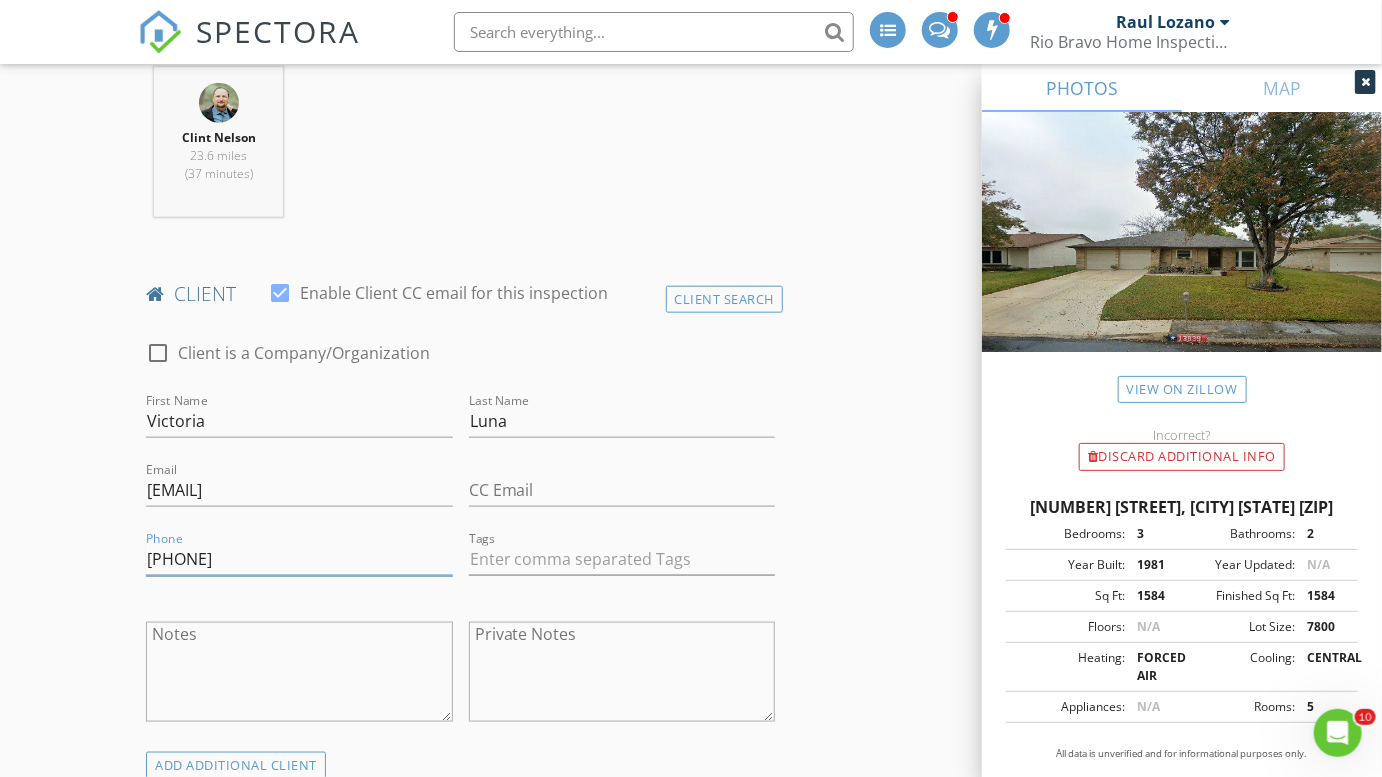type on "[PHONE]" 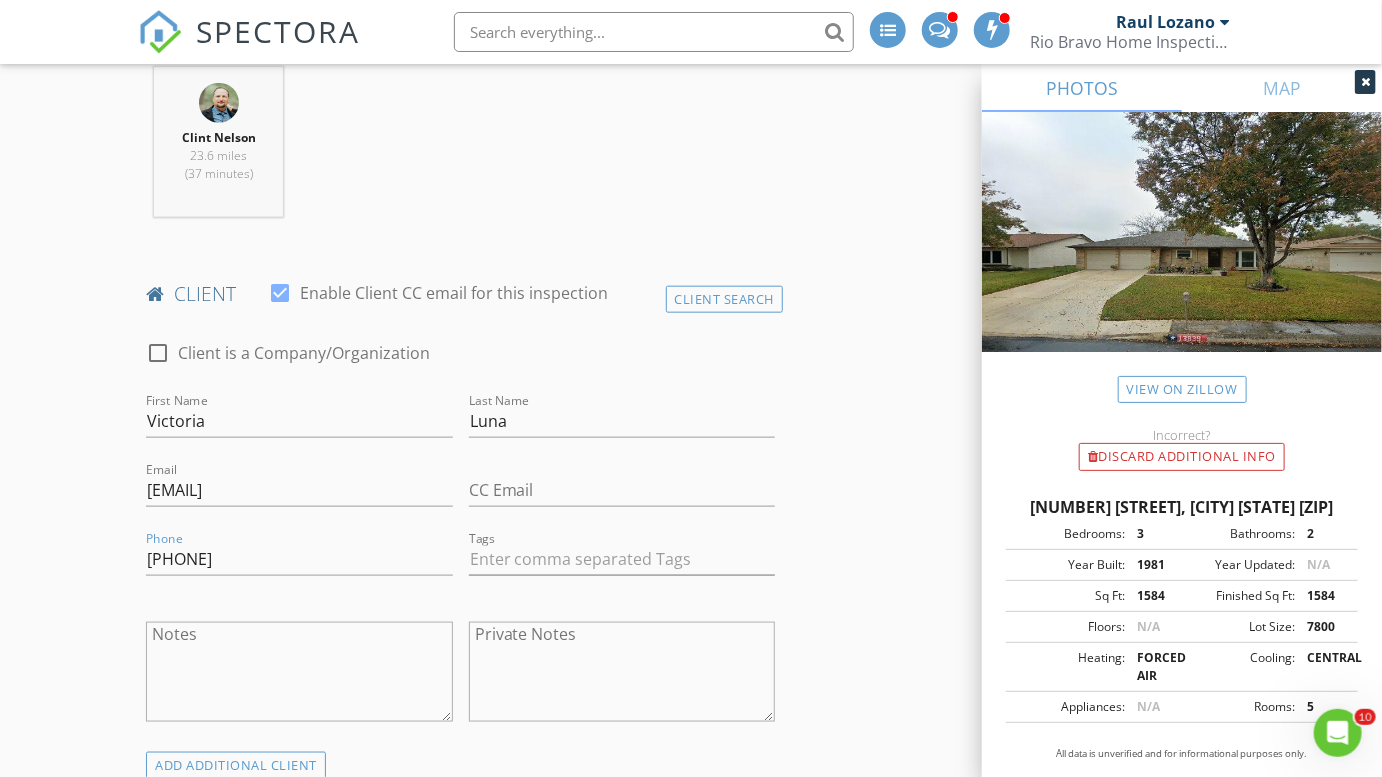 click on "New Inspection
INSPECTOR(S)
check_box_outline_blank   Charles Cole     check_box_outline_blank   Brad Test     check_box   Clint Nelson   PRIMARY   check_box_outline_blank   Eddie Gonzalez     Clint Nelson arrow_drop_down   check_box_outline_blank Clint Nelson specifically requested
Date/Time
08/06/2025 11:00 AM
Location
Address Search       Address 13839 Little Leaf Dr   Unit   City San Antonio   State TX   Zip 78247   County Bexar     Square Feet 1584   Year Built 1981   Foundation arrow_drop_down     Clint Nelson     23.6 miles     (37 minutes)
client
check_box Enable Client CC email for this inspection   Client Search     check_box_outline_blank Client is a Company/Organization     First Name Victoria   Last Name Luna   Email victorialuna71@gmail.com   CC Email   Phone 210-900-0253         Tags         Notes   Private Notes" at bounding box center [691, 1224] 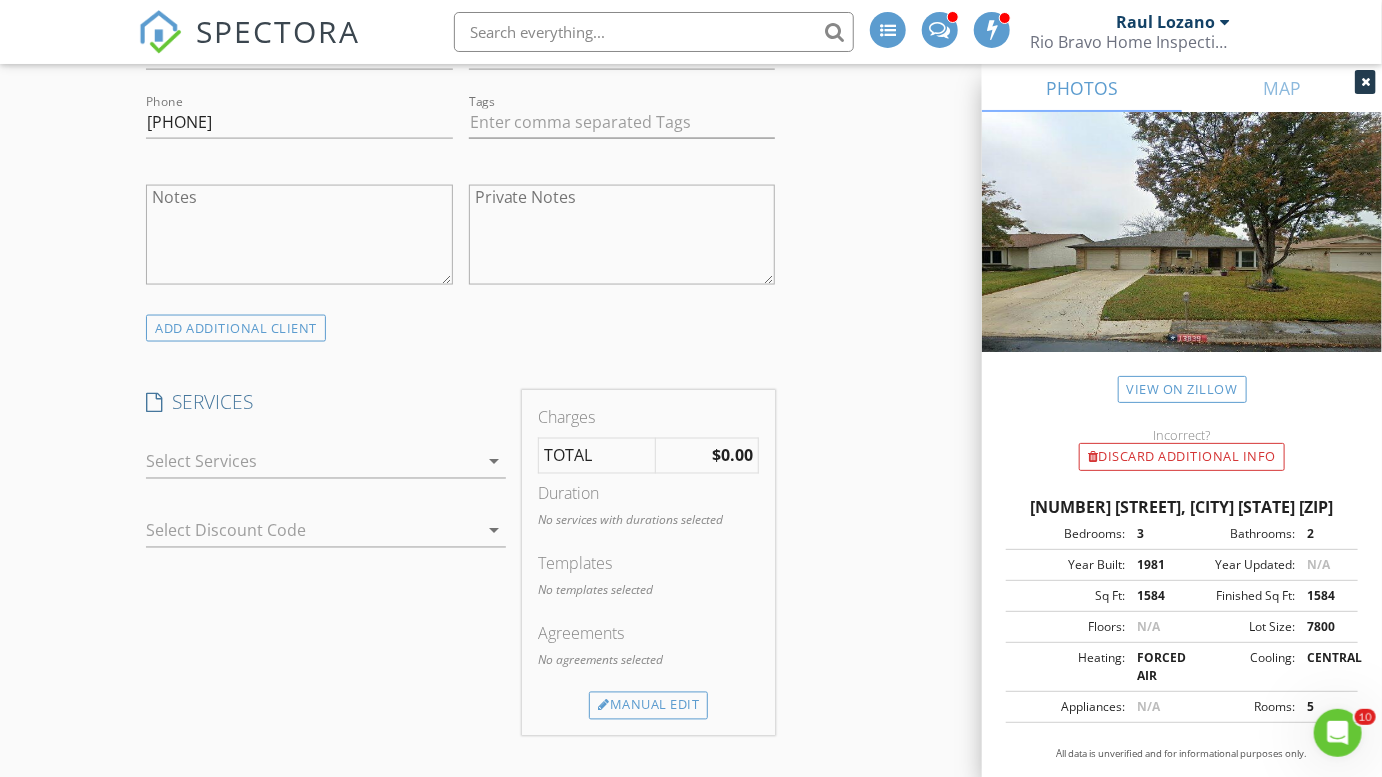 scroll, scrollTop: 1272, scrollLeft: 0, axis: vertical 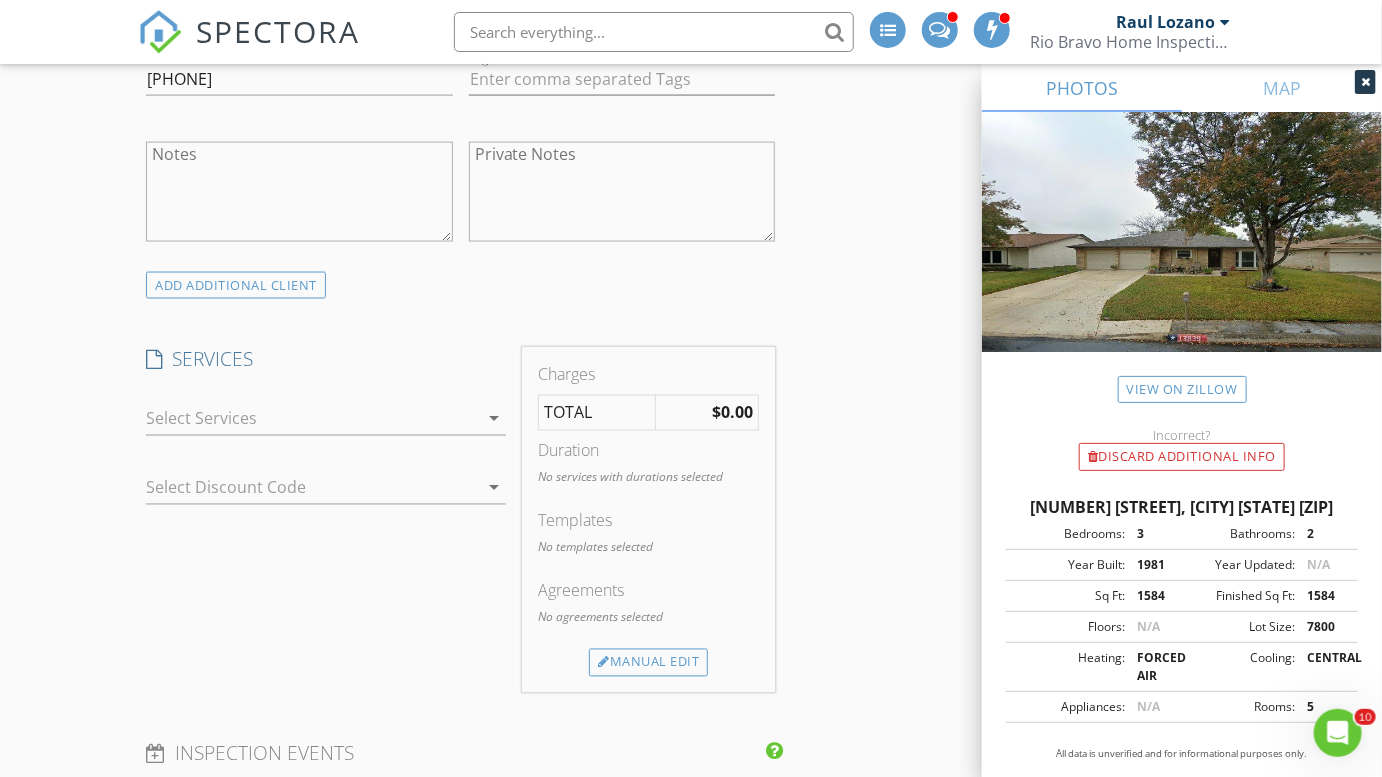 click at bounding box center [312, 419] 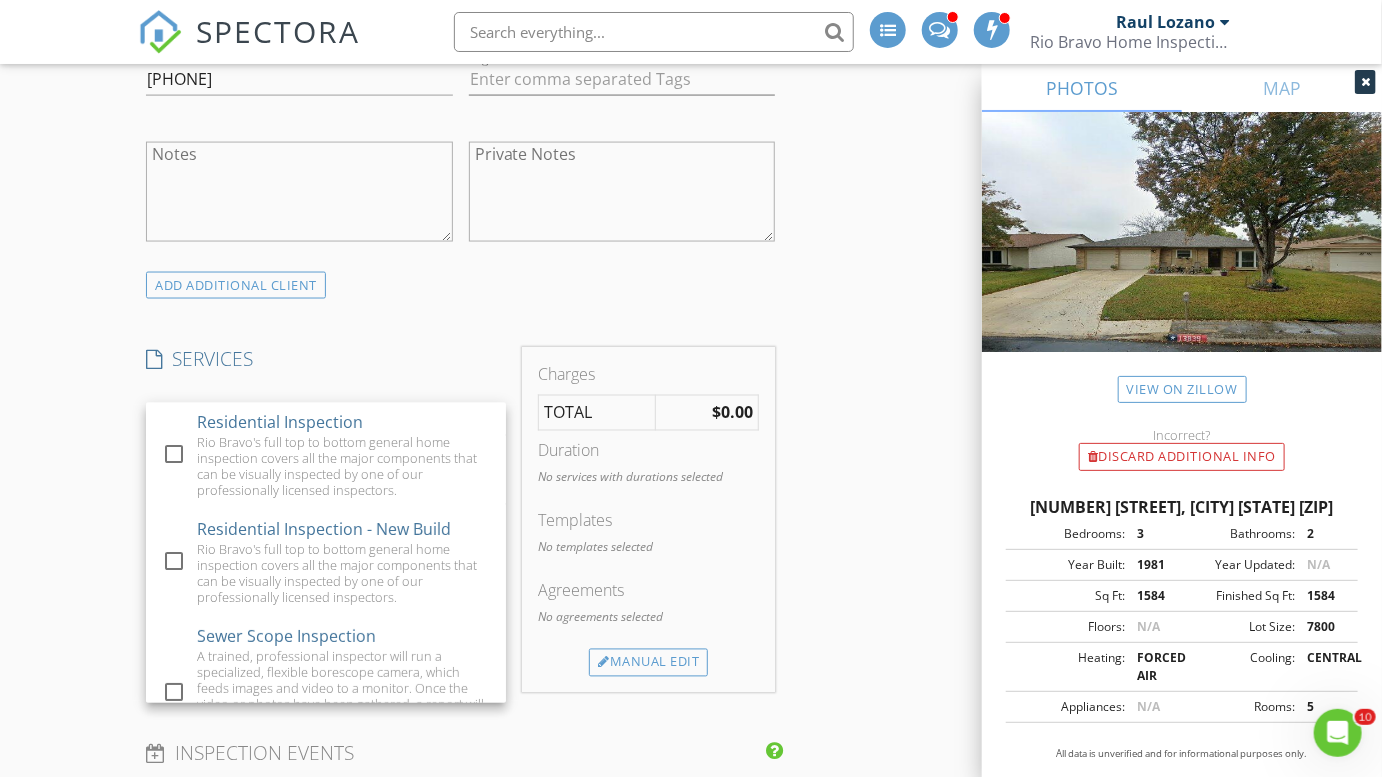 click on "Residential Inspection" at bounding box center [281, 423] 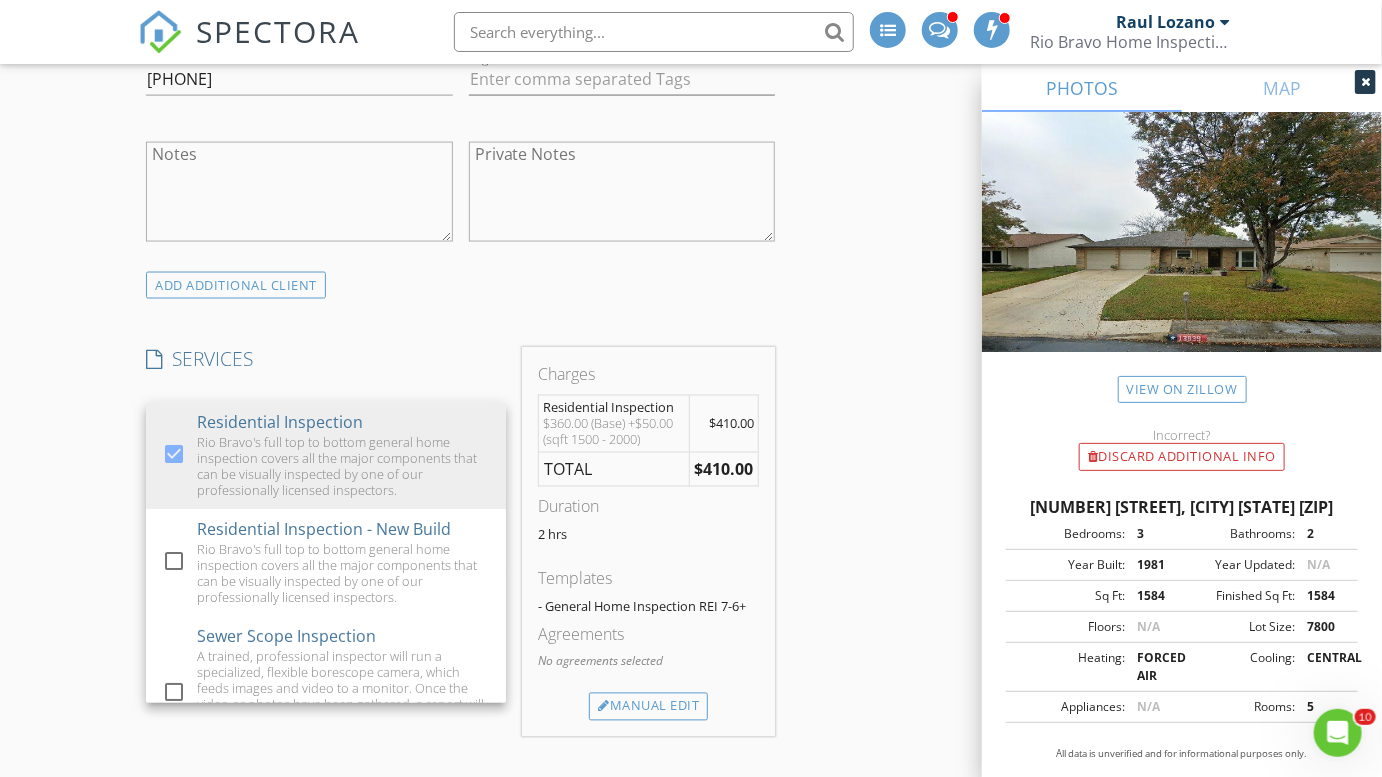 click on "New Inspection
INSPECTOR(S)
check_box_outline_blank   Charles Cole     check_box_outline_blank   Brad Test     check_box   Clint Nelson   PRIMARY   check_box_outline_blank   Eddie Gonzalez     Clint Nelson arrow_drop_down   check_box_outline_blank Clint Nelson specifically requested
Date/Time
08/06/2025 11:00 AM
Location
Address Search       Address 13839 Little Leaf Dr   Unit   City San Antonio   State TX   Zip 78247   County Bexar     Square Feet 1584   Year Built 1981   Foundation arrow_drop_down     Clint Nelson     23.6 miles     (37 minutes)
client
check_box Enable Client CC email for this inspection   Client Search     check_box_outline_blank Client is a Company/Organization     First Name Victoria   Last Name Luna   Email victorialuna71@gmail.com   CC Email   Phone 210-900-0253         Tags         Notes   Private Notes          check_box" at bounding box center (691, 766) 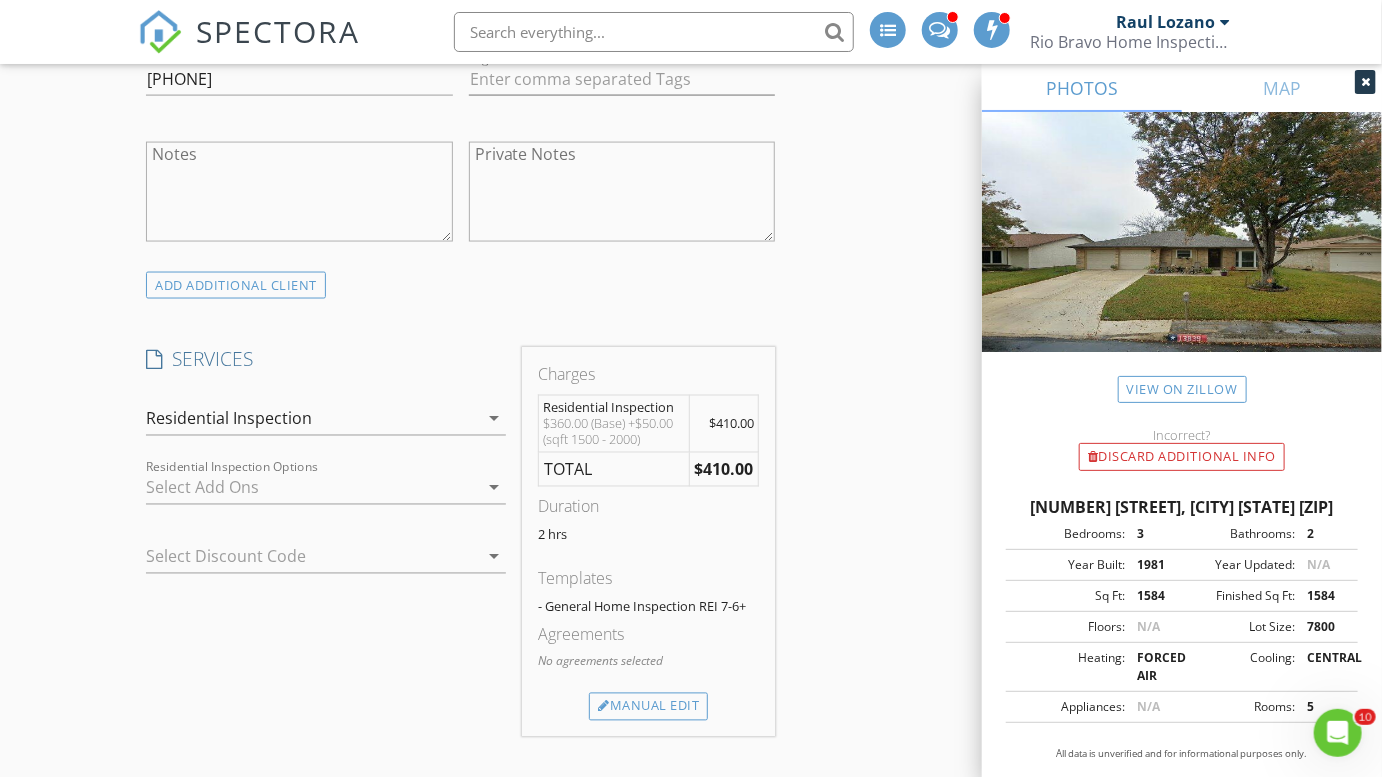 click at bounding box center (312, 488) 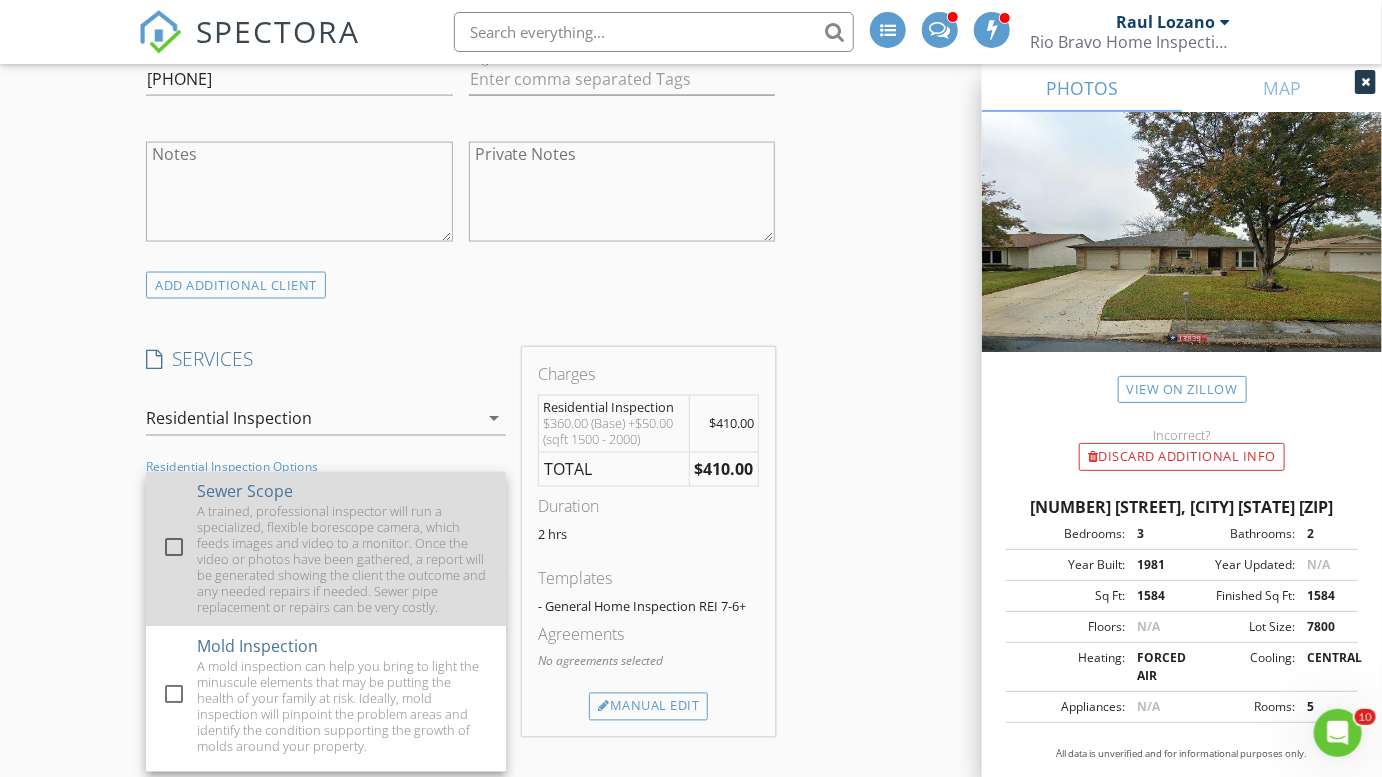 click on "A trained, professional inspector will run a specialized, flexible borescope camera, which feeds images and video to a monitor. Once the video or photos have been gathered, a report will be generated showing the client the outcome and any needed repairs if needed. Sewer pipe replacement or repairs can be very costly." at bounding box center [344, 560] 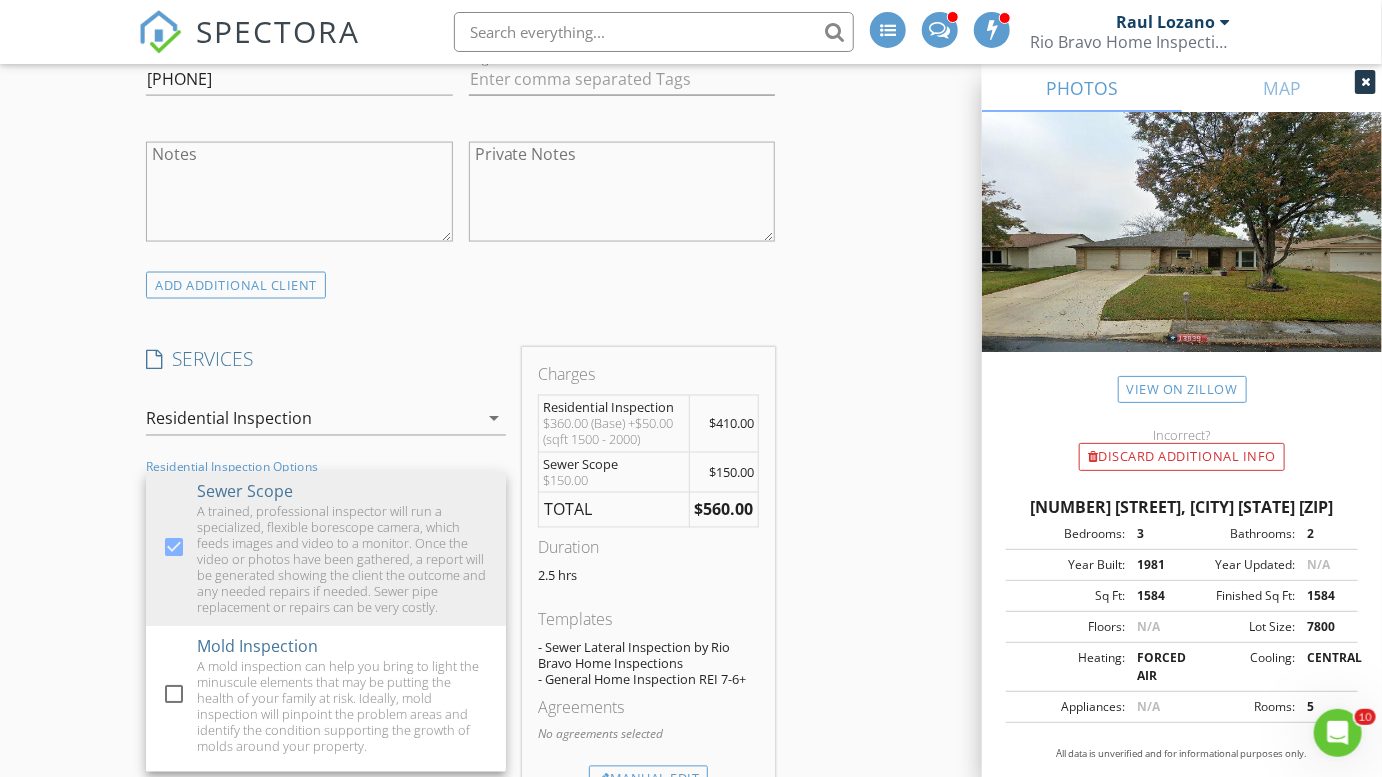 click on "INSPECTOR(S)
check_box_outline_blank   Charles Cole     check_box_outline_blank   Brad Test     check_box   Clint Nelson   PRIMARY   check_box_outline_blank   Eddie Gonzalez     Clint Nelson arrow_drop_down   check_box_outline_blank Clint Nelson specifically requested
Date/Time
08/06/2025 11:00 AM
Location
Address Search       Address 13839 Little Leaf Dr   Unit   City San Antonio   State TX   Zip 78247   County Bexar     Square Feet 1584   Year Built 1981   Foundation arrow_drop_down     Clint Nelson     23.6 miles     (37 minutes)
client
check_box Enable Client CC email for this inspection   Client Search     check_box_outline_blank Client is a Company/Organization     First Name Victoria   Last Name Luna   Email victorialuna71@gmail.com   CC Email   Phone 210-900-0253         Tags         Notes   Private Notes          check_box   Residential Inspection" at bounding box center [691, 836] 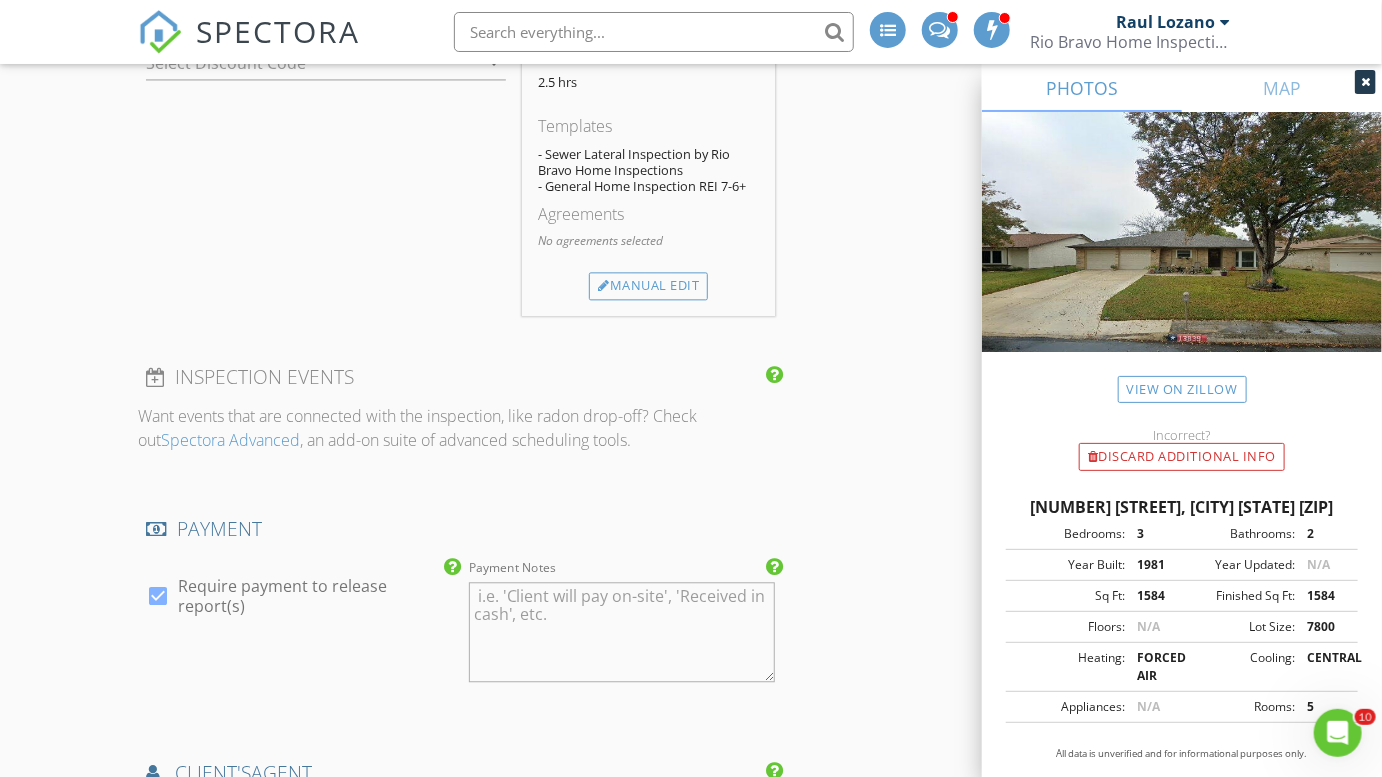 scroll, scrollTop: 2021, scrollLeft: 0, axis: vertical 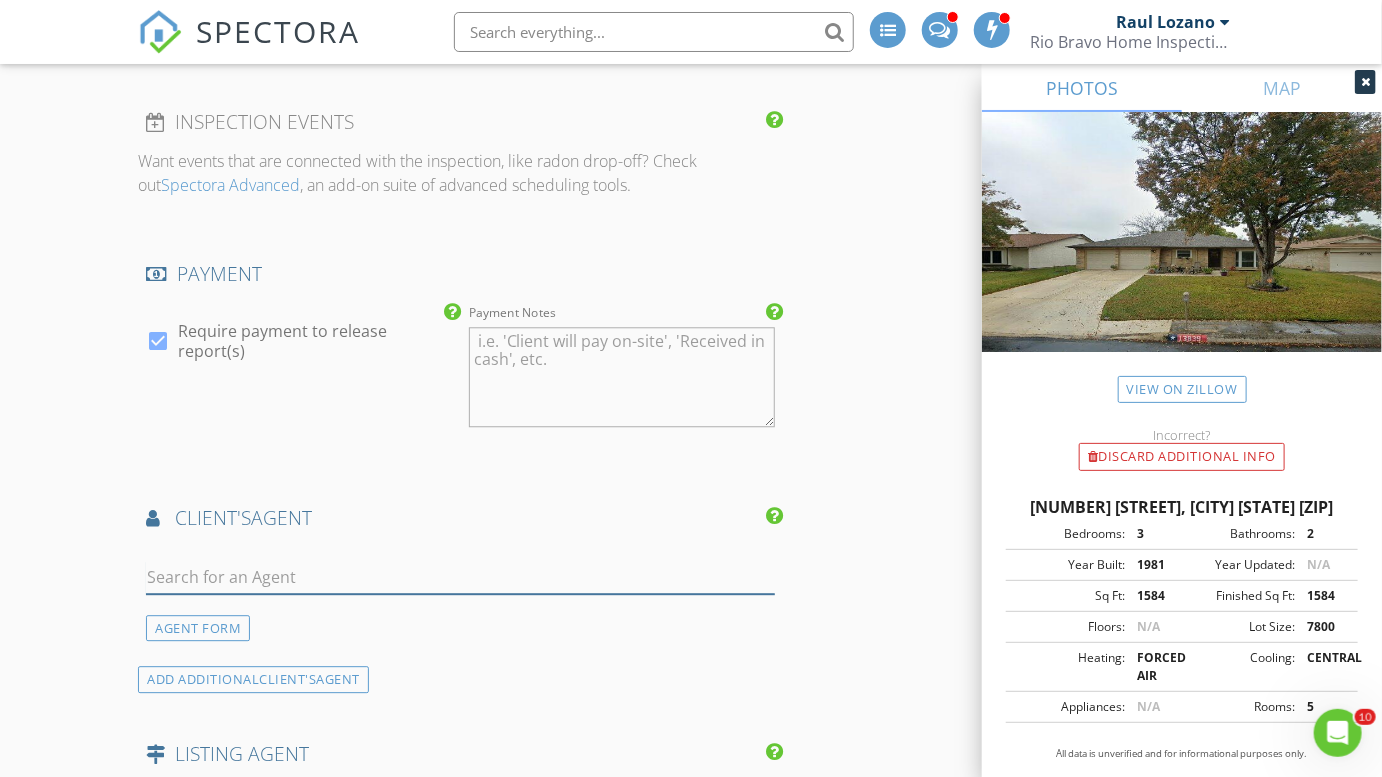 click at bounding box center (460, 577) 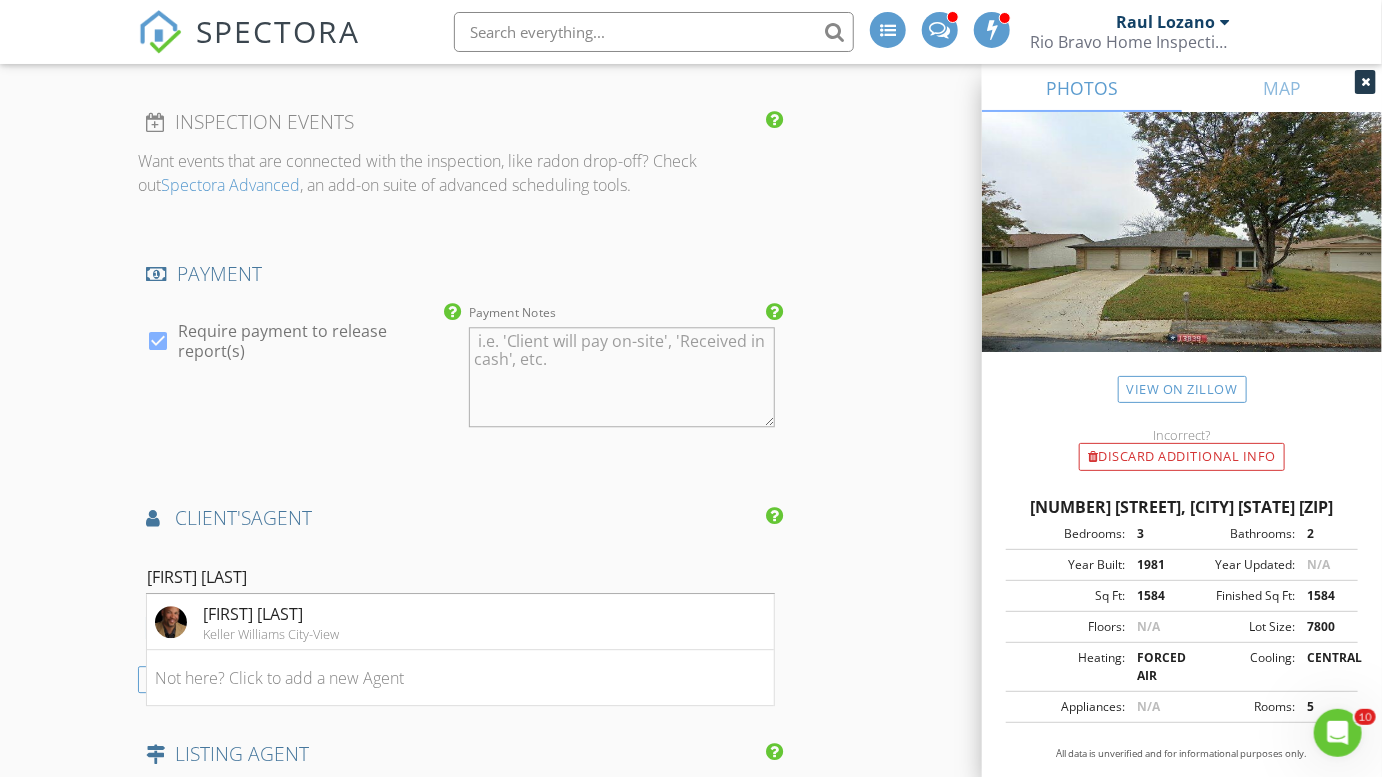 click on "client's  AGENT" at bounding box center (460, 518) 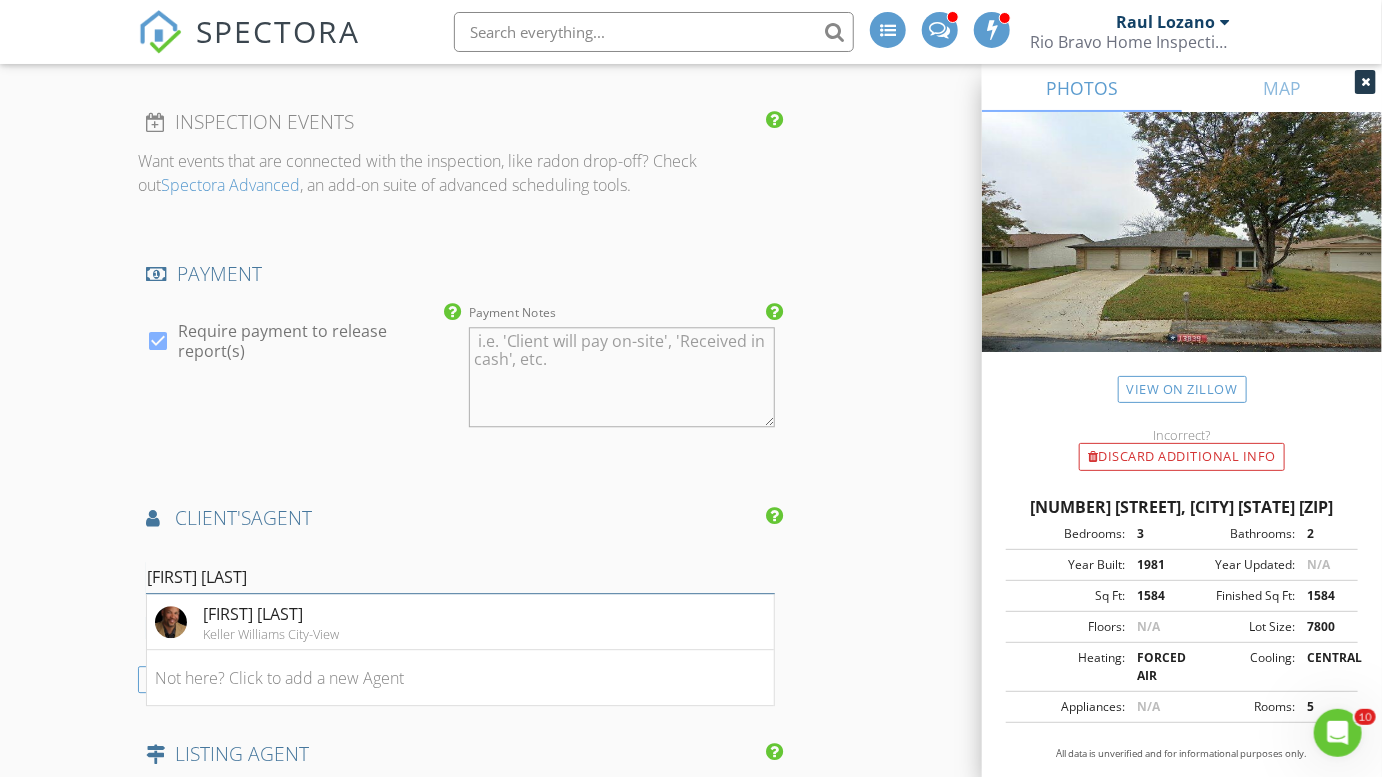click on "brian w" at bounding box center (460, 577) 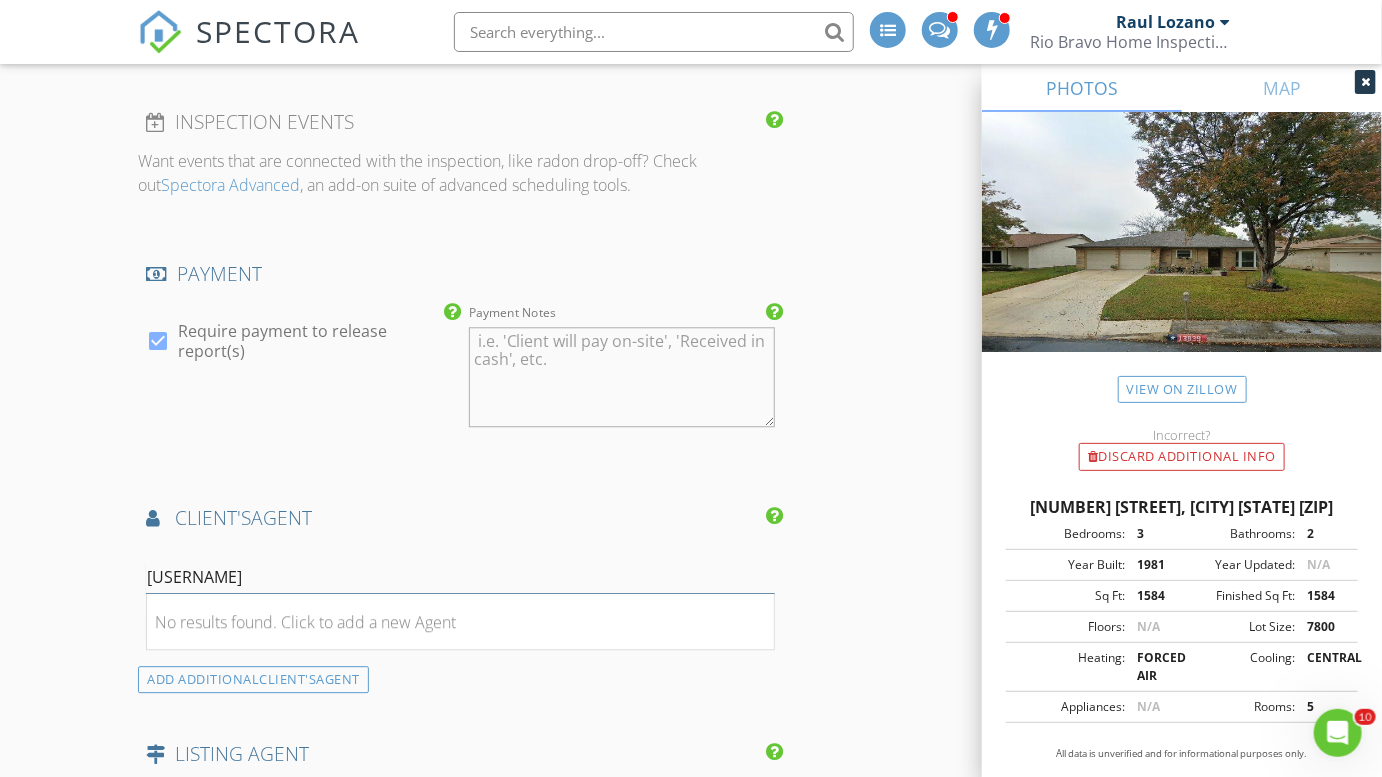 click on "bryan w" at bounding box center (460, 577) 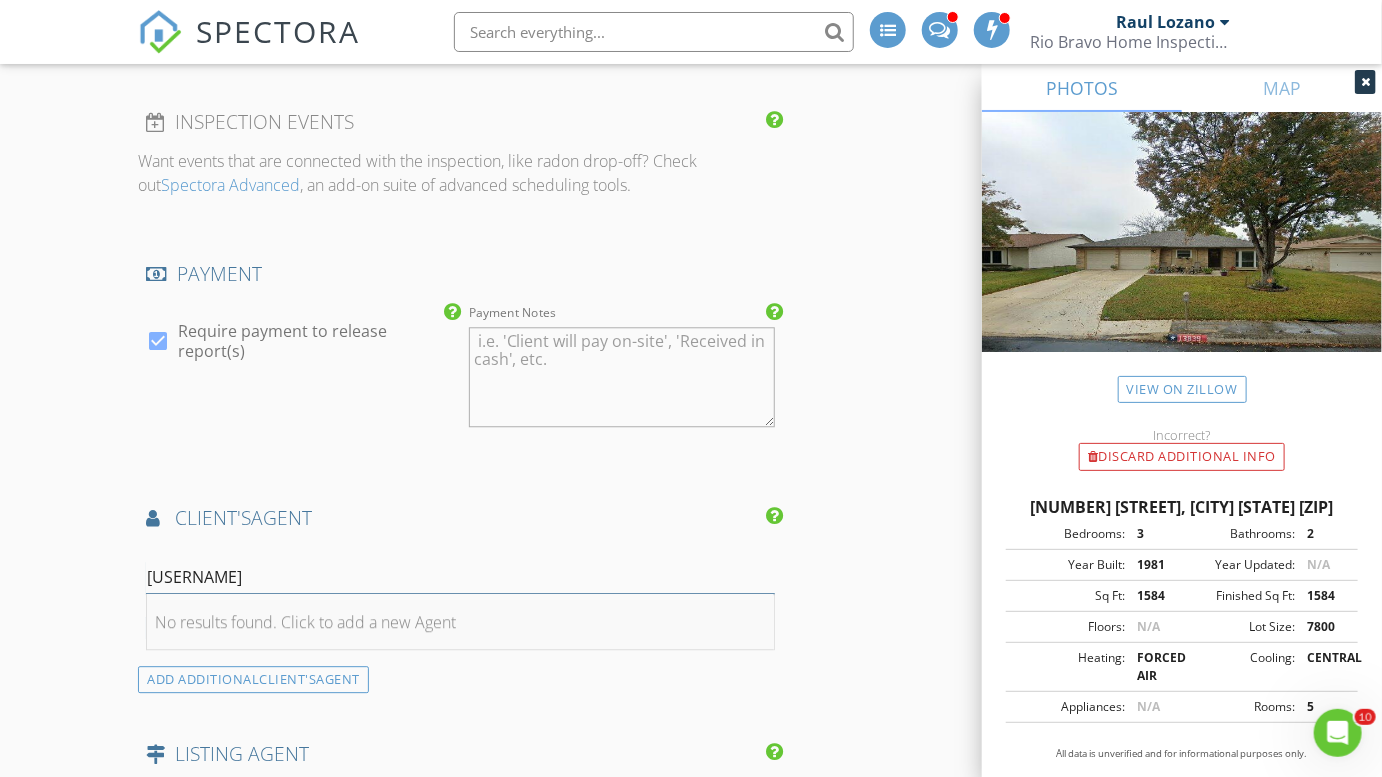 type on "brian wood" 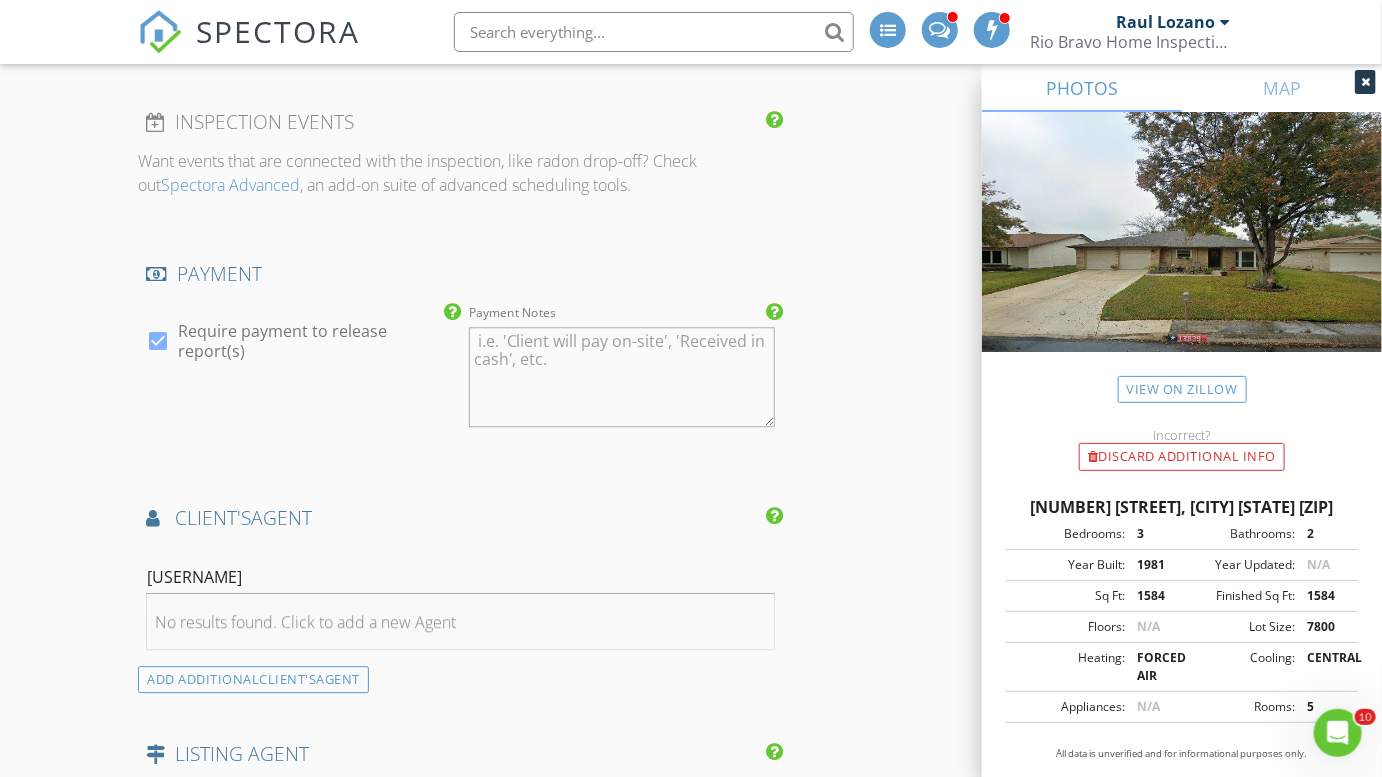 click on "No results found. Click to add a new Agent" at bounding box center (460, 622) 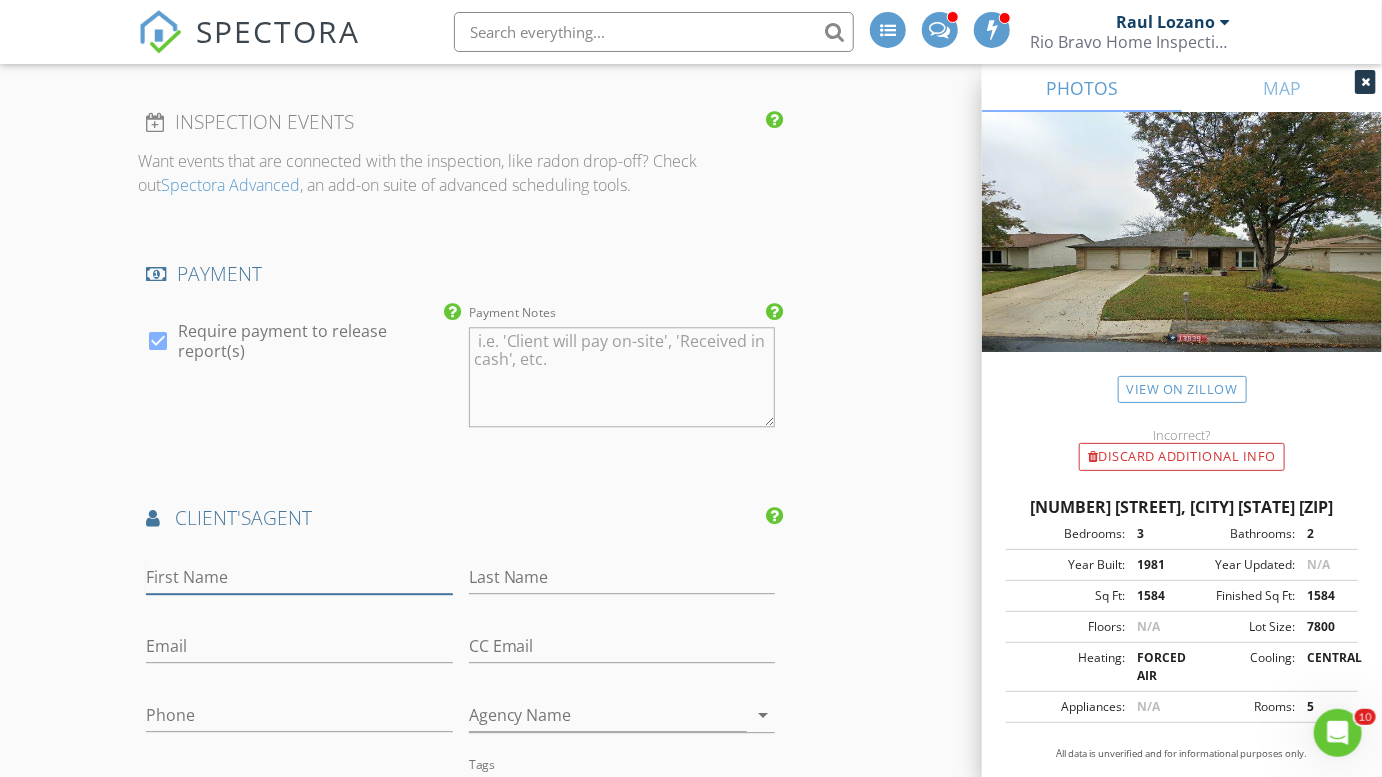 click on "First Name" at bounding box center [299, 577] 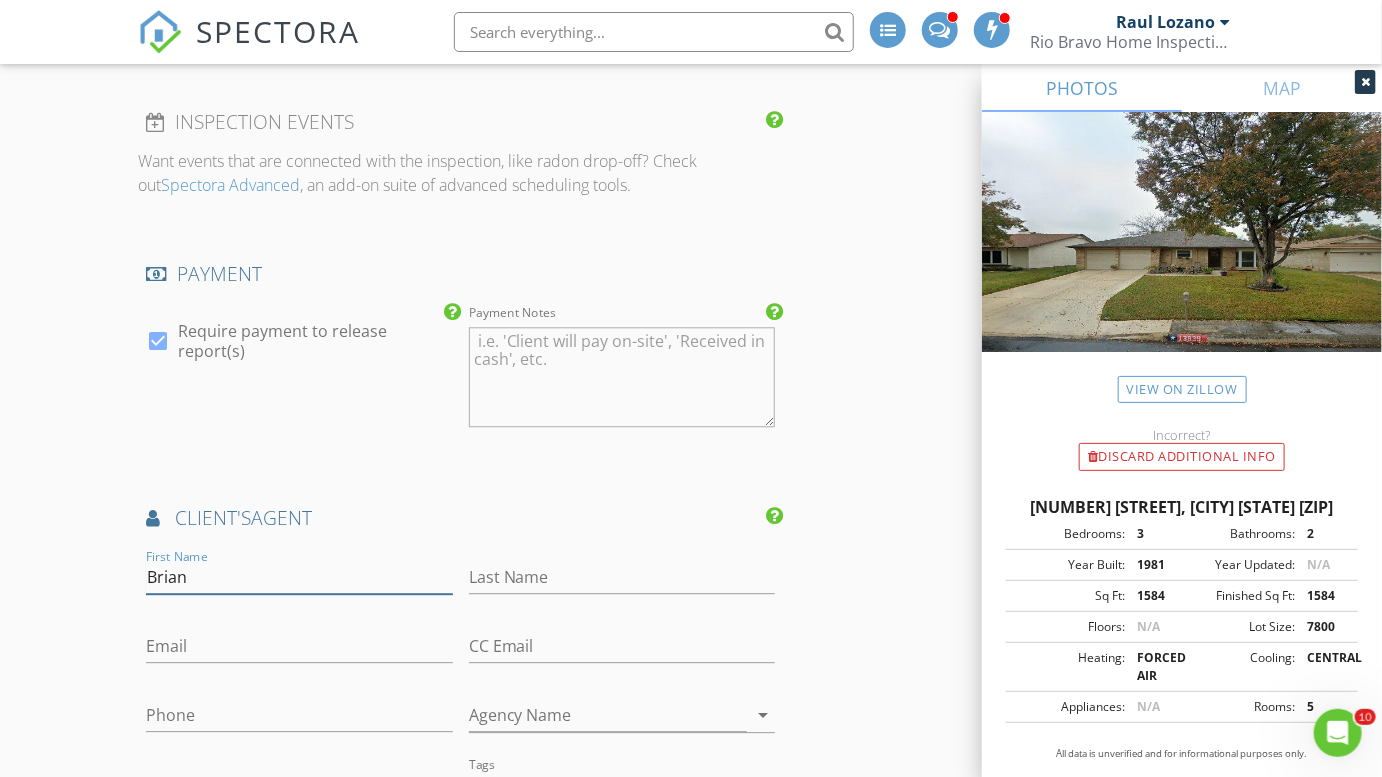 type on "Brian" 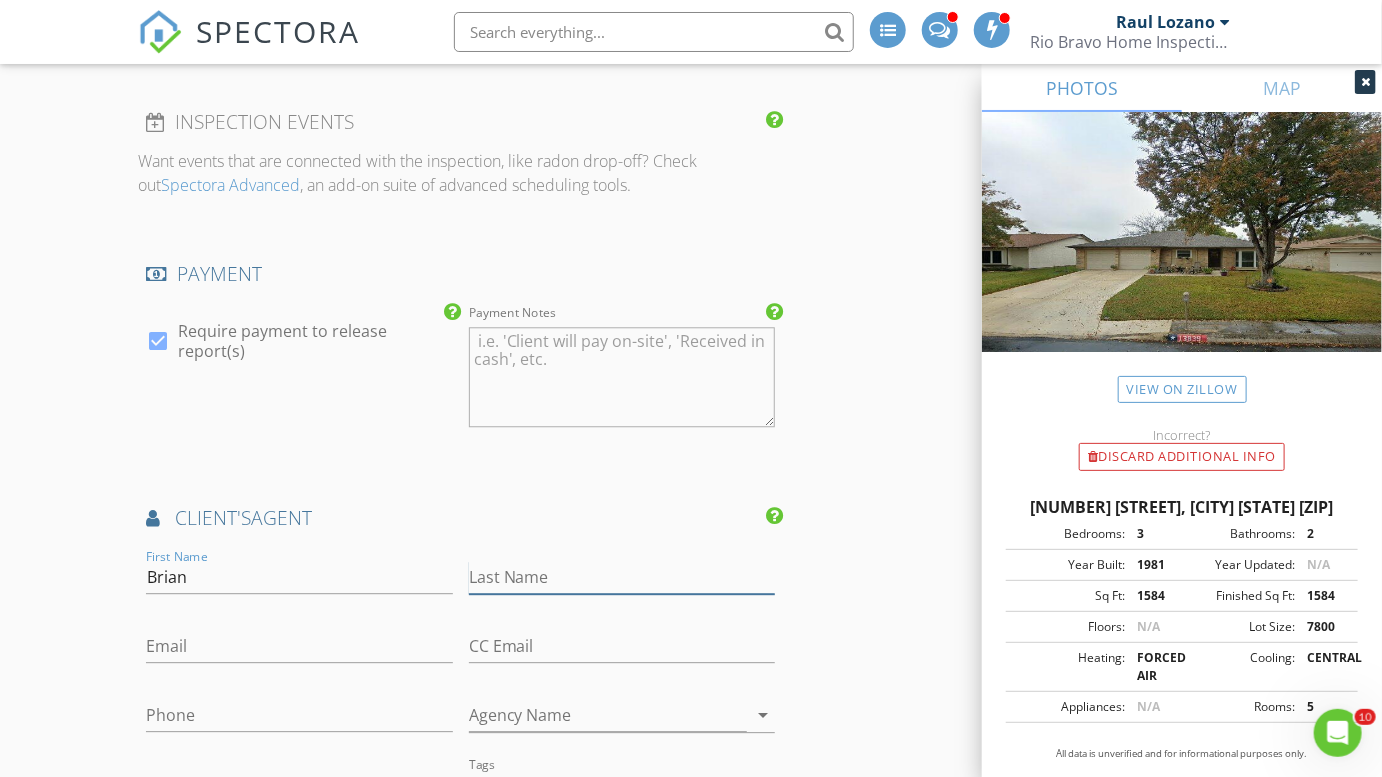 click on "Last Name" at bounding box center [622, 577] 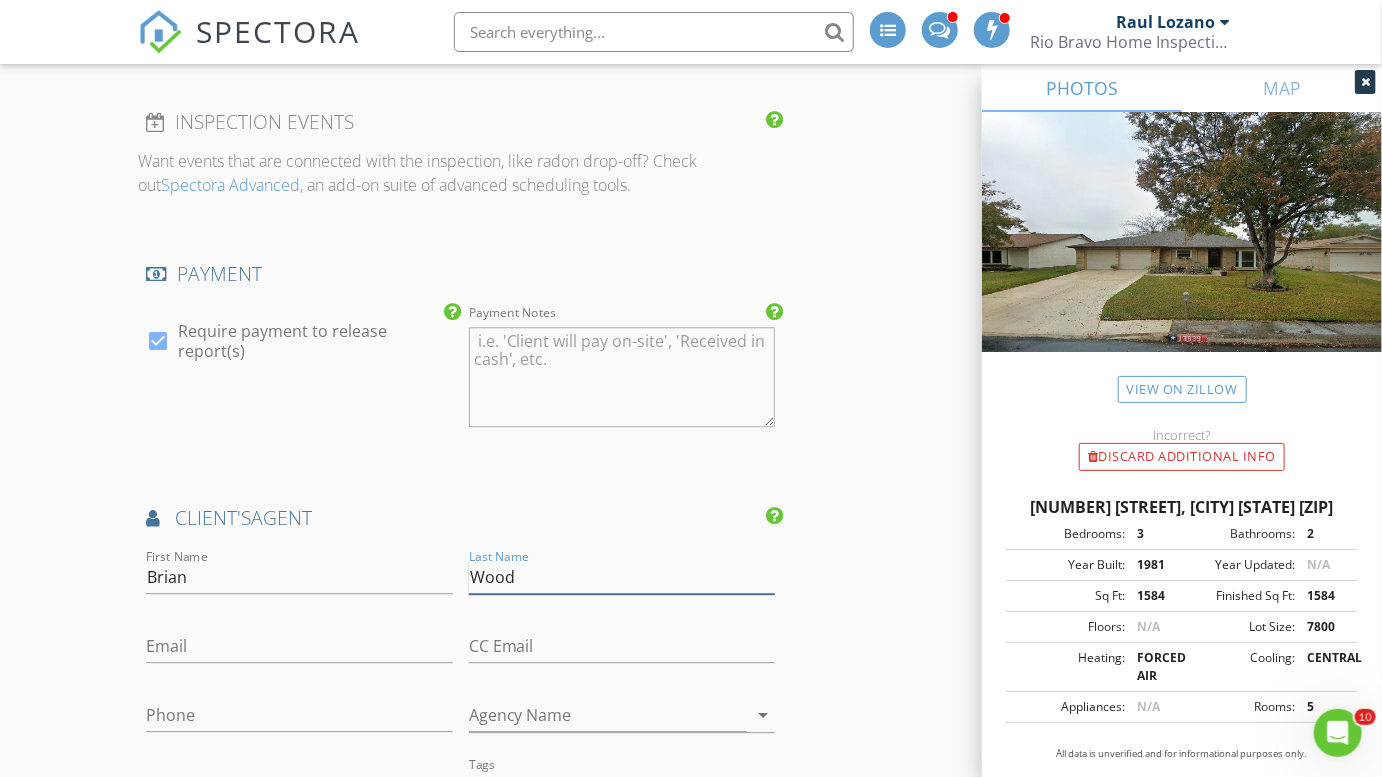 type on "Wood" 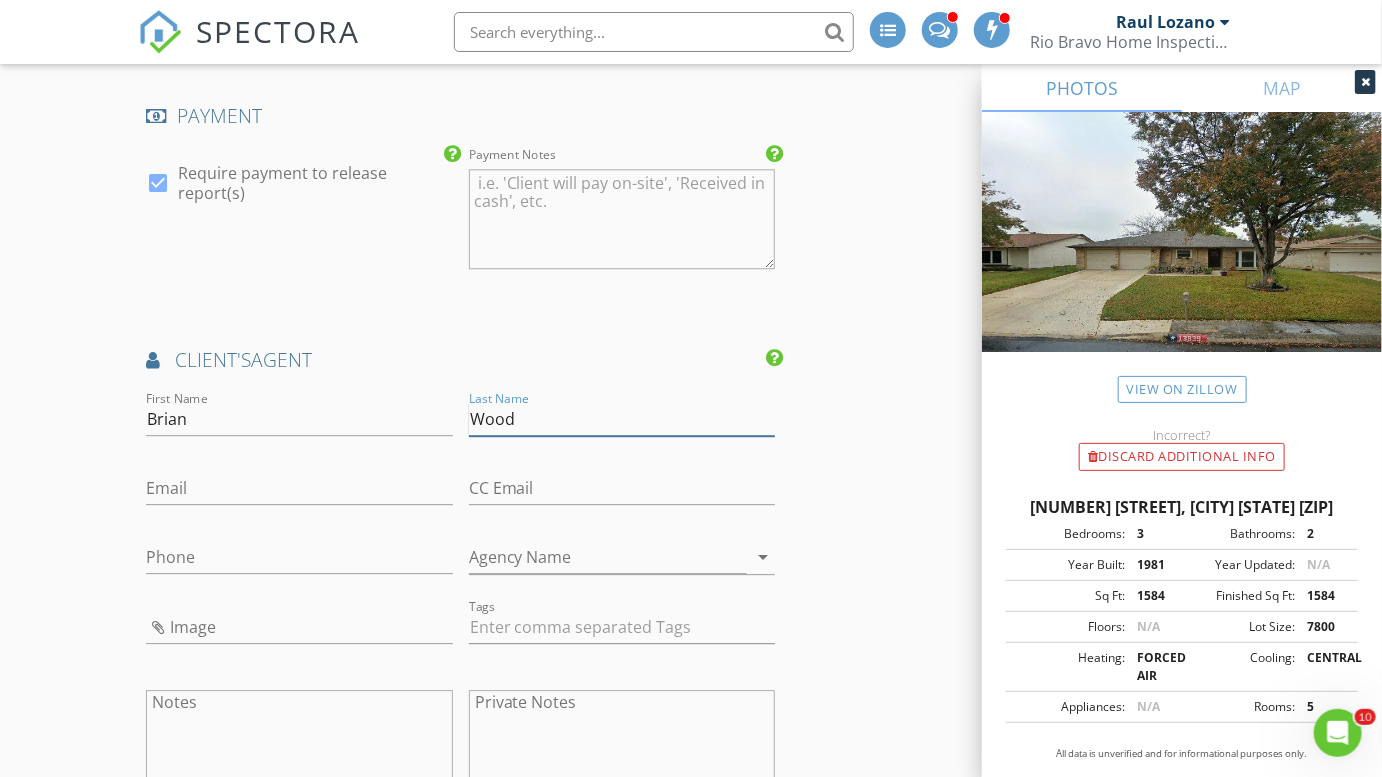 scroll, scrollTop: 2181, scrollLeft: 0, axis: vertical 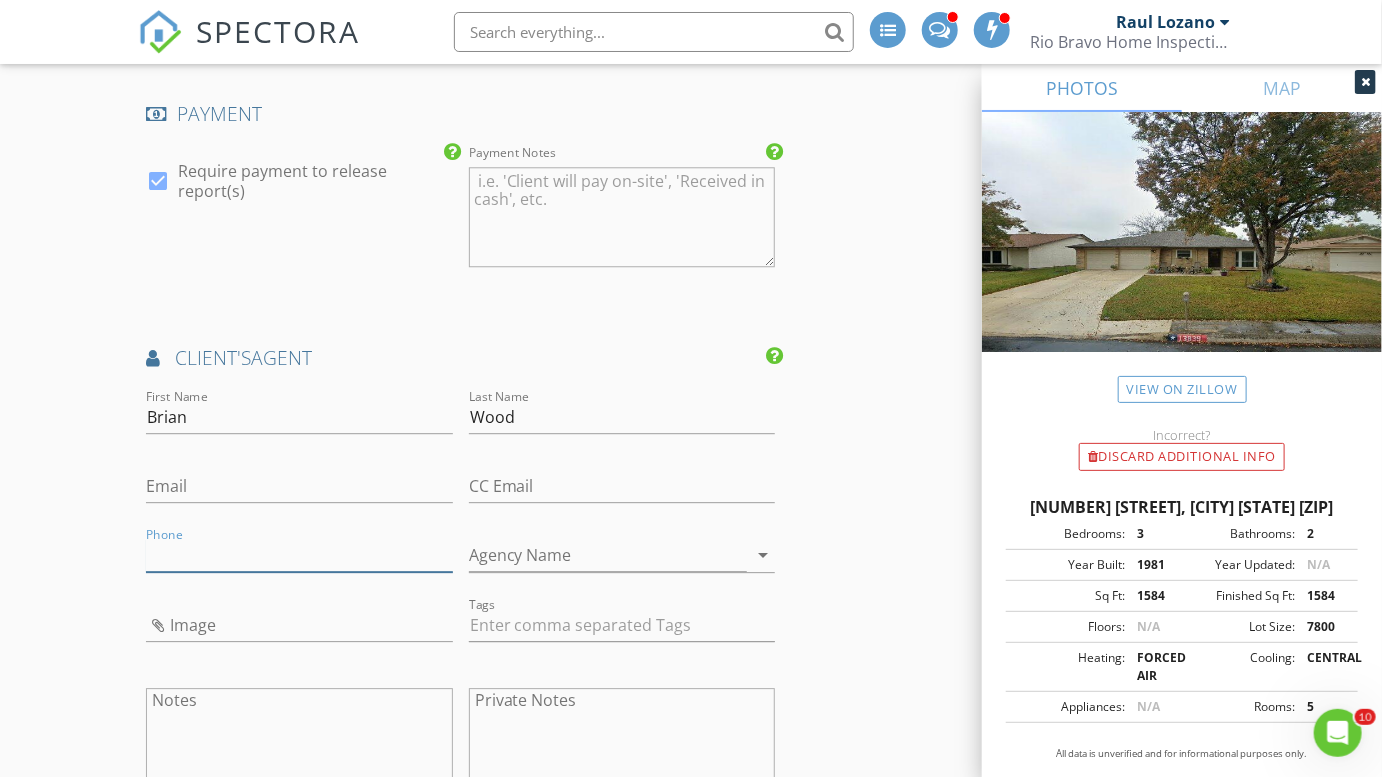 click on "Phone" at bounding box center (299, 555) 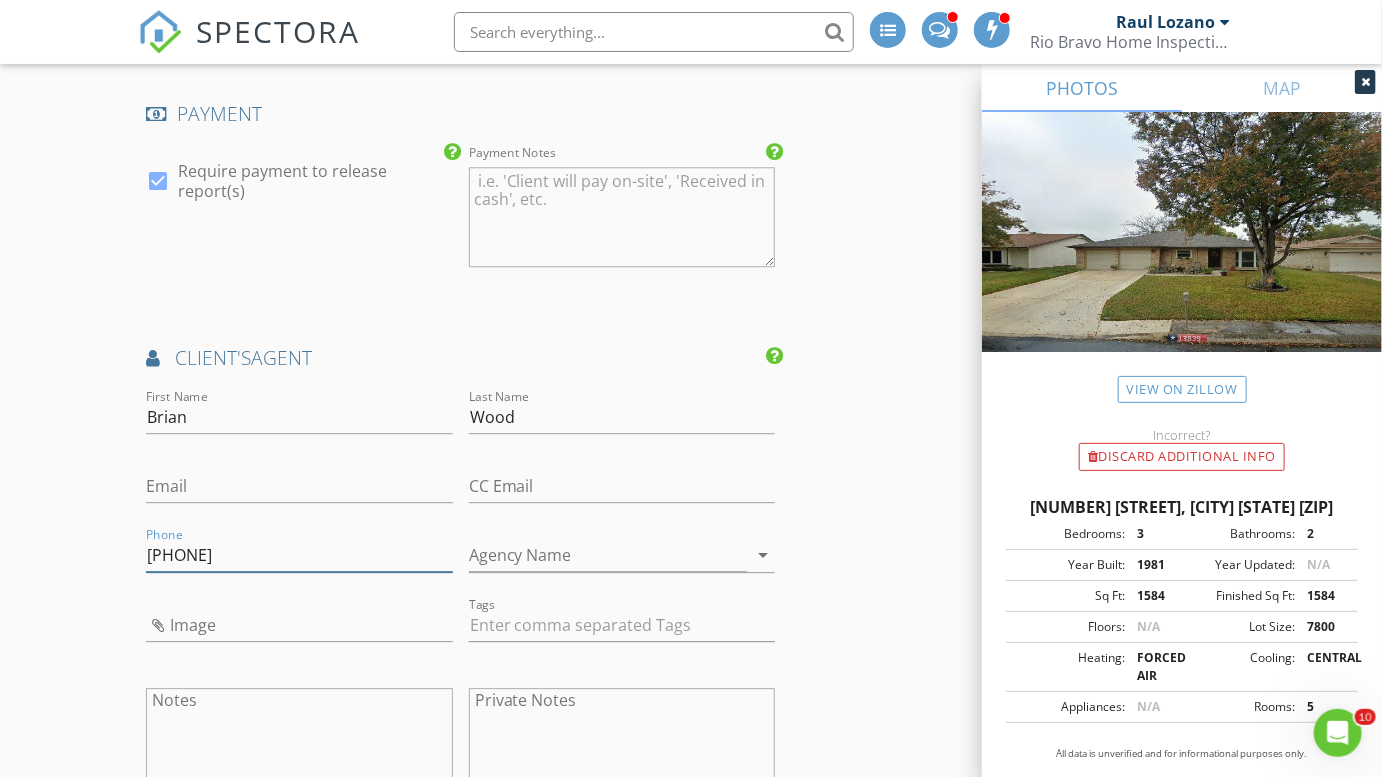 type on "[PHONE]" 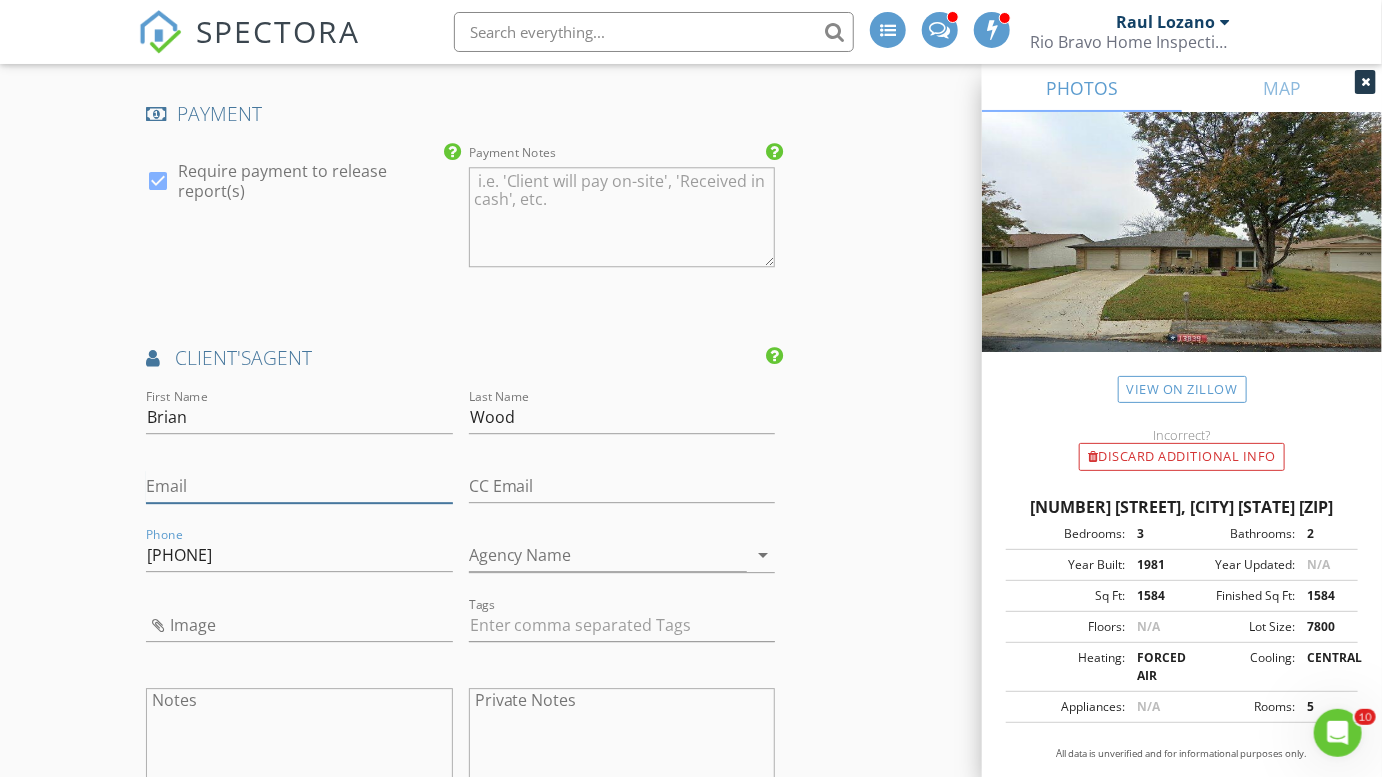 click on "Email" at bounding box center [299, 486] 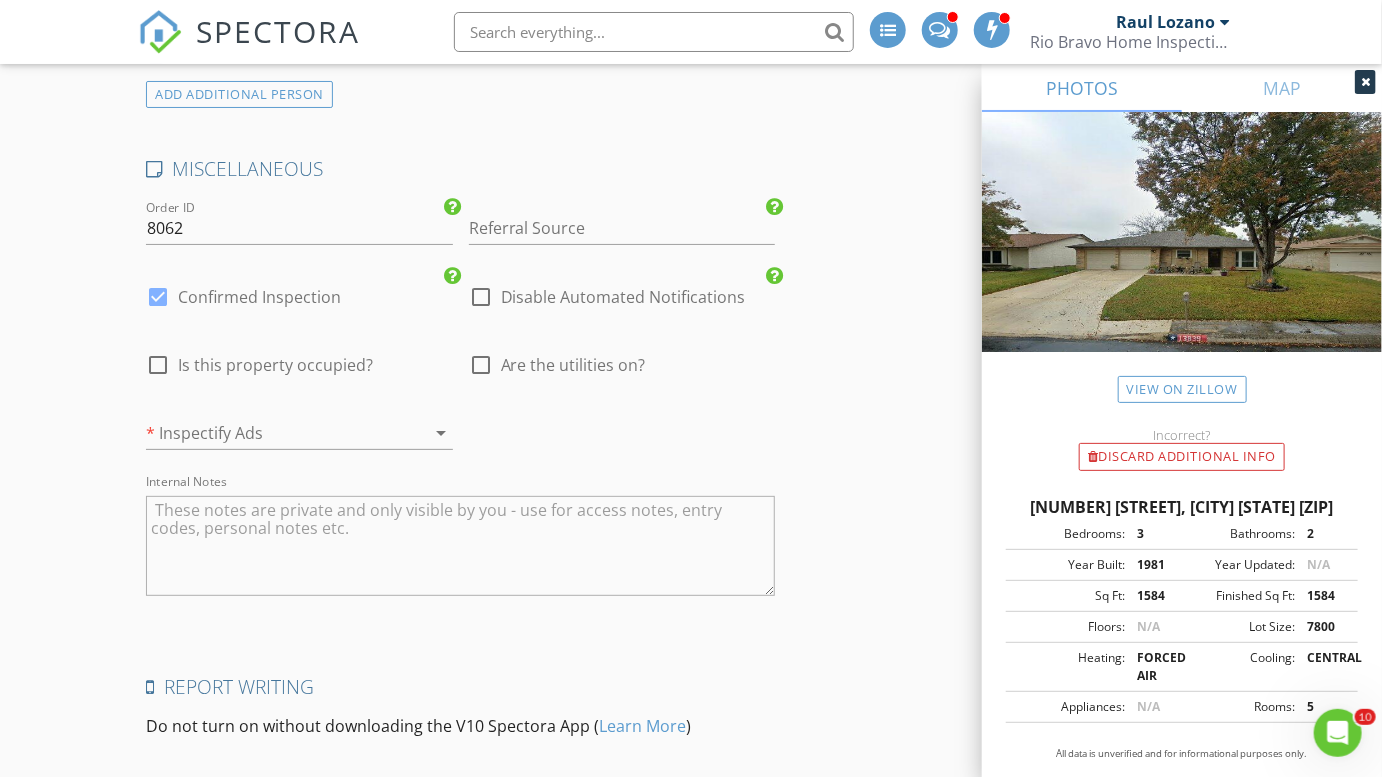 click at bounding box center (271, 433) 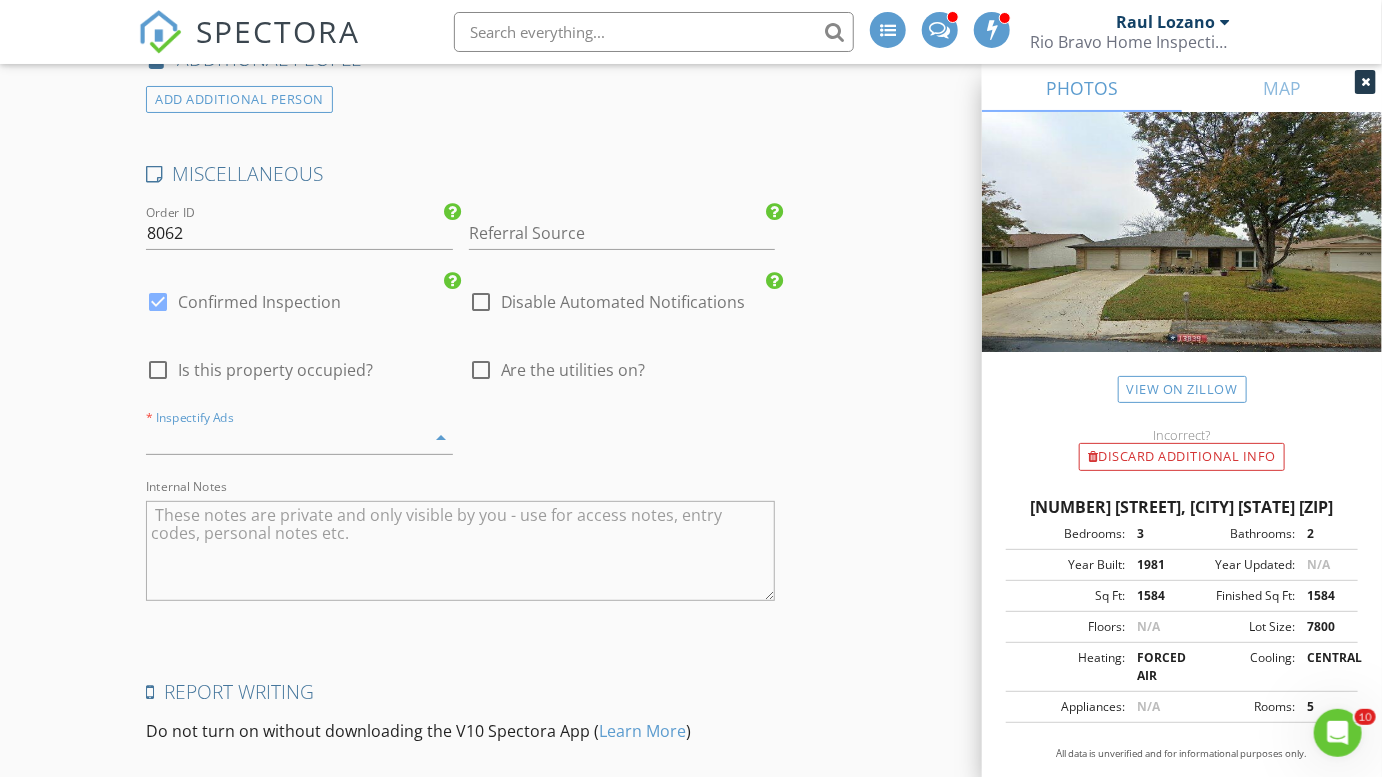 scroll, scrollTop: 3298, scrollLeft: 0, axis: vertical 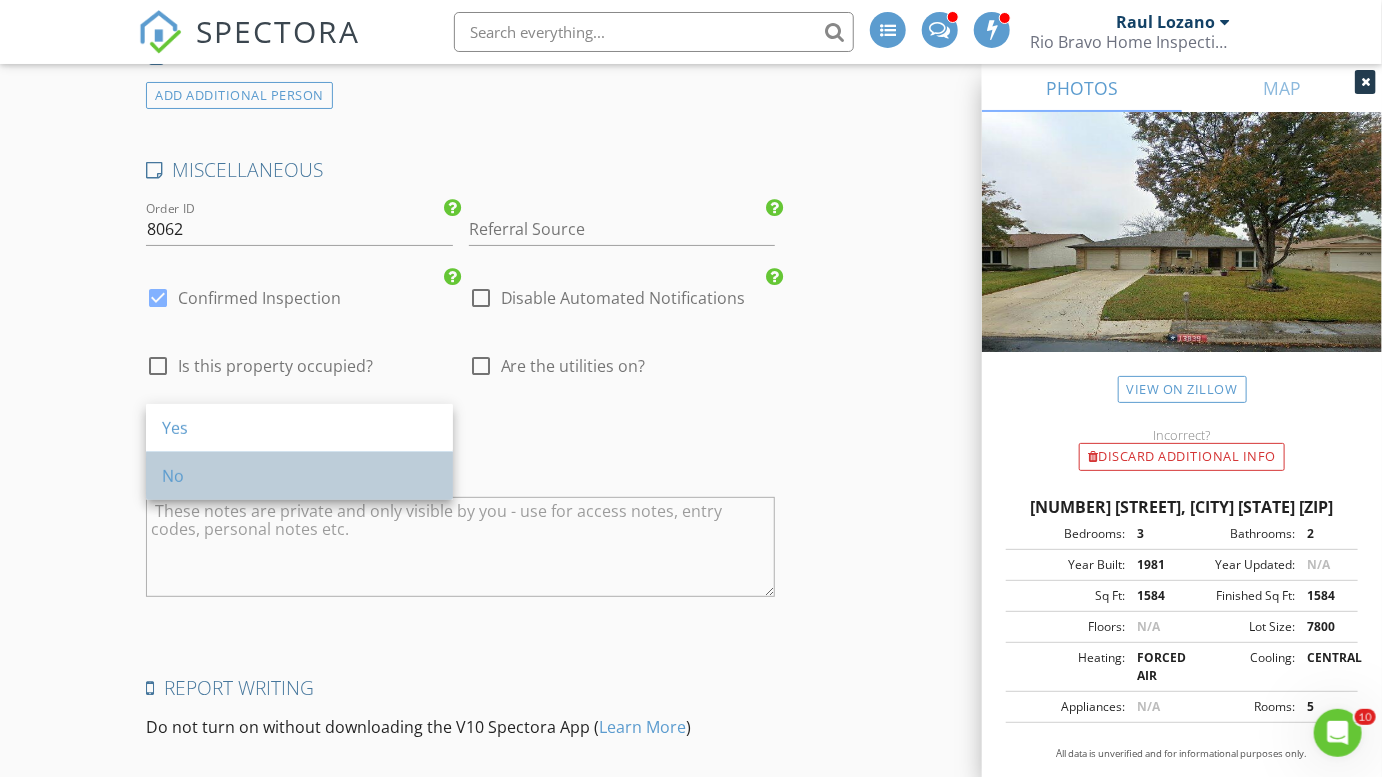 click on "No" at bounding box center (299, 476) 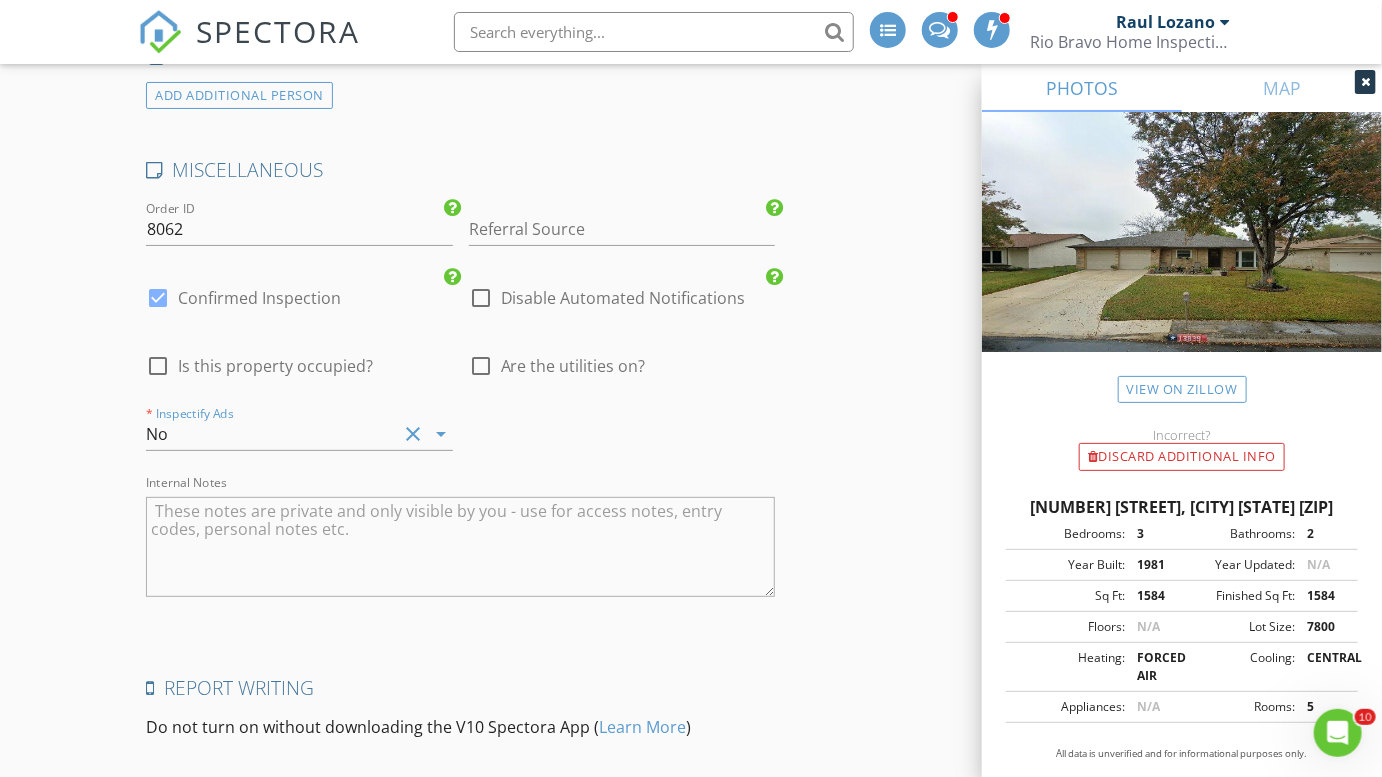 click on "New Inspection
INSPECTOR(S)
check_box_outline_blank   Charles Cole     check_box_outline_blank   Brad Test     check_box   Clint Nelson   PRIMARY   check_box_outline_blank   Eddie Gonzalez     Clint Nelson arrow_drop_down   check_box_outline_blank Clint Nelson specifically requested
Date/Time
08/06/2025 11:00 AM
Location
Address Search       Address 13839 Little Leaf Dr   Unit   City San Antonio   State TX   Zip 78247   County Bexar     Square Feet 1584   Year Built 1981   Foundation arrow_drop_down     Clint Nelson     23.6 miles     (37 minutes)
client
check_box Enable Client CC email for this inspection   Client Search     check_box_outline_blank Client is a Company/Organization     First Name Victoria   Last Name Luna   Email victorialuna71@gmail.com   CC Email   Phone 210-900-0253         Tags         Notes   Private Notes          check_box" at bounding box center (691, -1039) 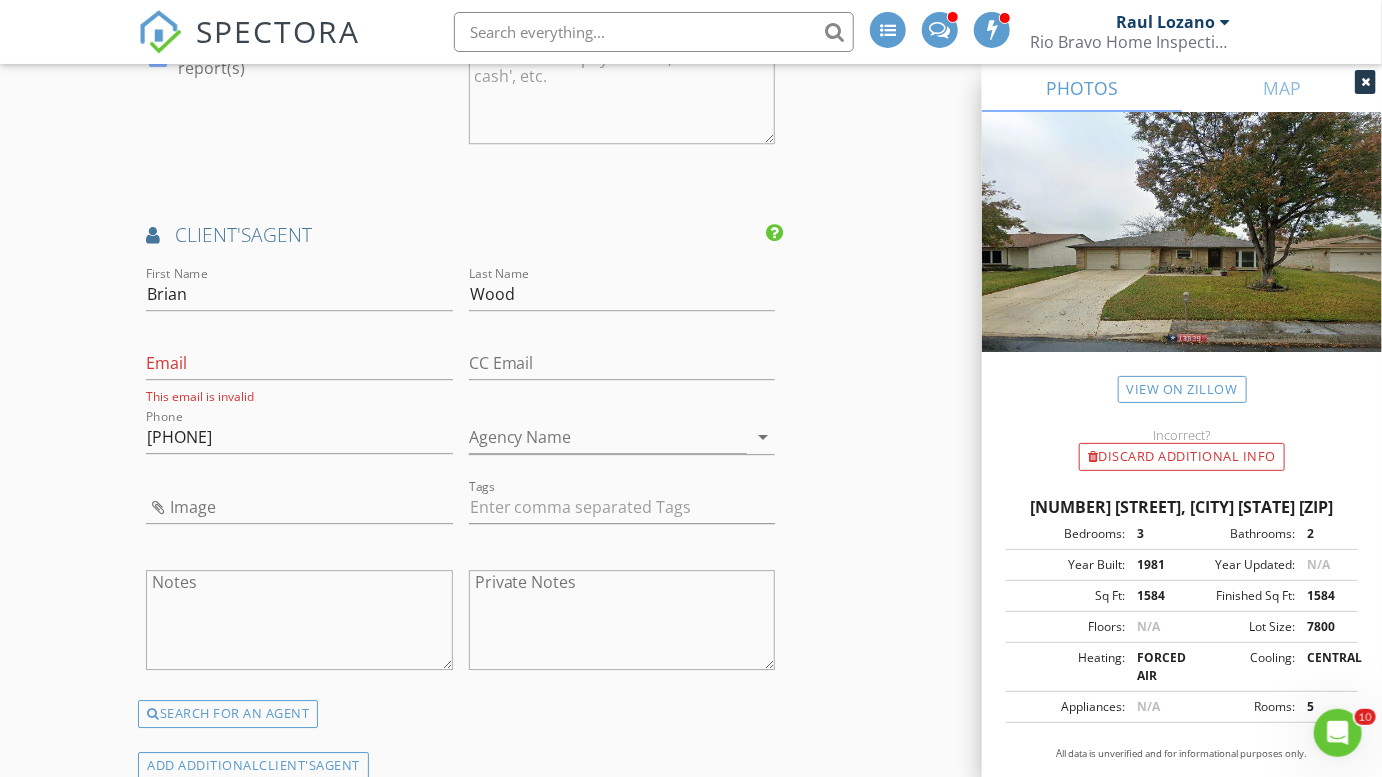 scroll, scrollTop: 2302, scrollLeft: 0, axis: vertical 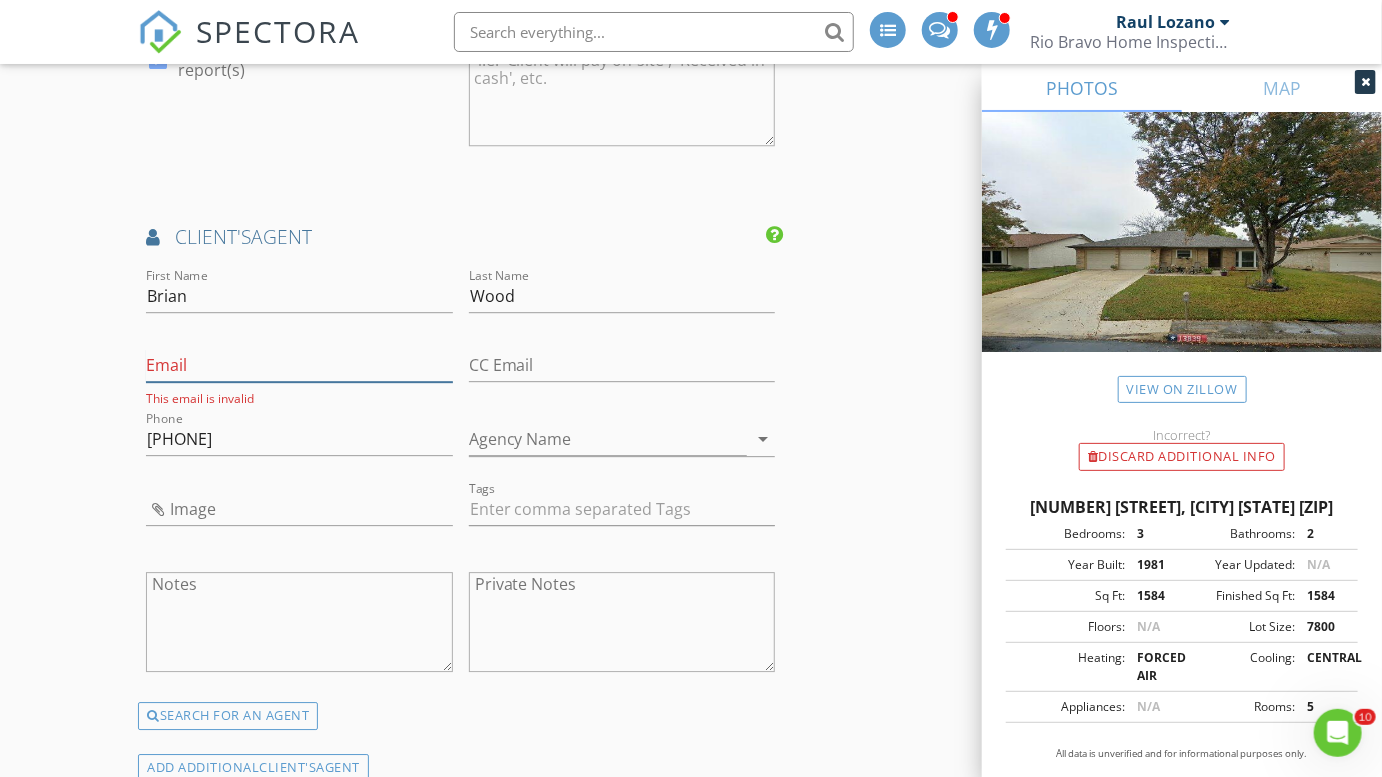 click on "Email" at bounding box center [299, 365] 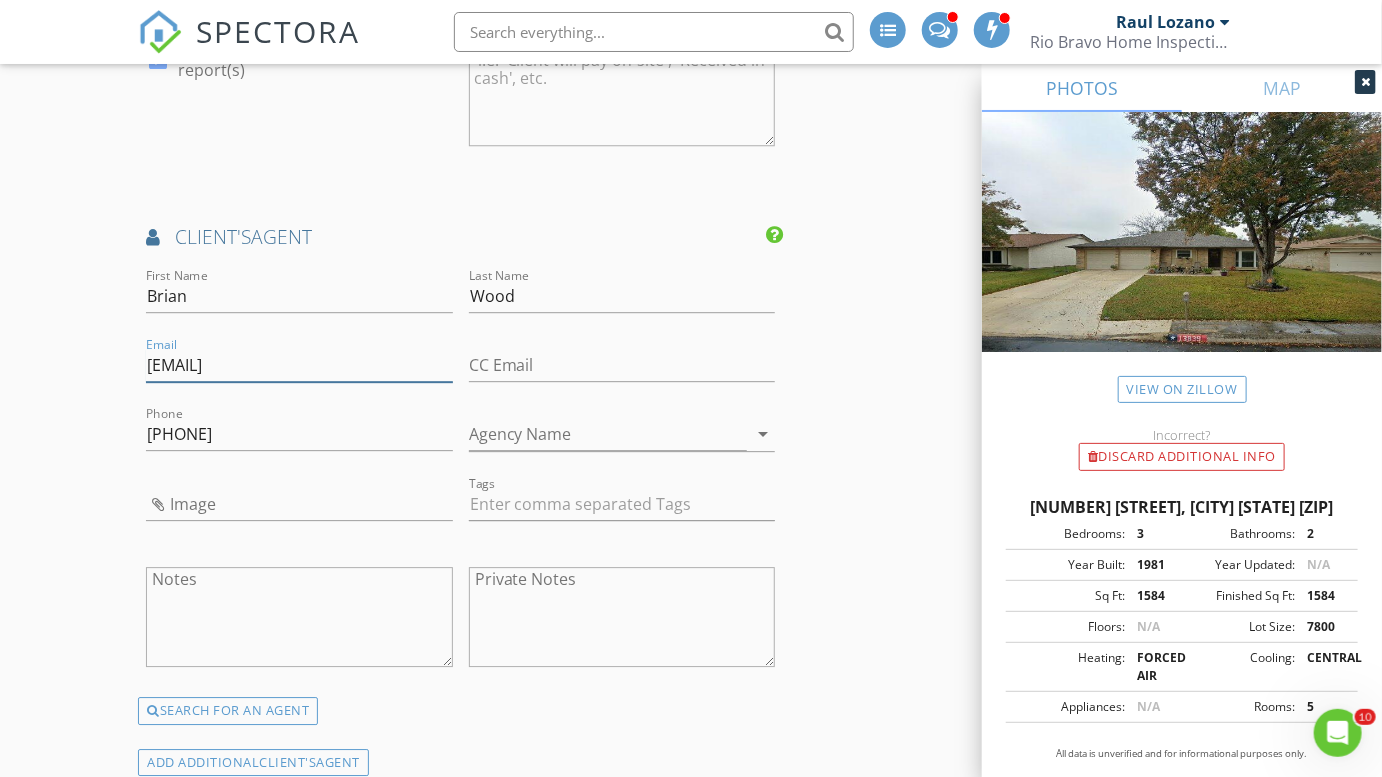 type on "[FIRST].[LAST]@[DOMAIN]" 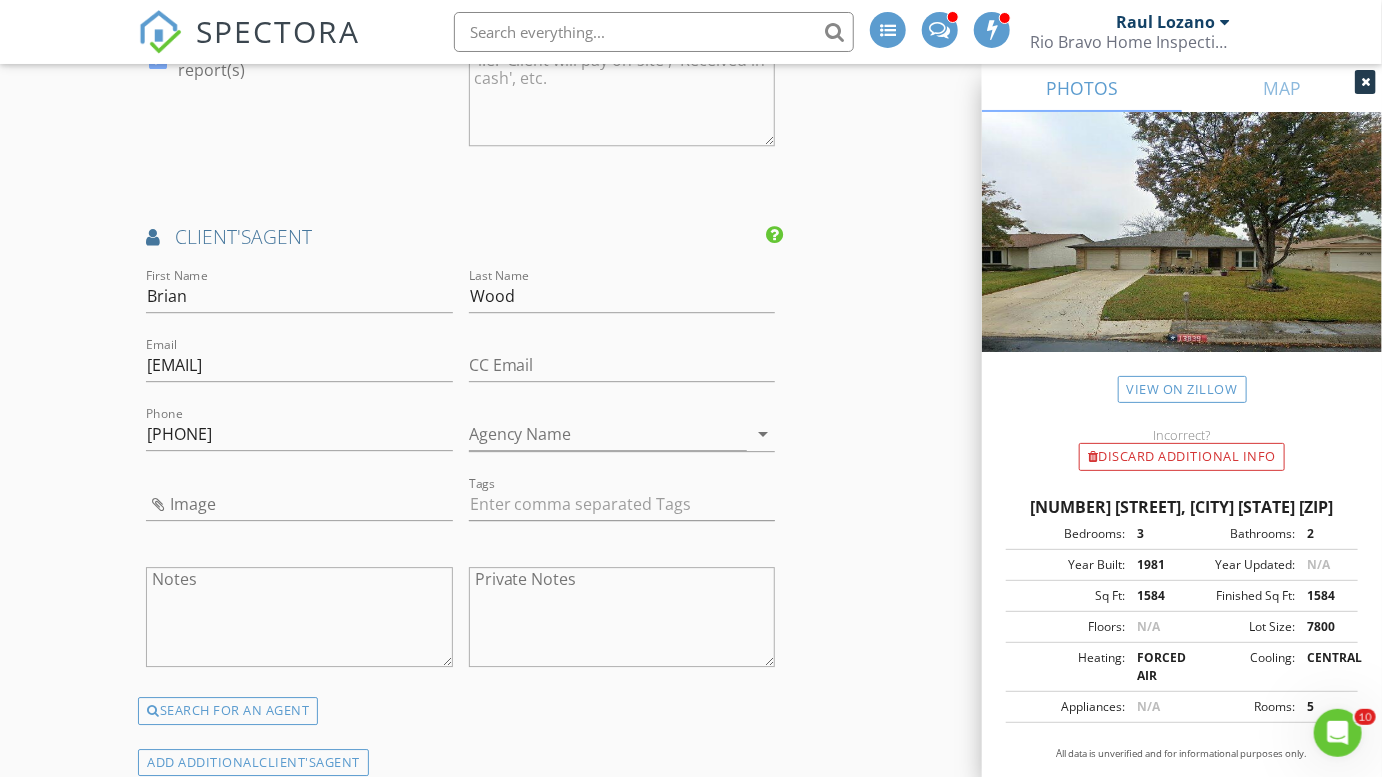 click on "INSPECTOR(S)
check_box_outline_blank   Charles Cole     check_box_outline_blank   Brad Test     check_box   Clint Nelson   PRIMARY   check_box_outline_blank   Eddie Gonzalez     Clint Nelson arrow_drop_down   check_box_outline_blank Clint Nelson specifically requested
Date/Time
08/06/2025 11:00 AM
Location
Address Search       Address 13839 Little Leaf Dr   Unit   City San Antonio   State TX   Zip 78247   County Bexar     Square Feet 1584   Year Built 1981   Foundation arrow_drop_down     Clint Nelson     23.6 miles     (37 minutes)
client
check_box Enable Client CC email for this inspection   Client Search     check_box_outline_blank Client is a Company/Organization     First Name Victoria   Last Name Luna   Email victorialuna71@gmail.com   CC Email   Phone 210-900-0253         Tags         Notes   Private Notes          check_box   Residential Inspection" at bounding box center (691, -12) 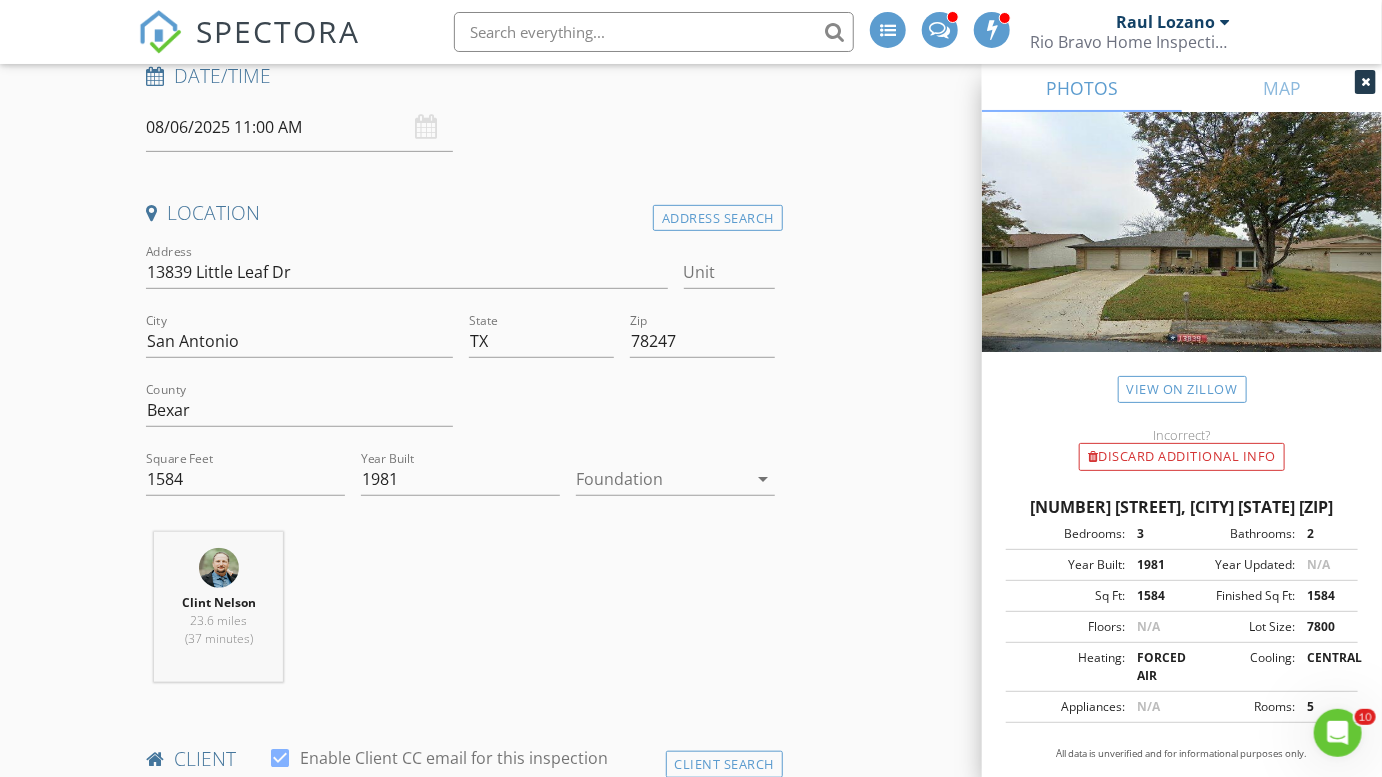scroll, scrollTop: 329, scrollLeft: 0, axis: vertical 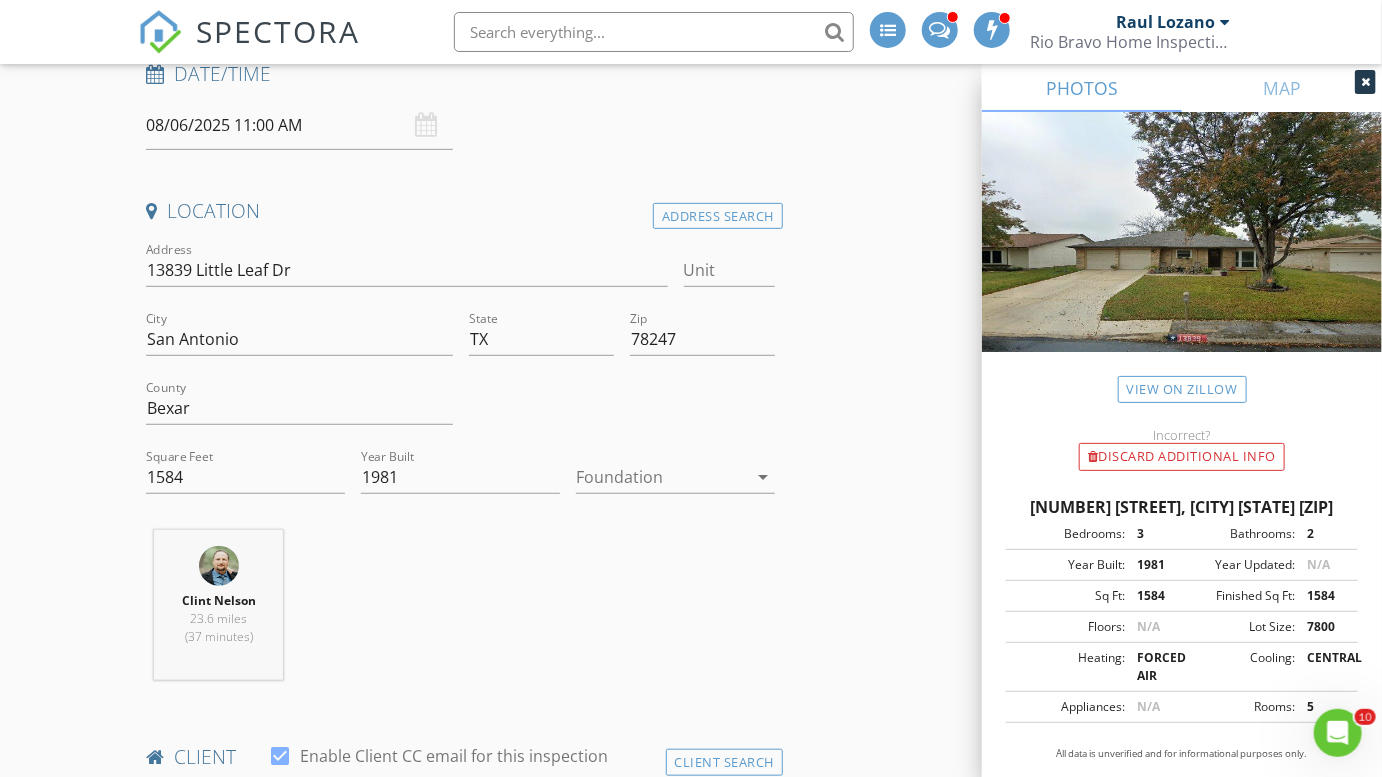 click on "INSPECTOR(S)
check_box_outline_blank   Charles Cole     check_box_outline_blank   Brad Test     check_box   Clint Nelson   PRIMARY   check_box_outline_blank   Eddie Gonzalez     Clint Nelson arrow_drop_down   check_box_outline_blank Clint Nelson specifically requested
Date/Time
08/06/2025 11:00 AM
Location
Address Search       Address 13839 Little Leaf Dr   Unit   City San Antonio   State TX   Zip 78247   County Bexar     Square Feet 1584   Year Built 1981   Foundation arrow_drop_down     Clint Nelson     23.6 miles     (37 minutes)
client
check_box Enable Client CC email for this inspection   Client Search     check_box_outline_blank Client is a Company/Organization     First Name Victoria   Last Name Luna   Email victorialuna71@gmail.com   CC Email   Phone 210-900-0253         Tags         Notes   Private Notes          check_box   Residential Inspection" at bounding box center (691, 1961) 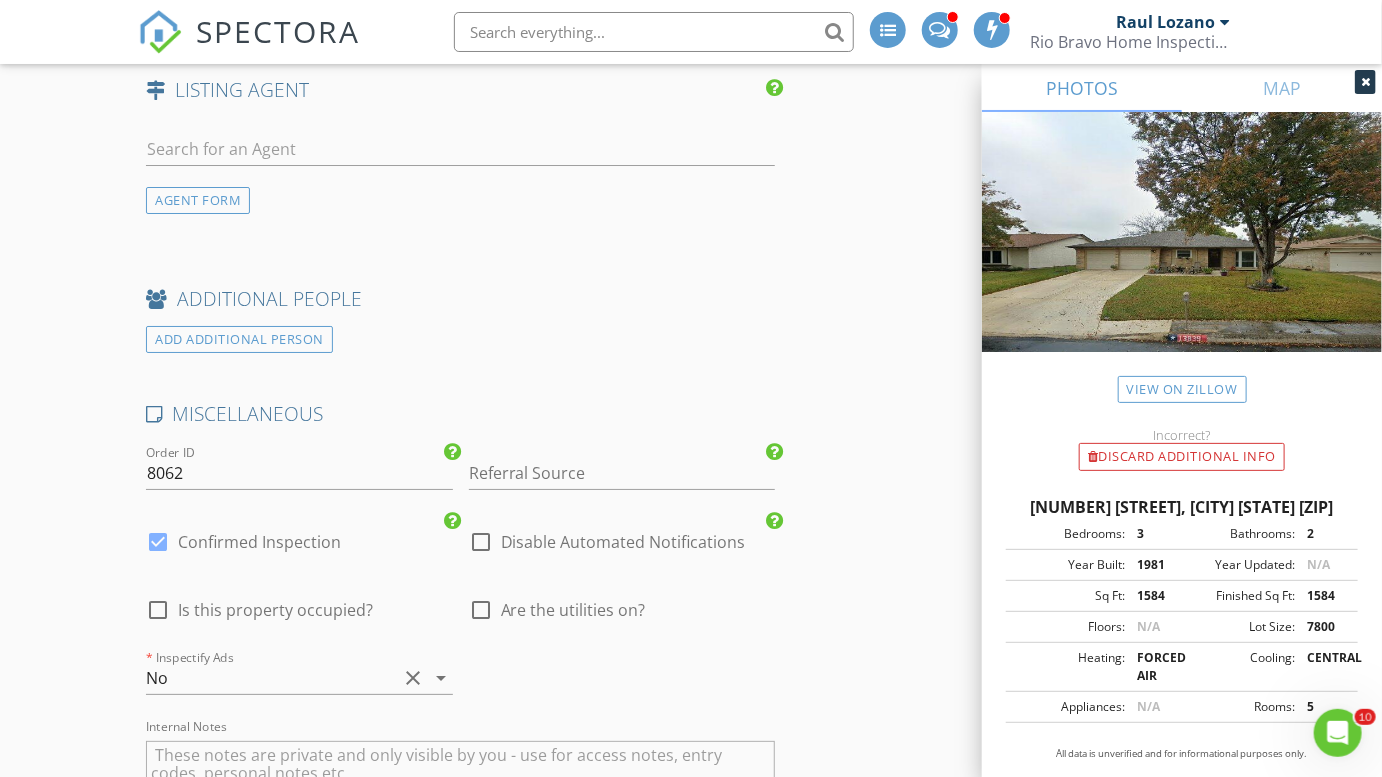 scroll, scrollTop: 3604, scrollLeft: 0, axis: vertical 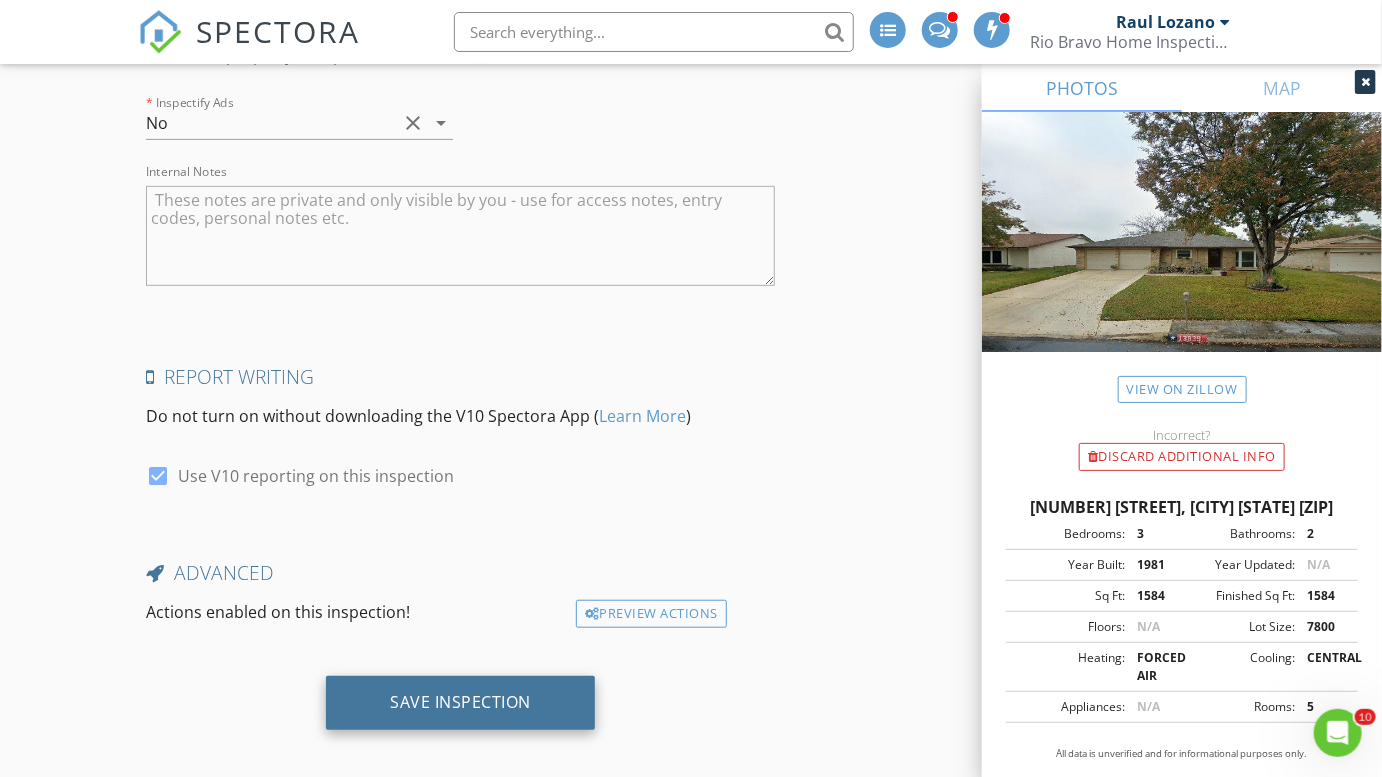 click on "Save Inspection" at bounding box center [460, 702] 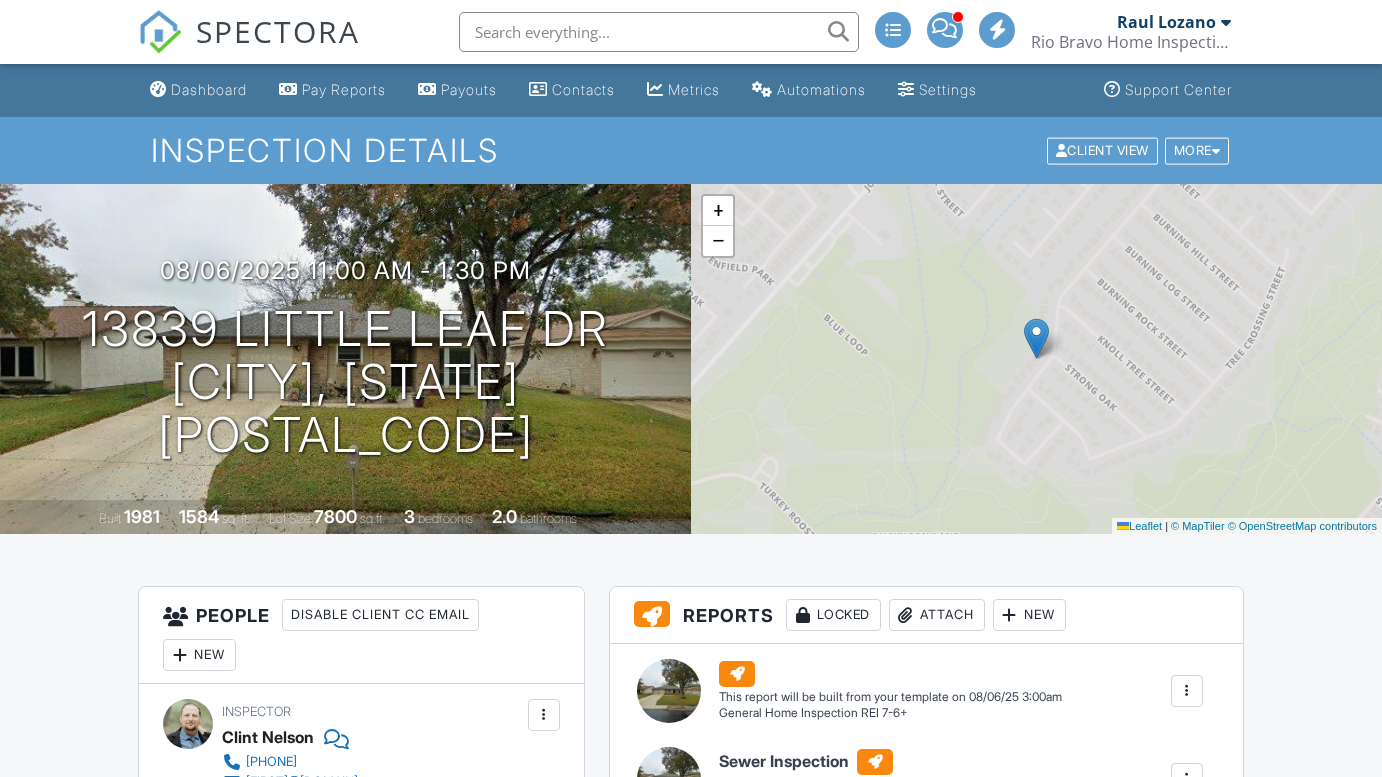 scroll, scrollTop: 1121, scrollLeft: 0, axis: vertical 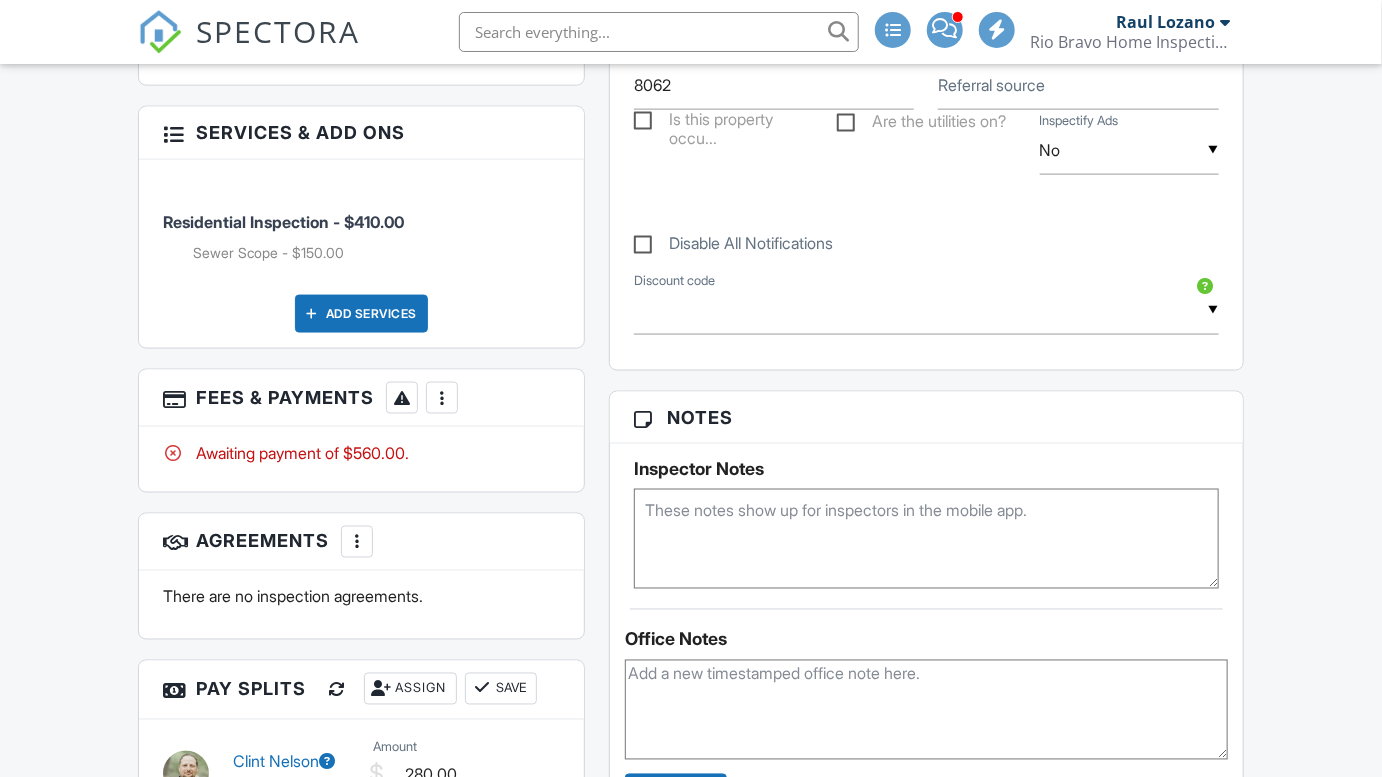 click at bounding box center [926, 539] 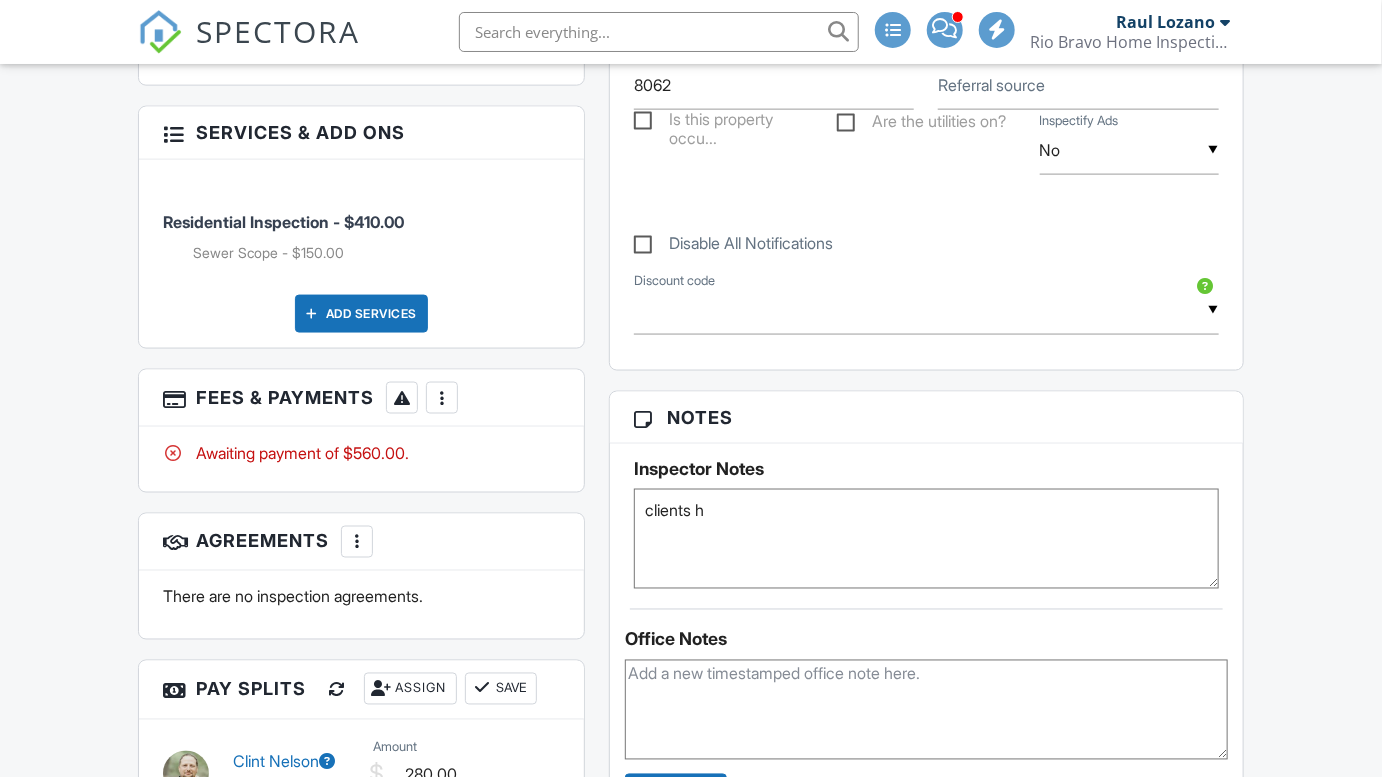scroll, scrollTop: 1121, scrollLeft: 0, axis: vertical 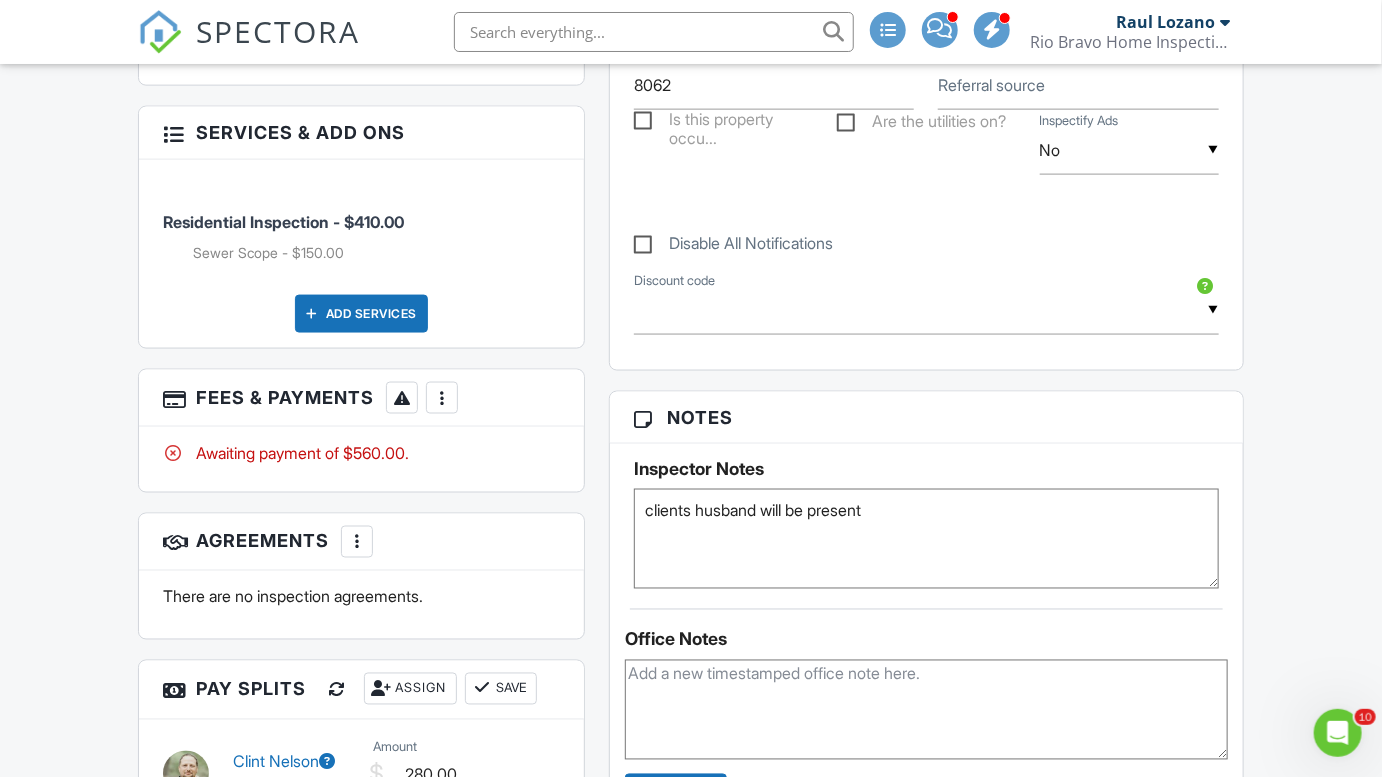 type on "clients husband will be present" 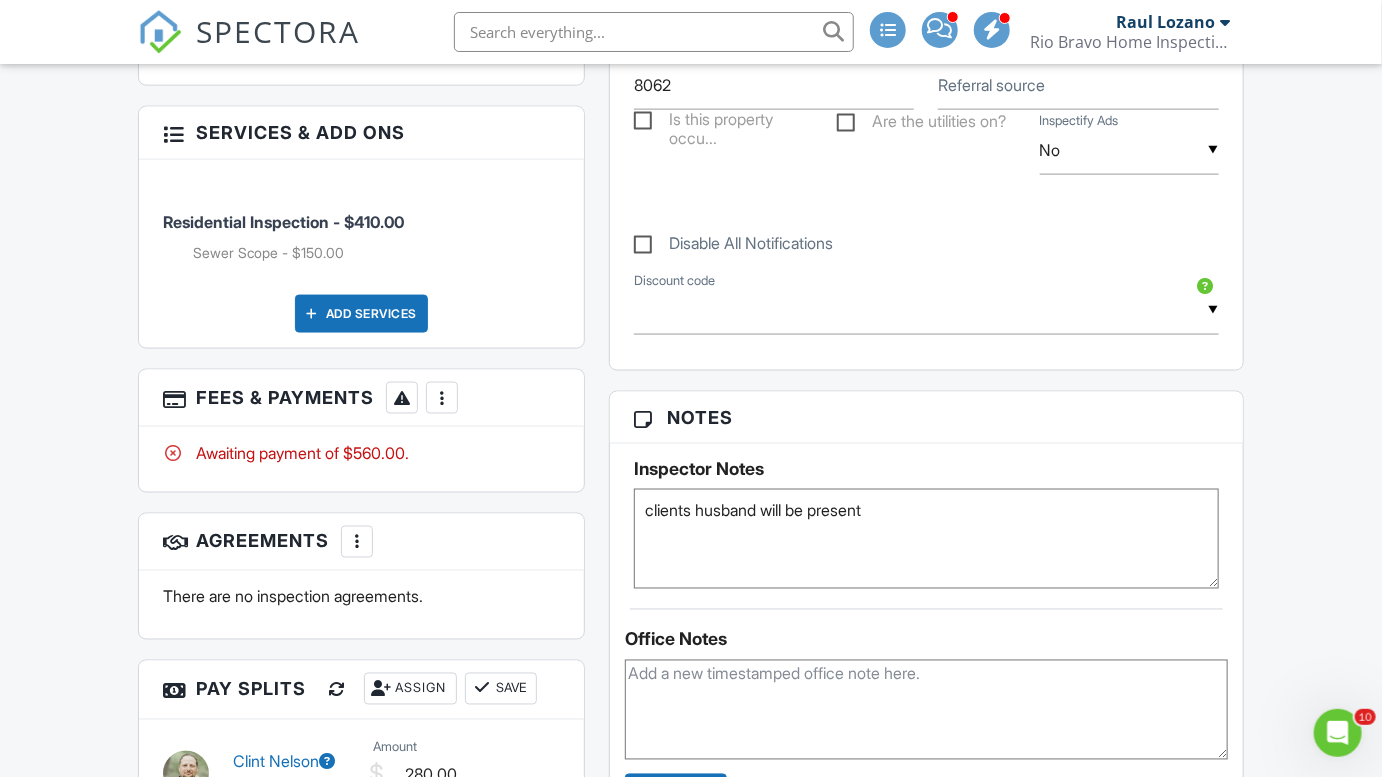 click on "Dashboard
Pay Reports
Payouts
Contacts
Metrics
Automations
Settings
Support Center
Inspection Details
Client View
More
Property Details
Reschedule
Reorder / Copy
Share
Cancel
Delete
Print Order
Convert to V9
View Change Log
[DATE] [TIME]
- [TIME]
[NUMBER] [STREET]
[CITY], [STATE] [POSTAL_CODE]
Built
[YEAR]
[NUMBER]
sq. ft.
Lot Size
[NUMBER]
sq.ft.
[NUMBER]
bedrooms
[NUMBER]
bathrooms
+ −  Leaflet   |   © MapTiler   © OpenStreetMap contributors
All emails and texts are disabled for this inspection!
Turn on emails and texts
Reports
Locked
Attach
New
(Untitled report)
General Home Inspection REI 7-6+
Edit
View" at bounding box center [691, 303] 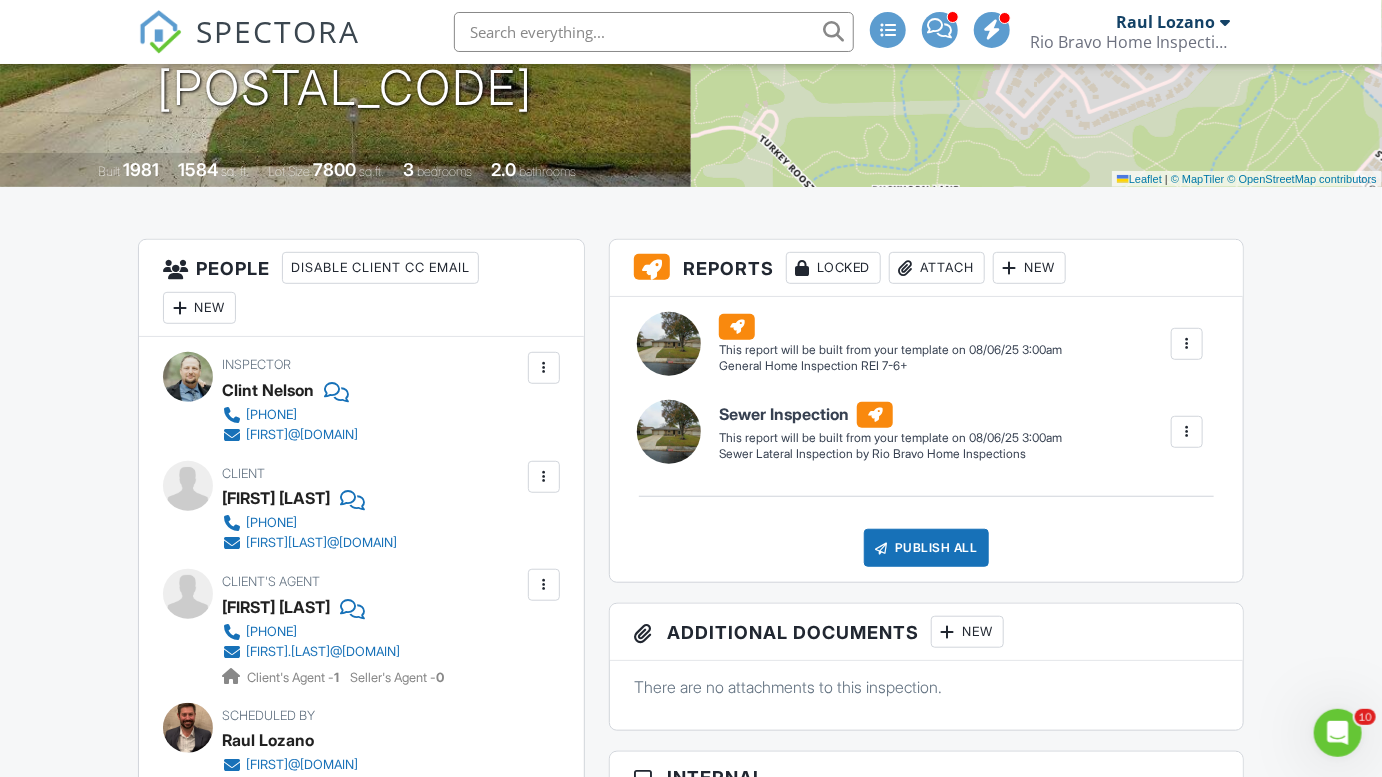 scroll, scrollTop: 0, scrollLeft: 0, axis: both 